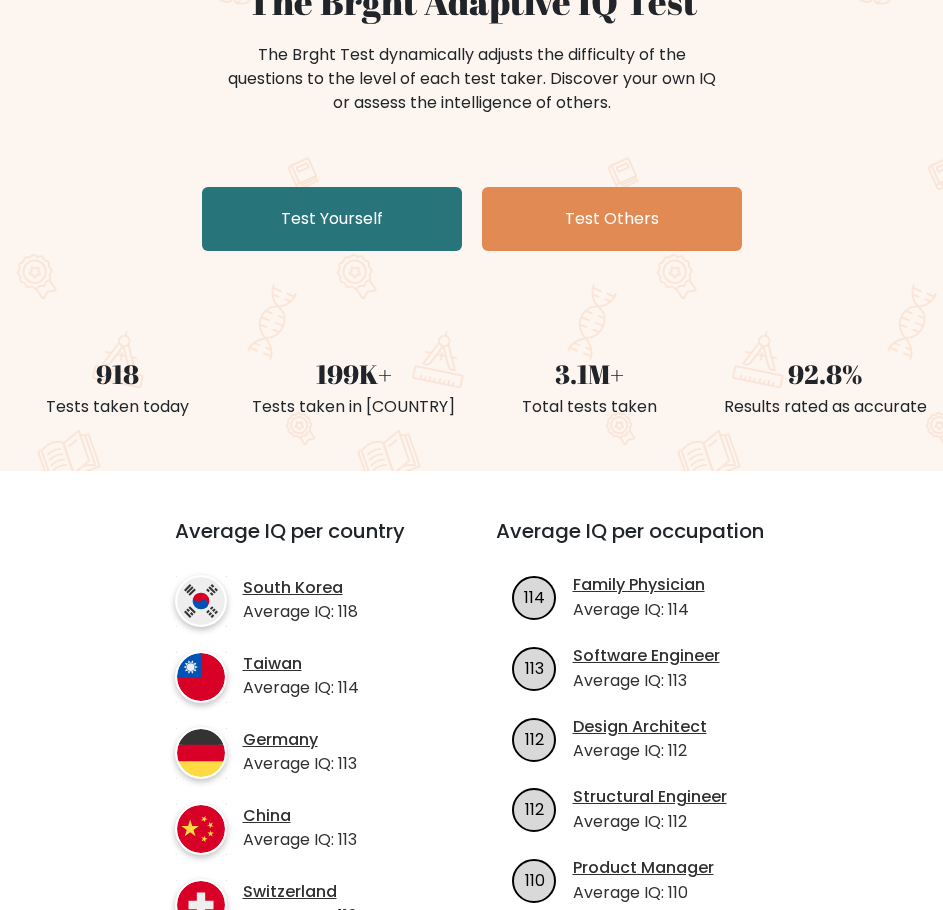 scroll, scrollTop: 200, scrollLeft: 0, axis: vertical 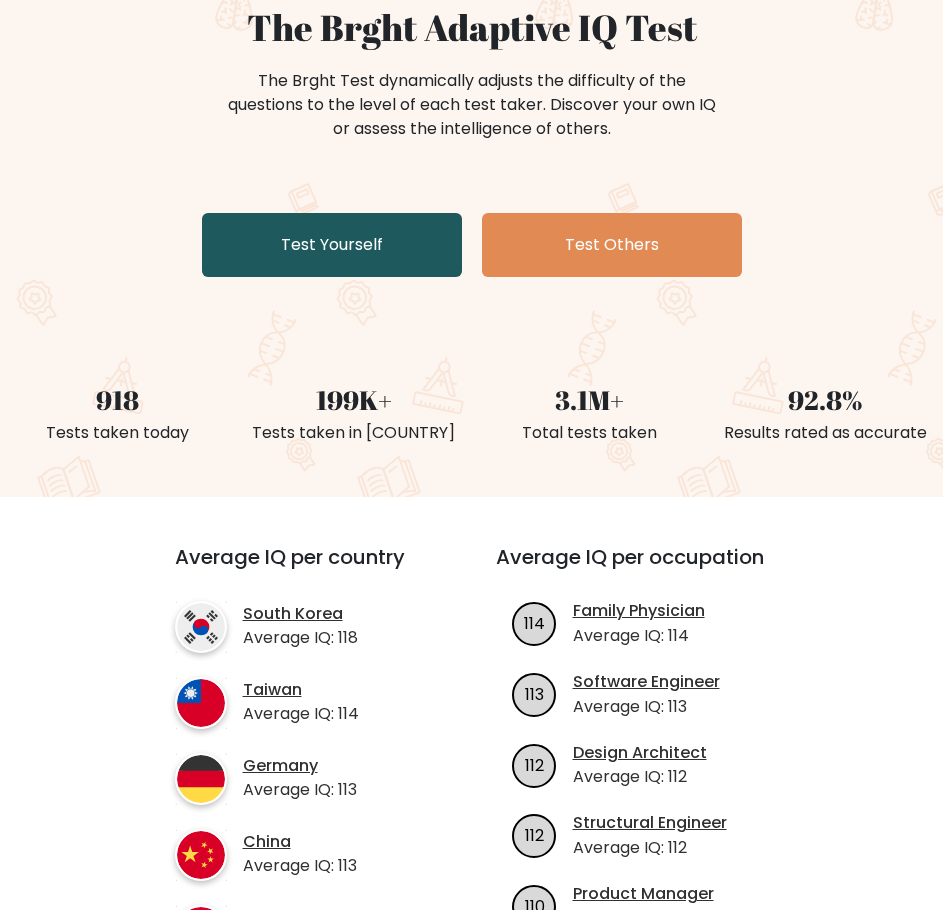 click on "Test Yourself" at bounding box center [332, 245] 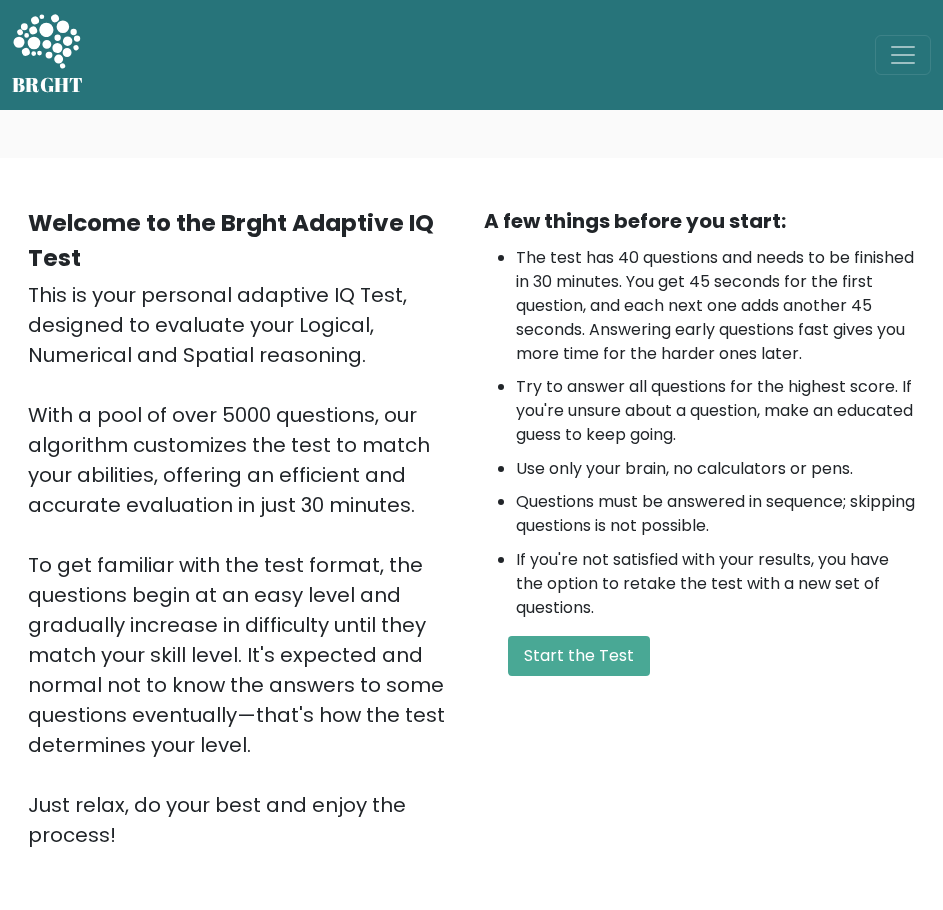 scroll, scrollTop: 0, scrollLeft: 0, axis: both 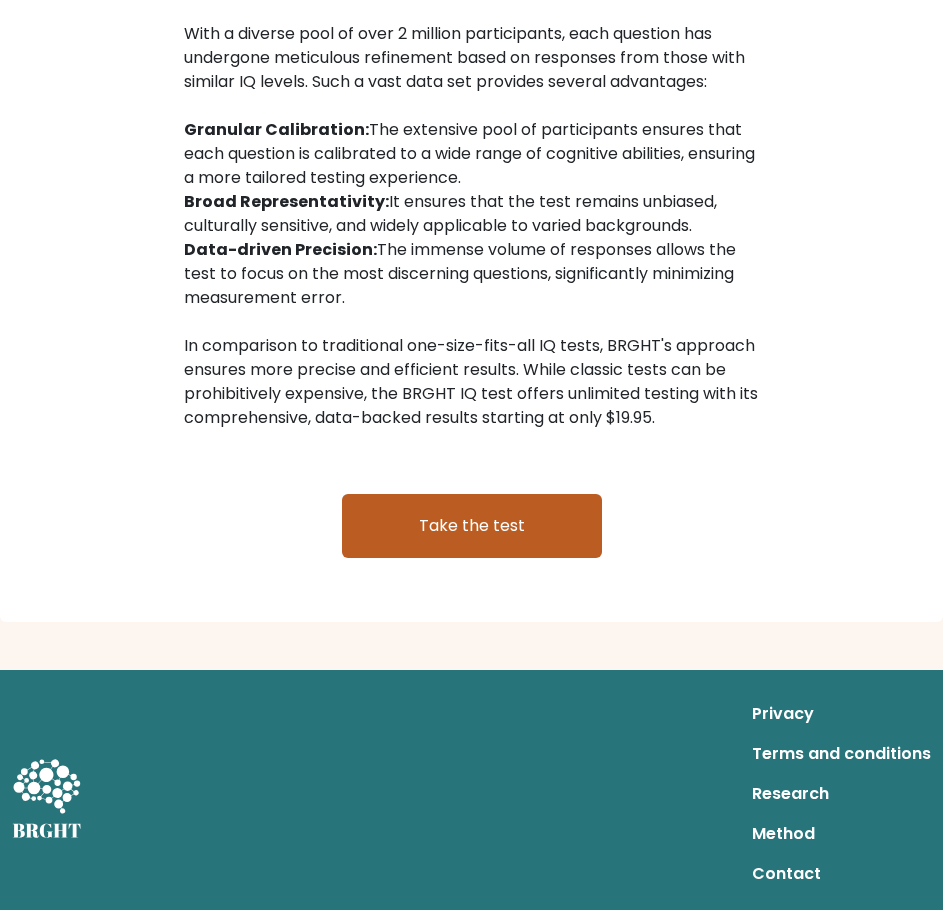click on "Take the test" at bounding box center (472, 526) 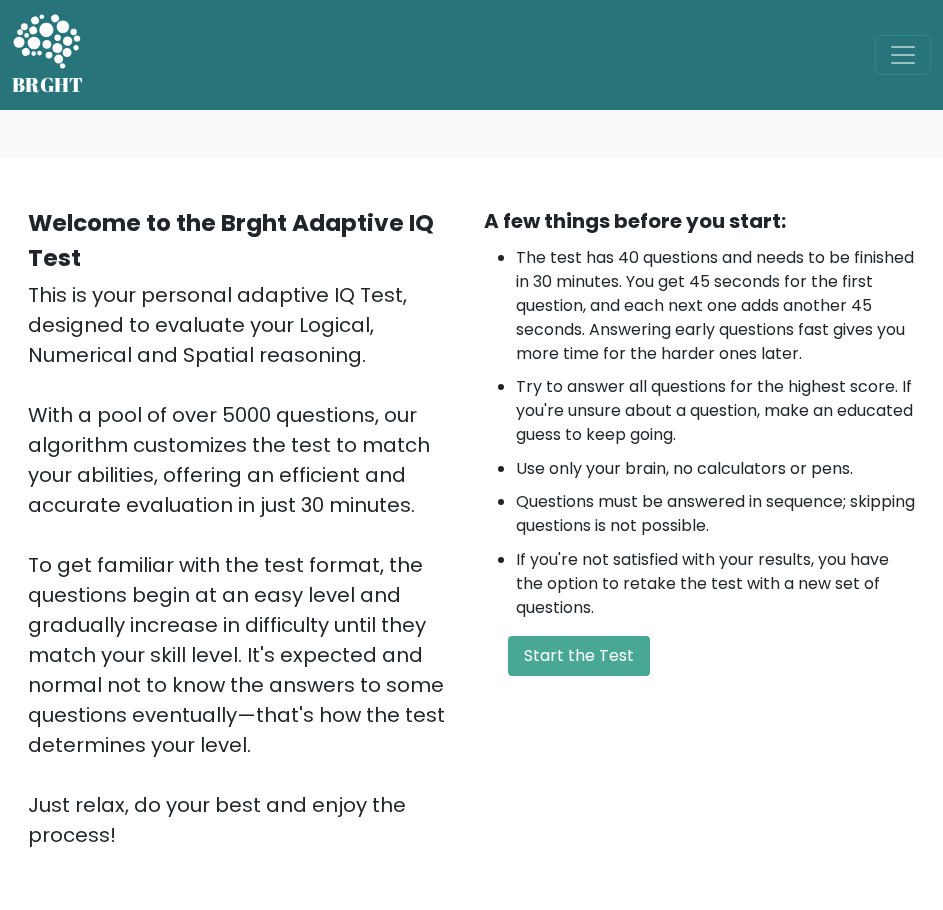 scroll, scrollTop: 0, scrollLeft: 0, axis: both 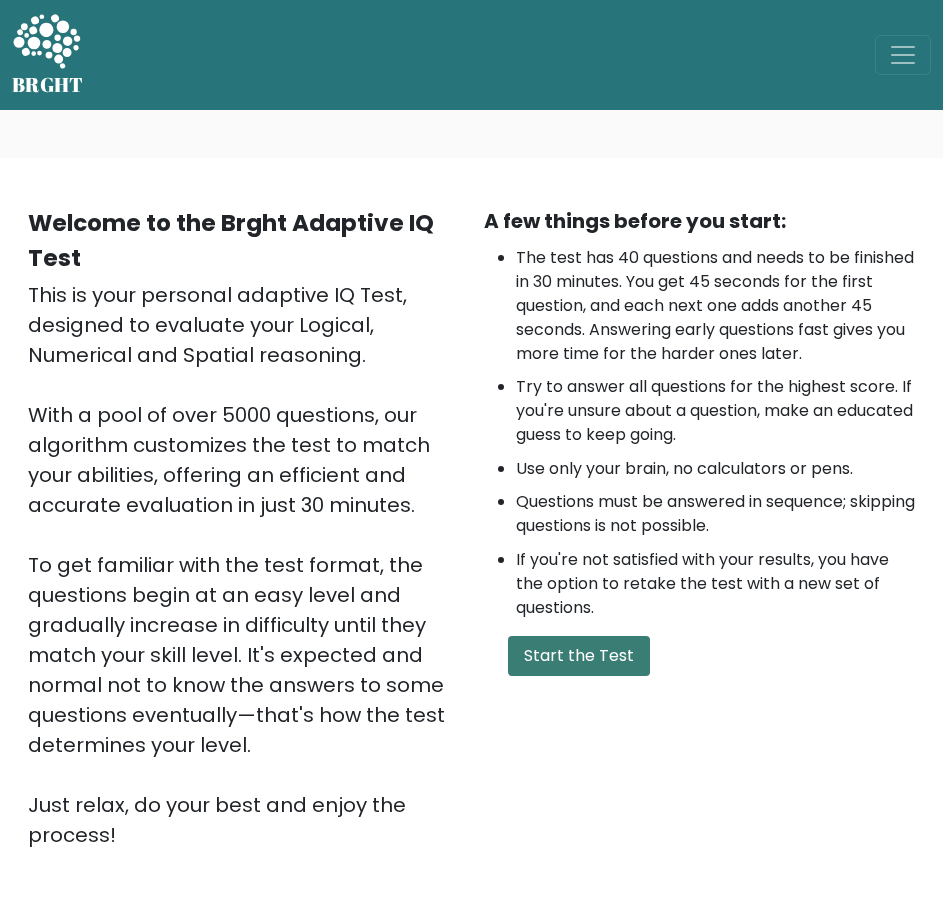 click on "Start the Test" at bounding box center (579, 656) 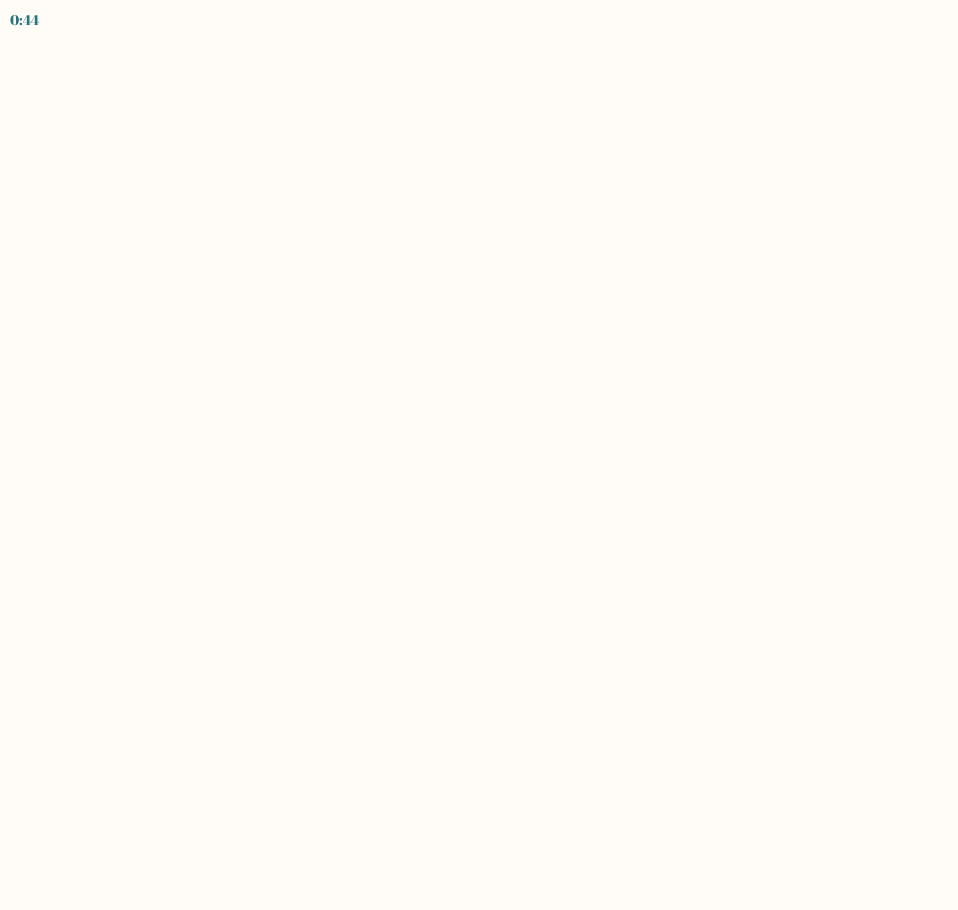 scroll, scrollTop: 0, scrollLeft: 0, axis: both 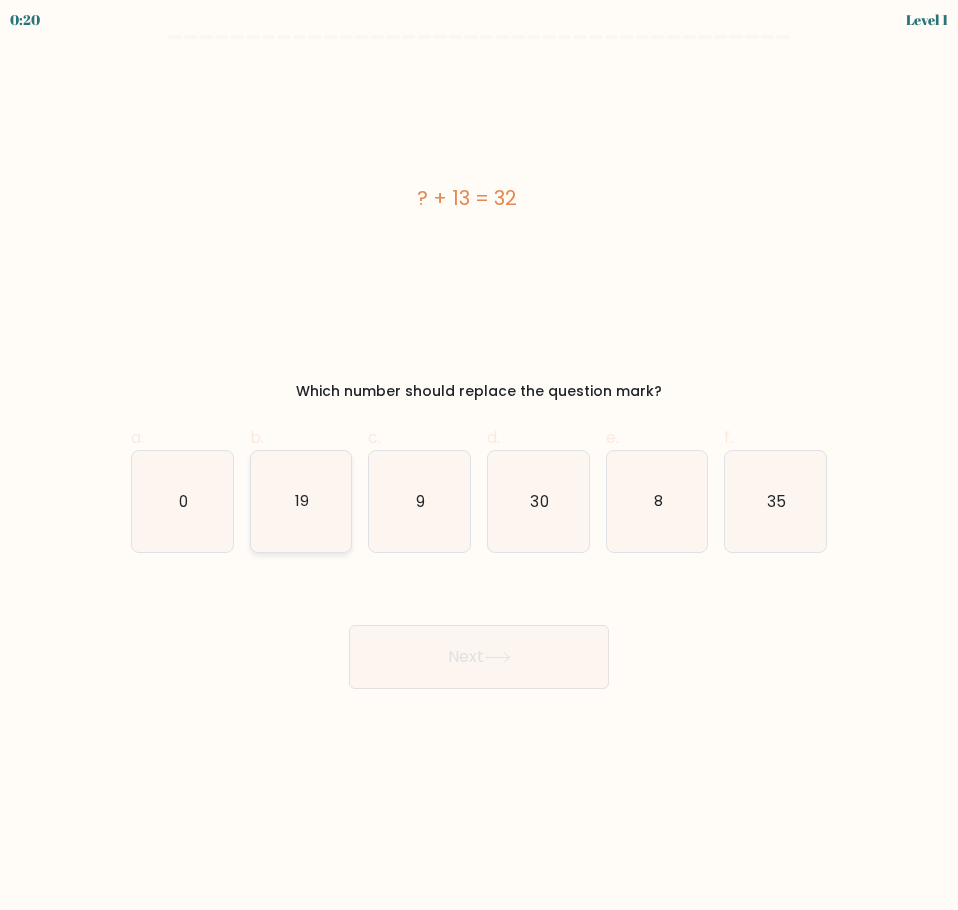 click on "19" 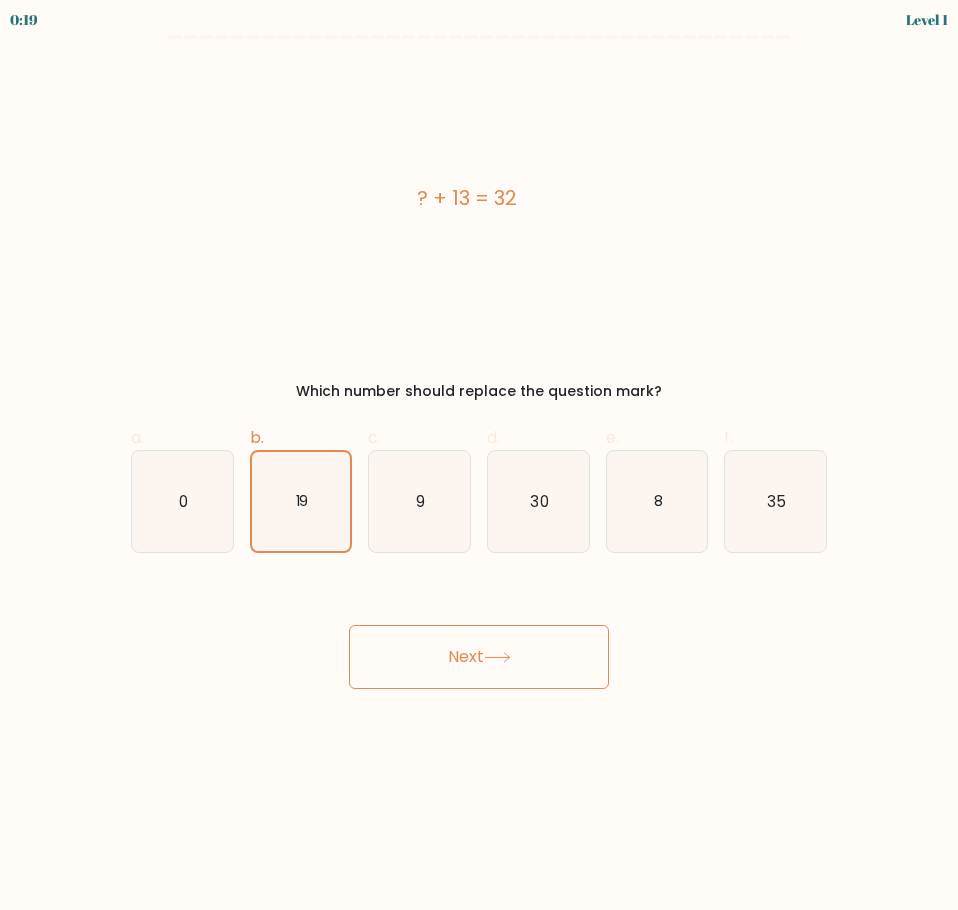 click 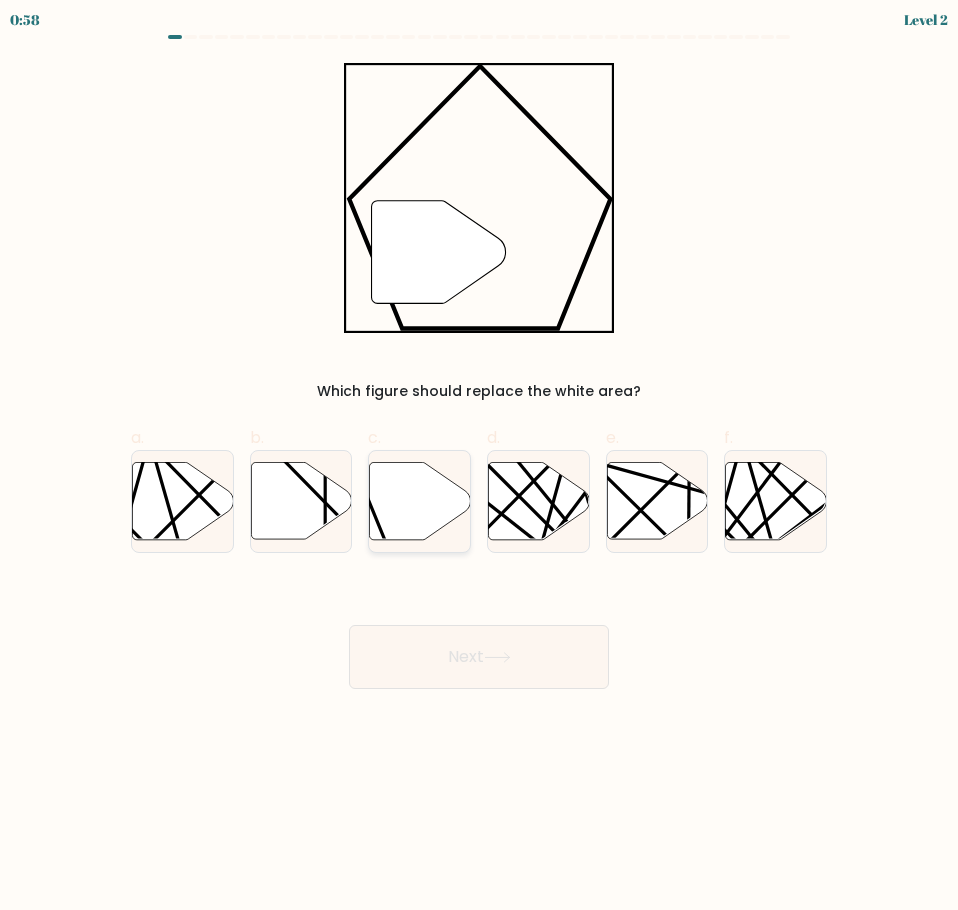 click 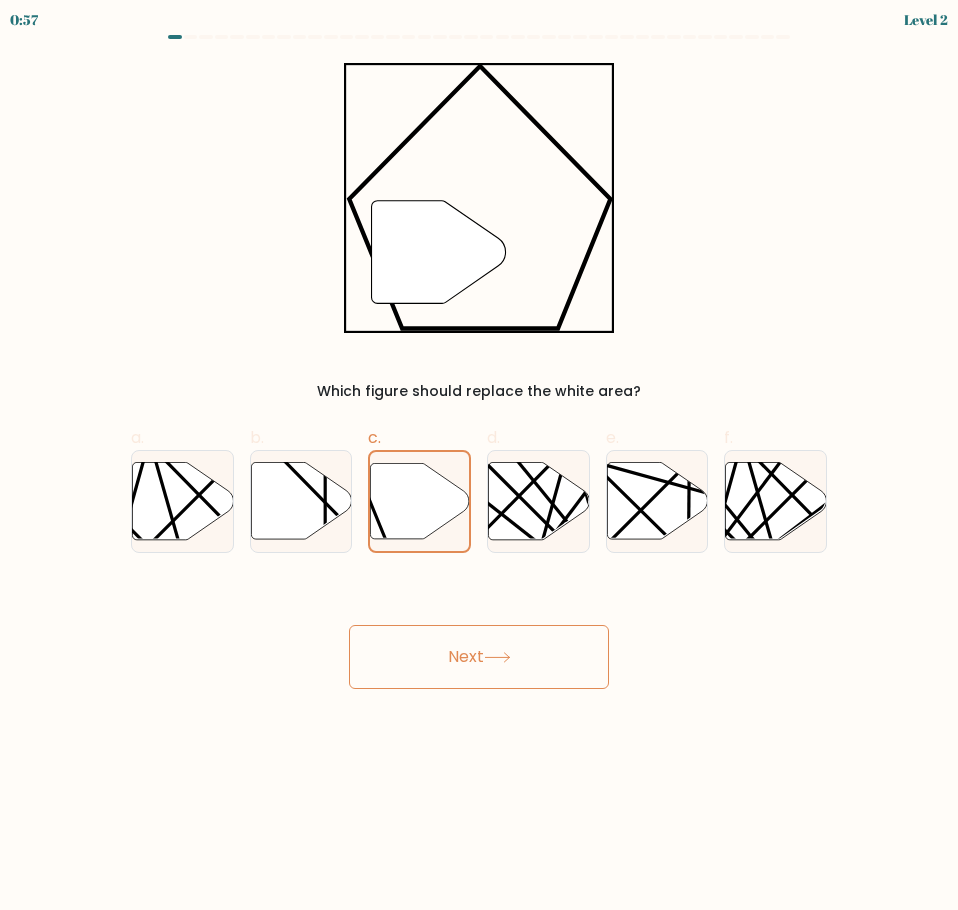 click on "Next" at bounding box center [479, 657] 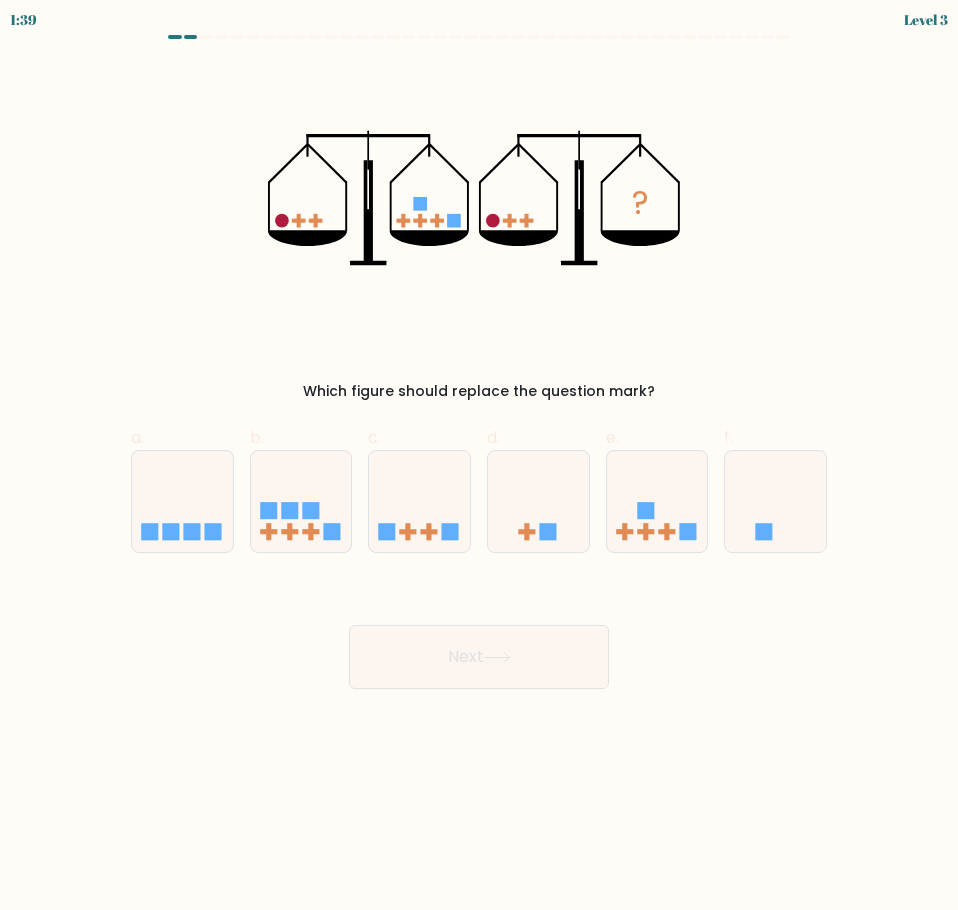 click at bounding box center (479, 362) 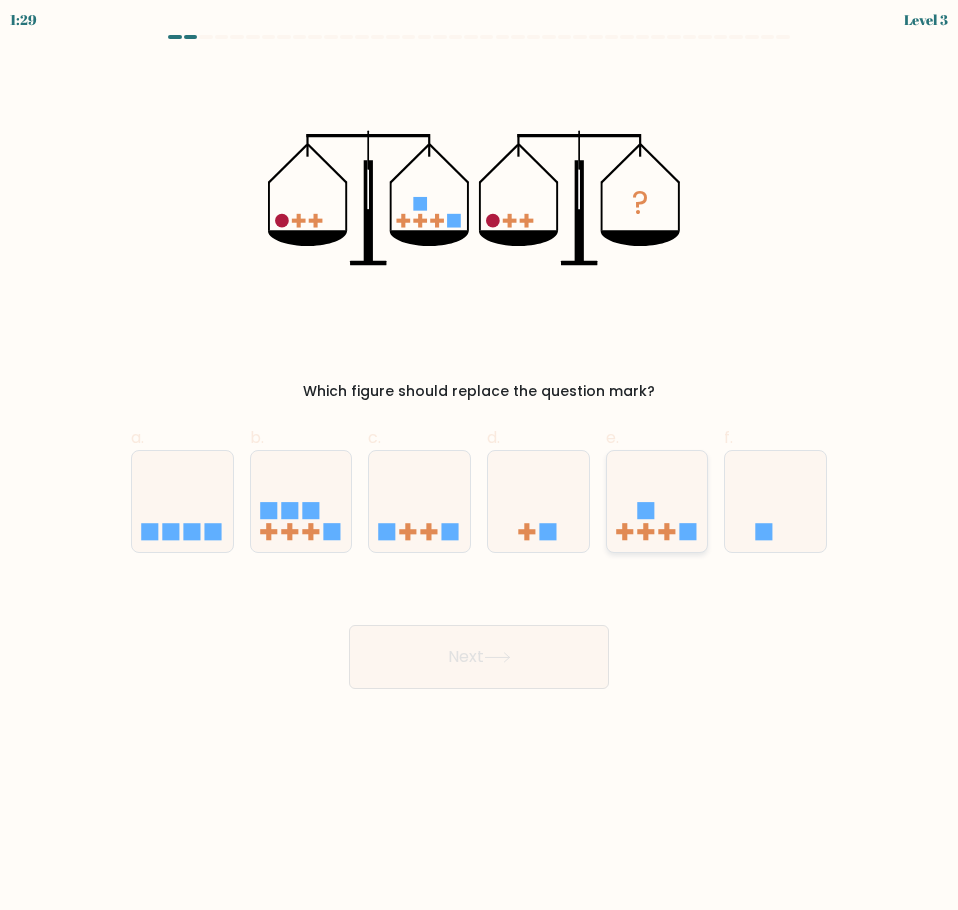 click 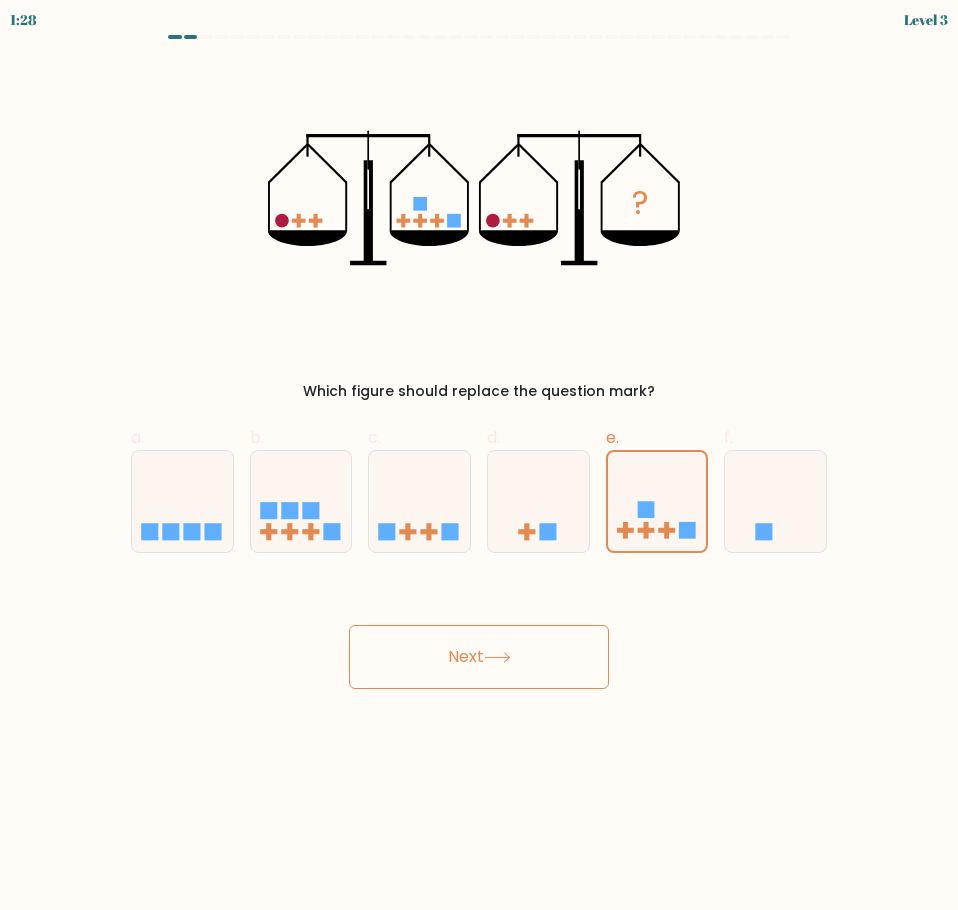 click on "Next" at bounding box center (479, 657) 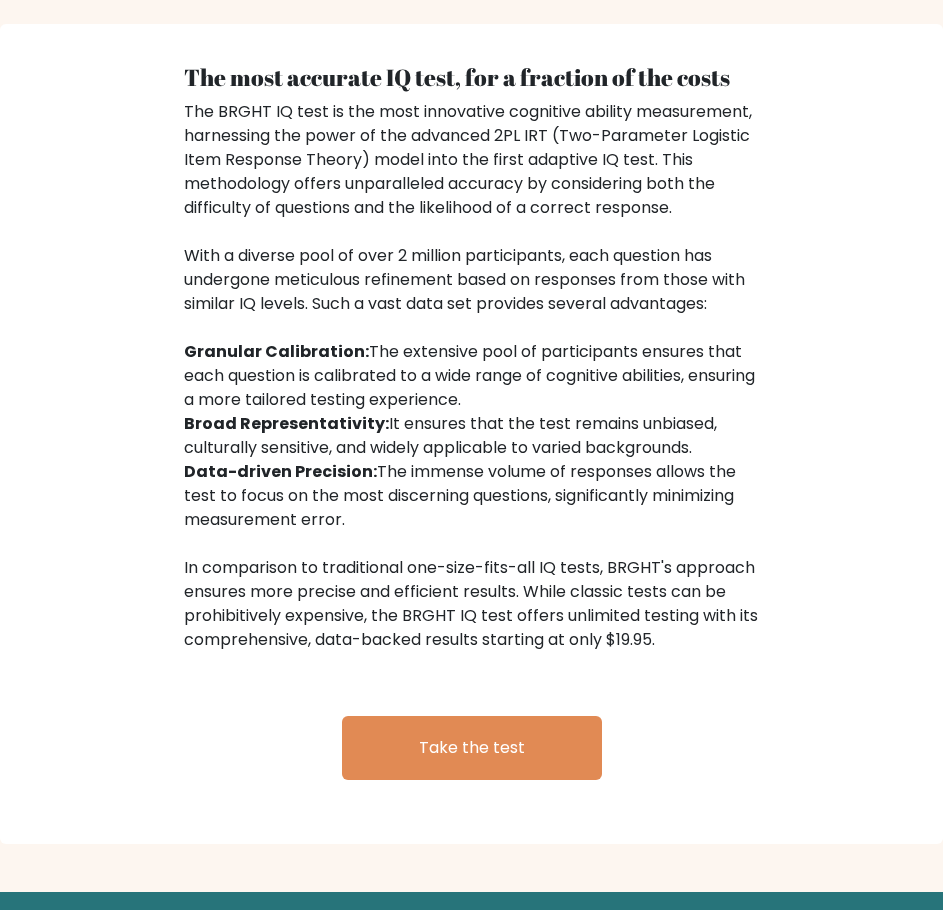 scroll, scrollTop: 2760, scrollLeft: 0, axis: vertical 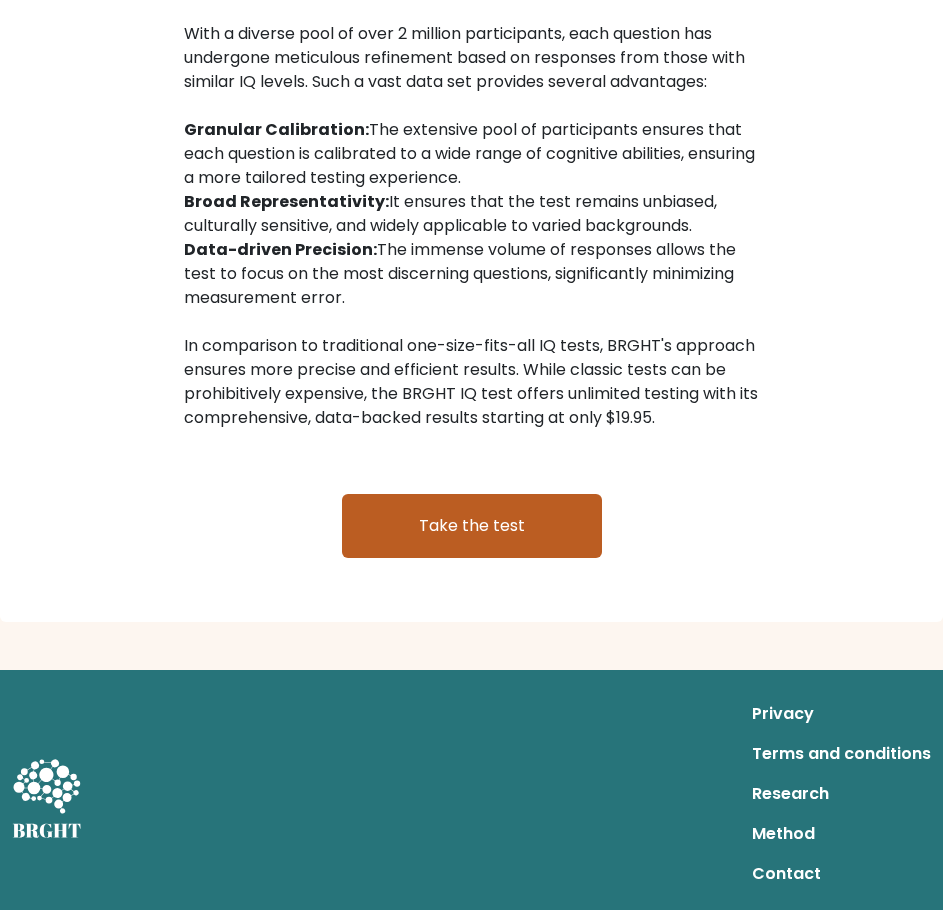 click on "Take the test" at bounding box center [472, 526] 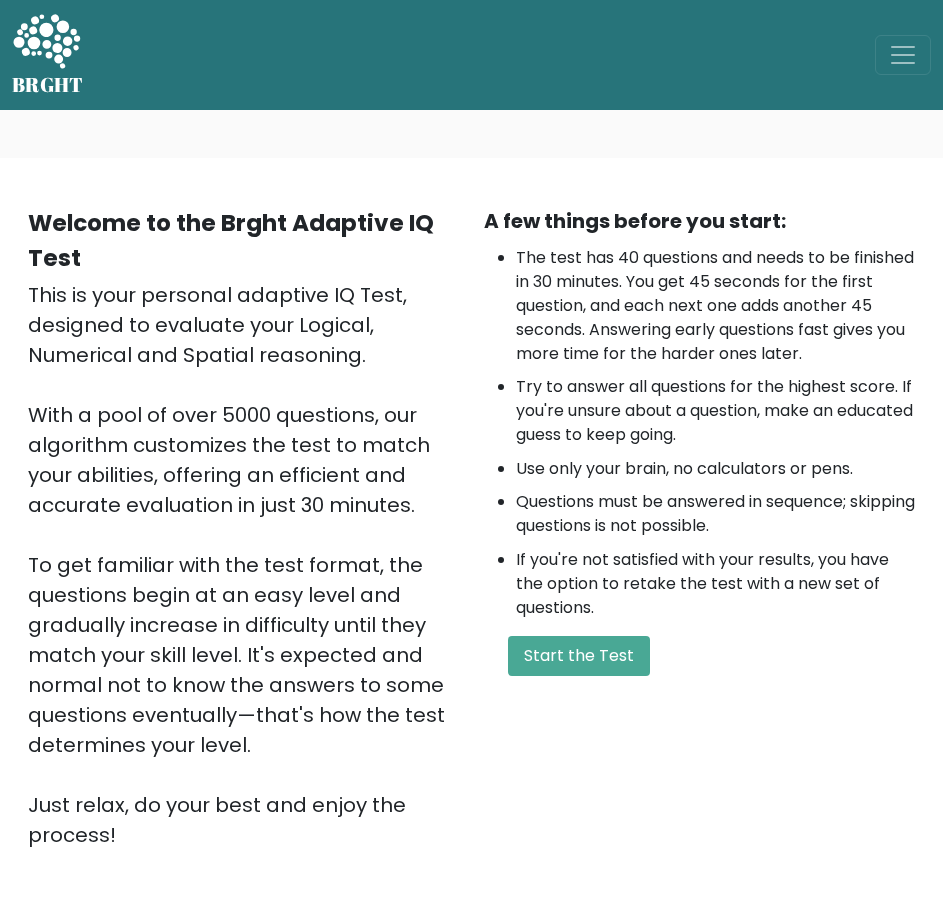 scroll, scrollTop: 0, scrollLeft: 0, axis: both 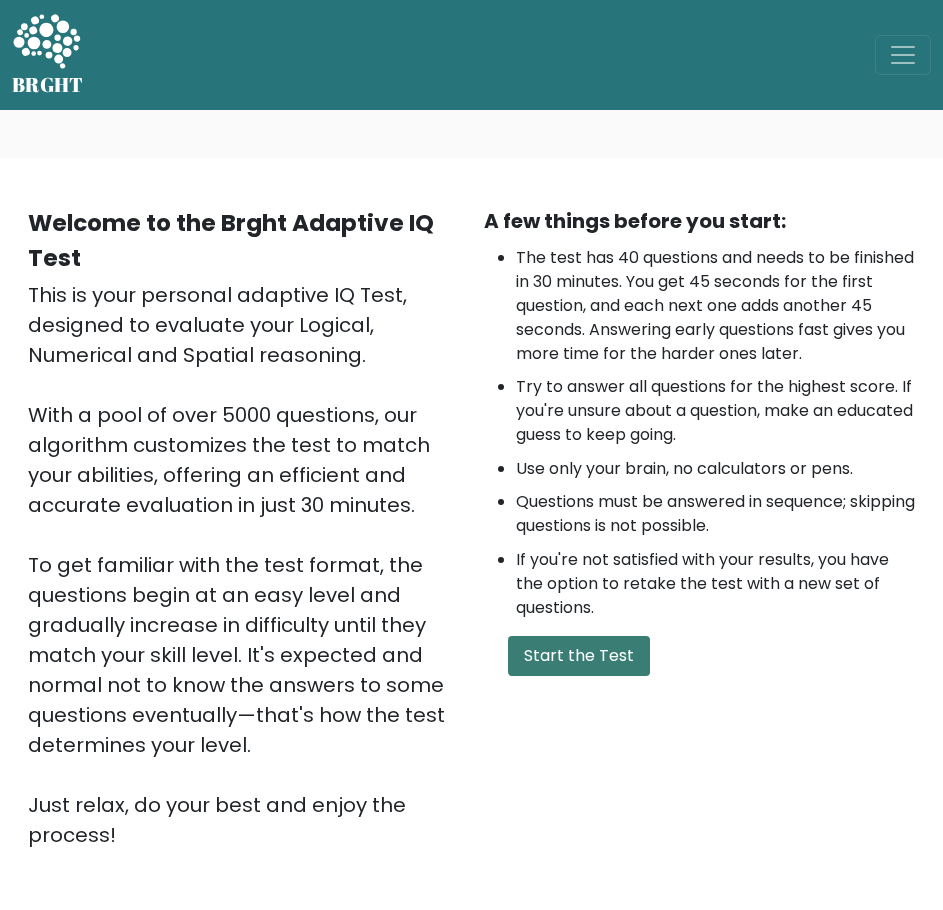 click on "A few things before you start:
The test has 40 questions and needs to be finished in 30 minutes. You get 45 seconds for the first question, and each next one adds another 45 seconds. Answering early questions fast gives you more time for the harder ones later.
Try to answer all questions for the highest score. If you're unsure about a question, make an educated guess to keep going.
Use only your brain, no calculators or pens.
Questions must be answered in sequence; skipping questions is not possible.
If you're not satisfied with your results, you have the option to retake the test with a new set of questions.
Start the Test" at bounding box center (700, 528) 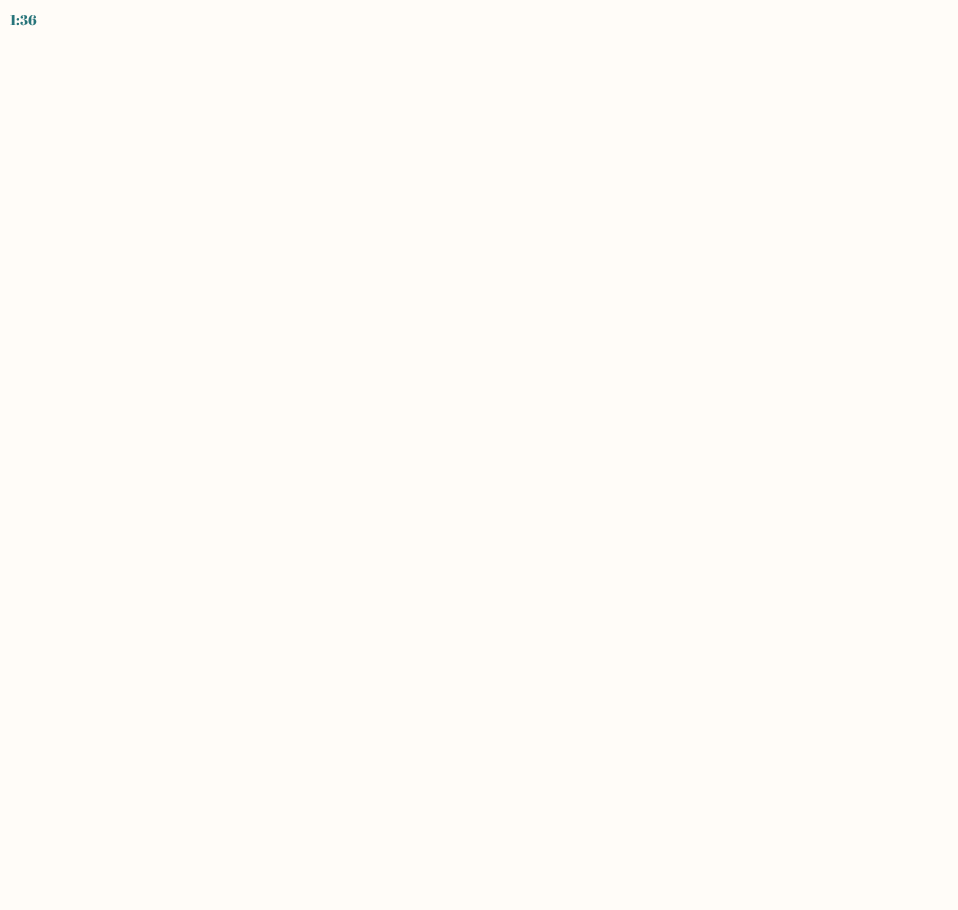 scroll, scrollTop: 0, scrollLeft: 0, axis: both 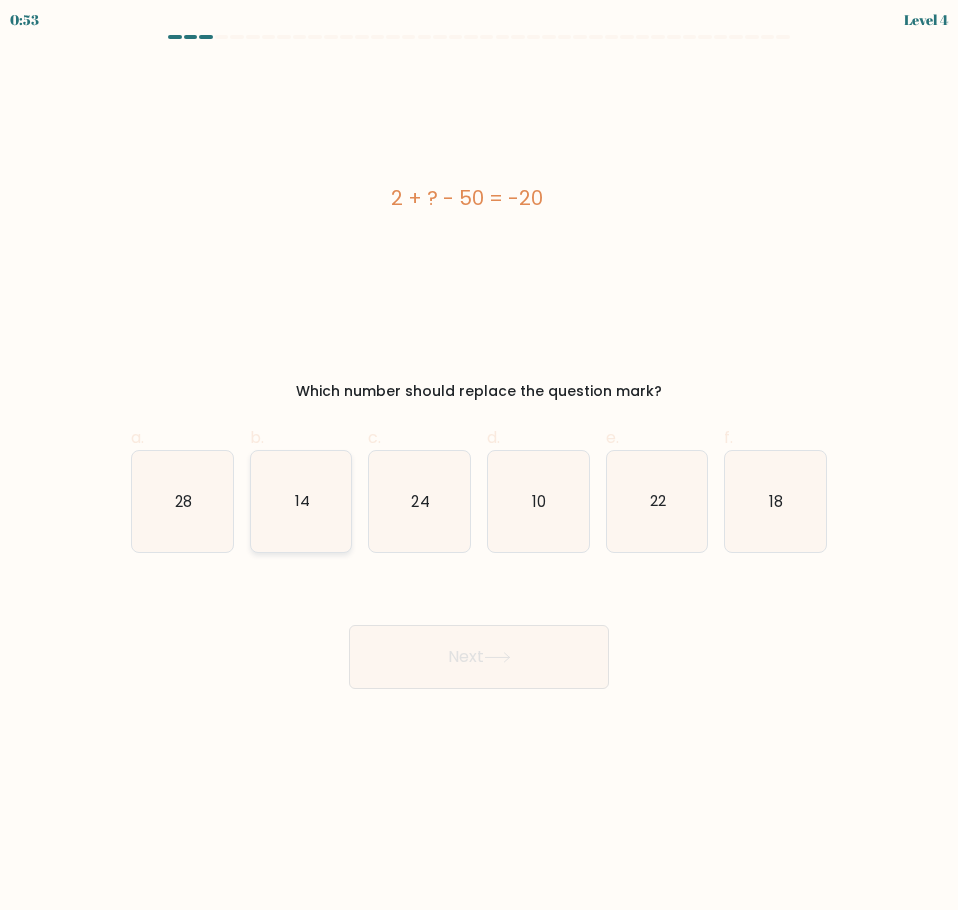 drag, startPoint x: 211, startPoint y: 485, endPoint x: 296, endPoint y: 530, distance: 96.17692 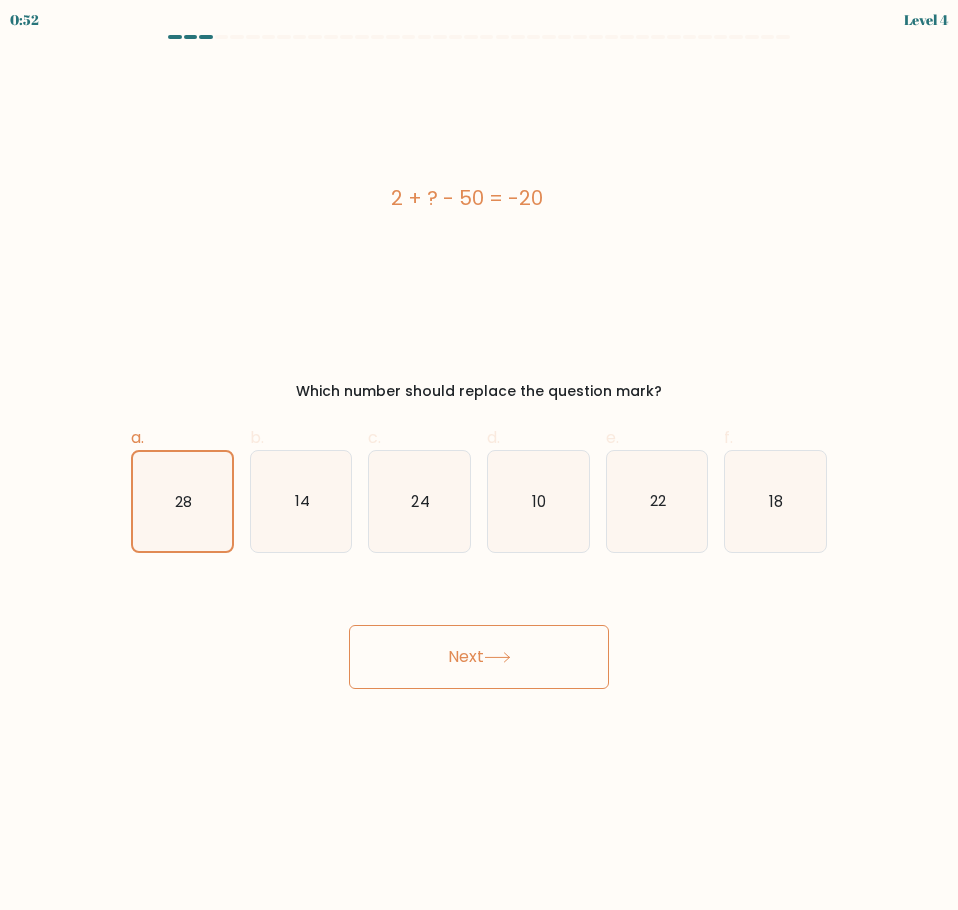 click on "Next" at bounding box center [479, 657] 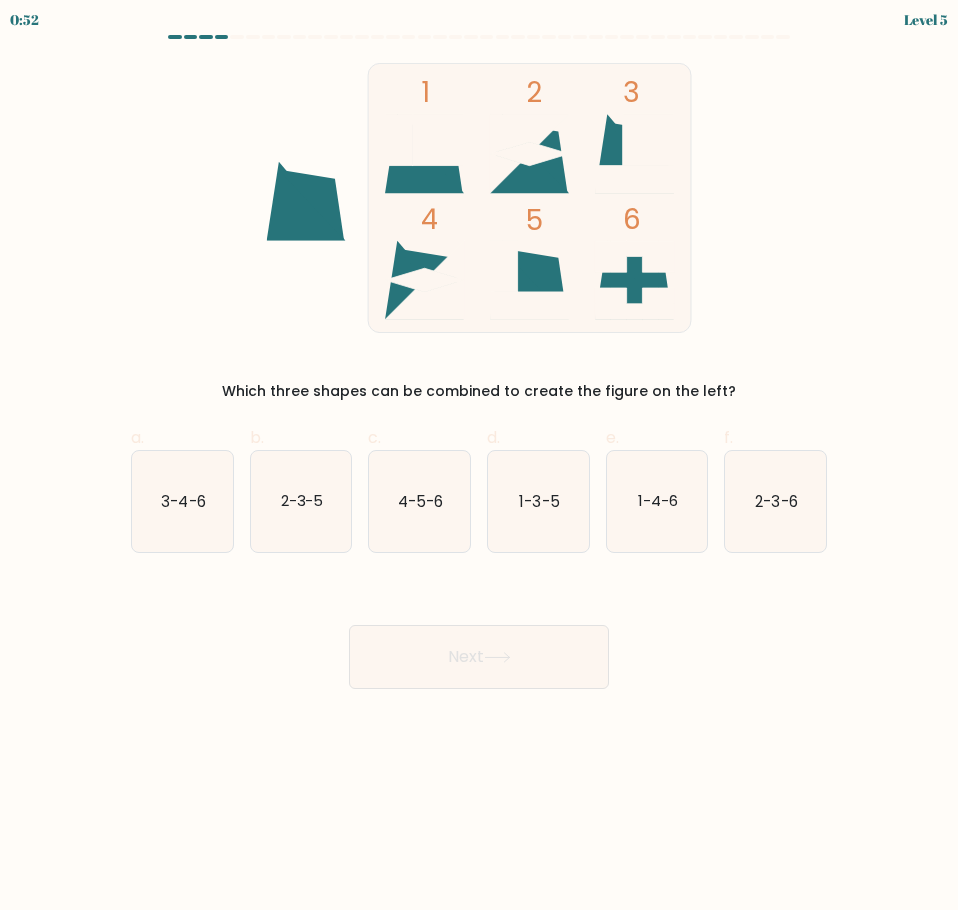 click on "Next" at bounding box center [479, 657] 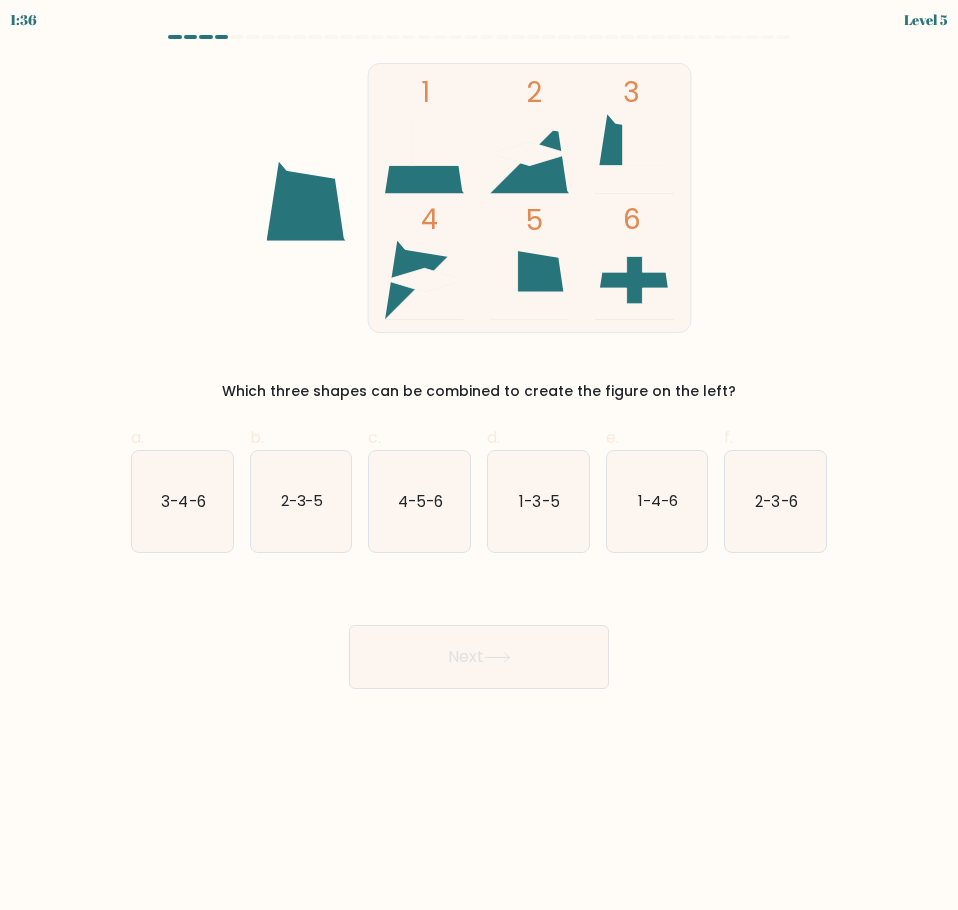 click on "1
2
3
4
5
6
Which three shapes can be combined to create the figure on the left?" at bounding box center [479, 232] 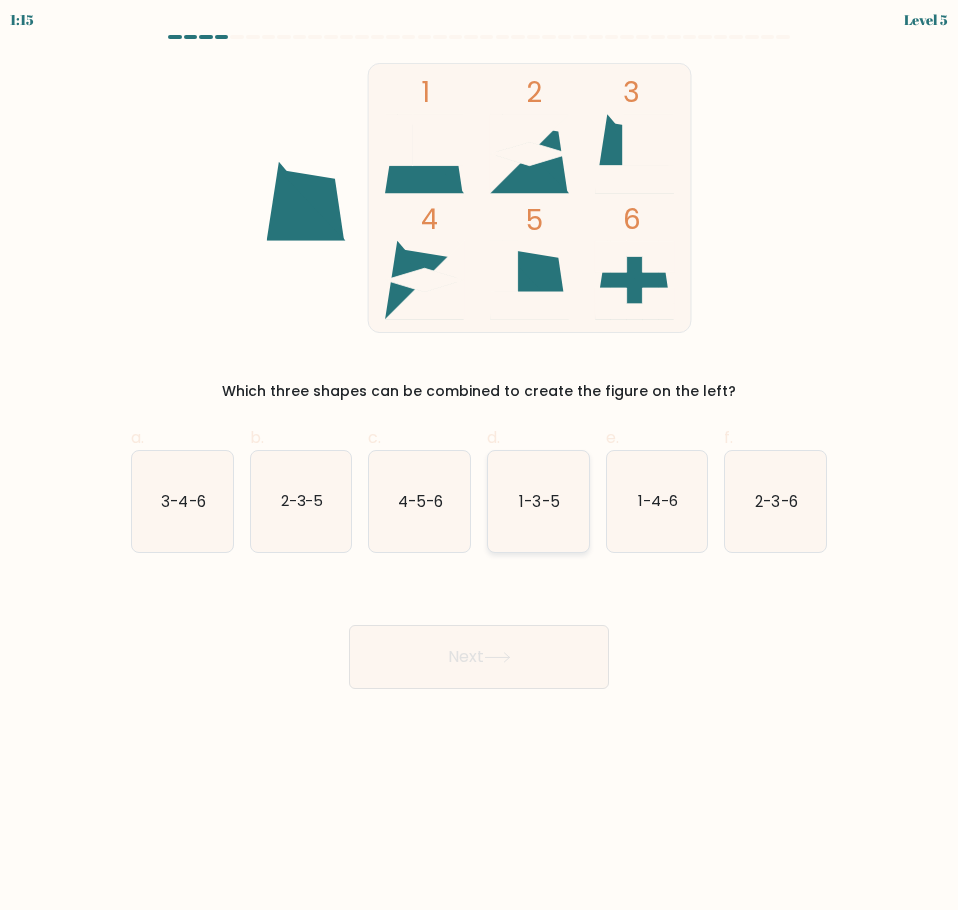 click on "1-3-5" 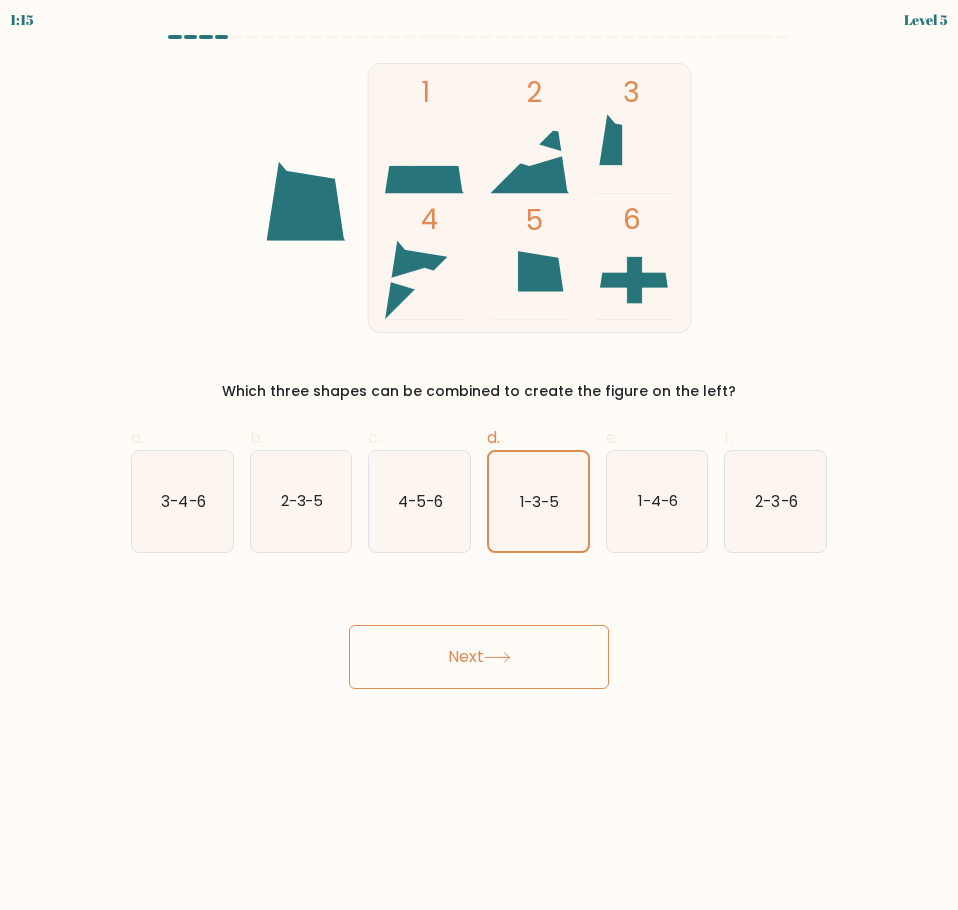 click on "Next" at bounding box center [479, 657] 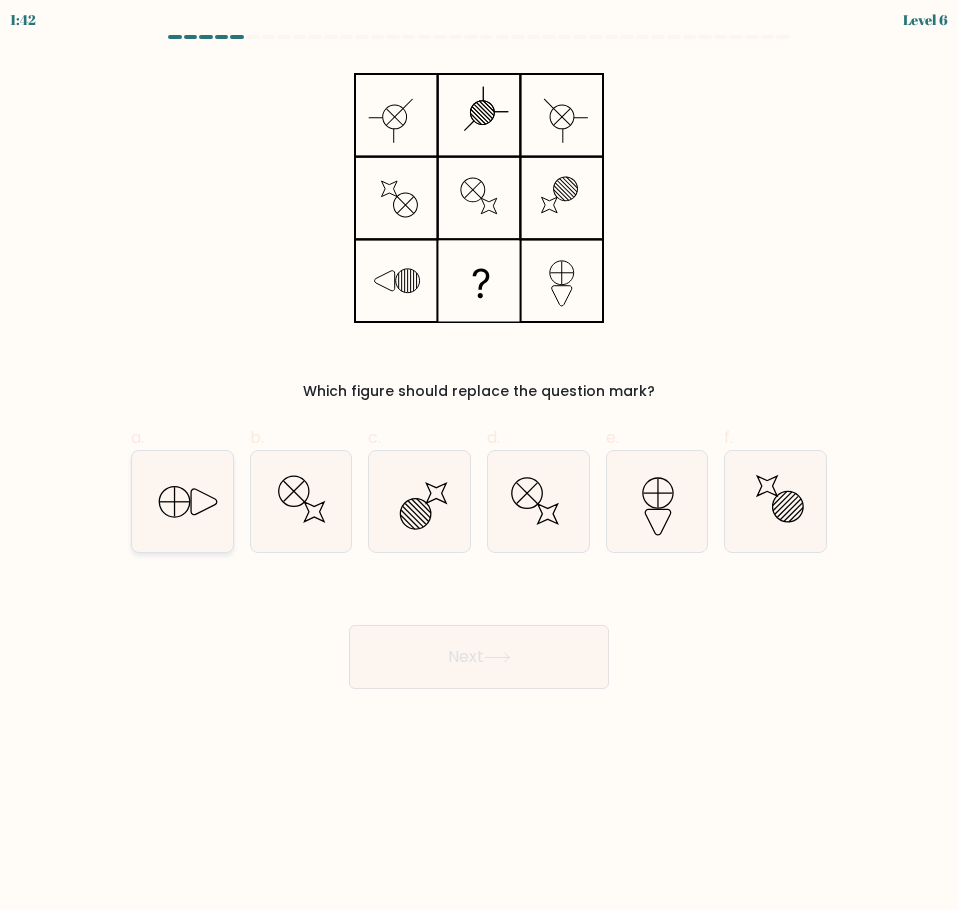 click 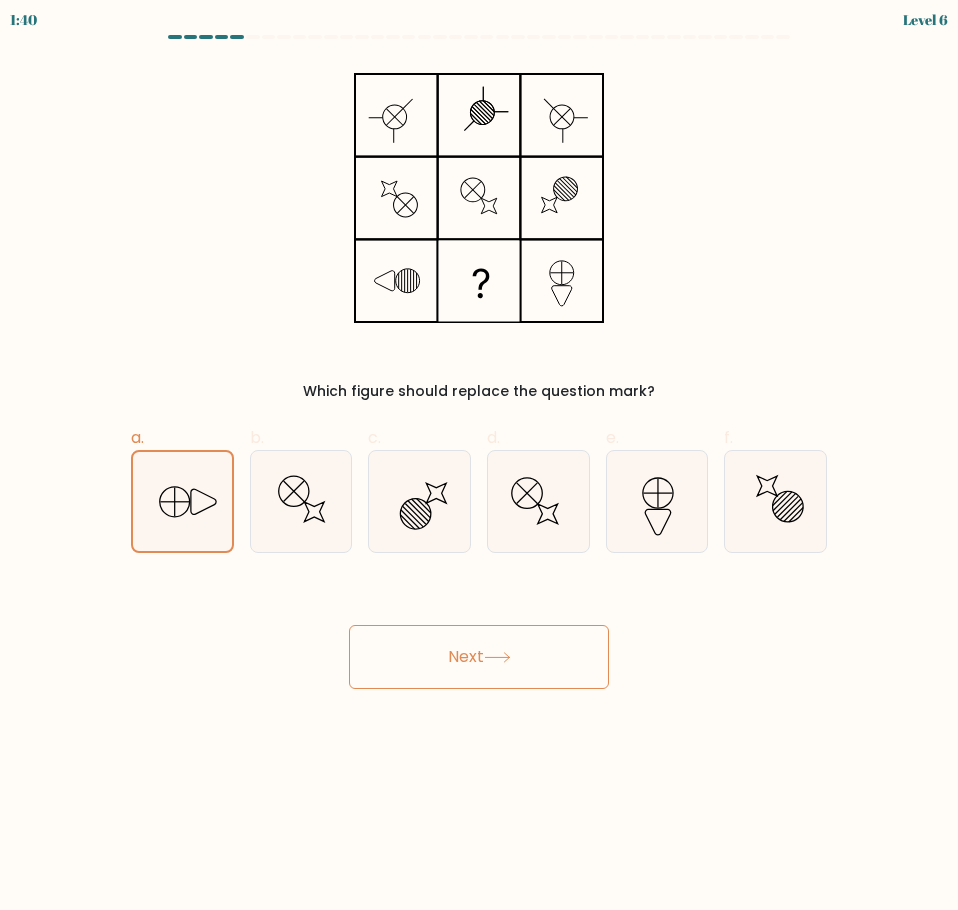 click on "Next" at bounding box center (479, 657) 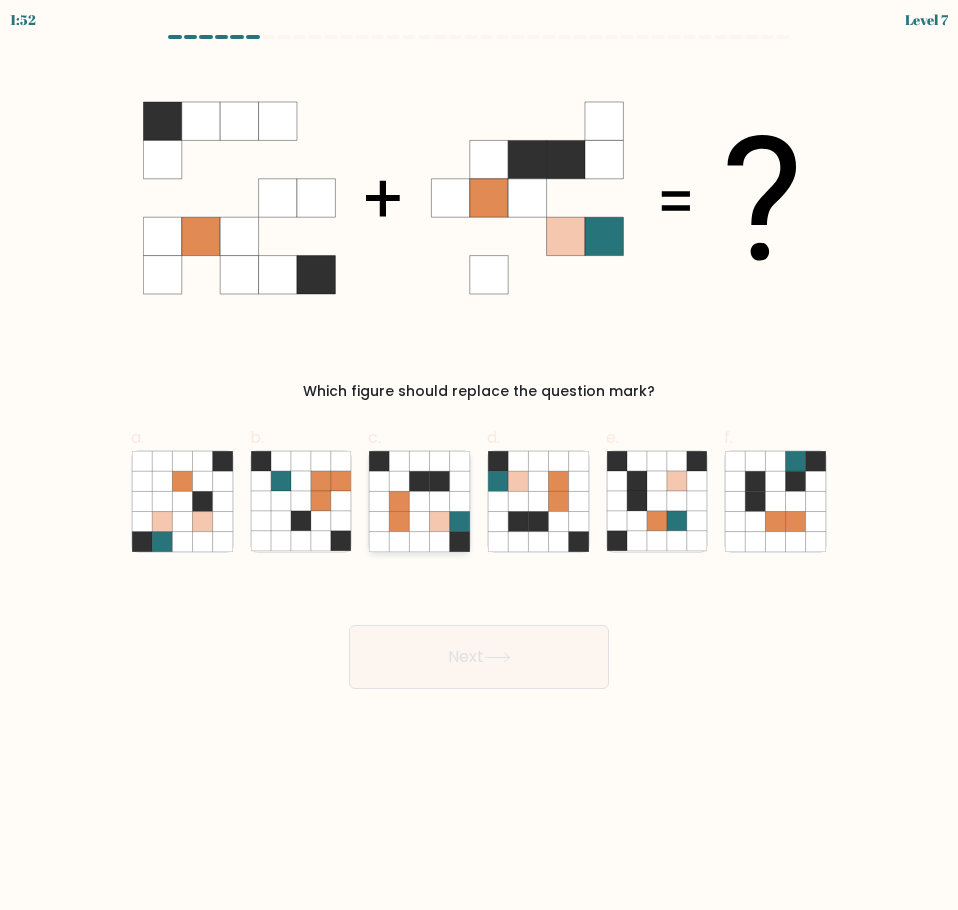 click 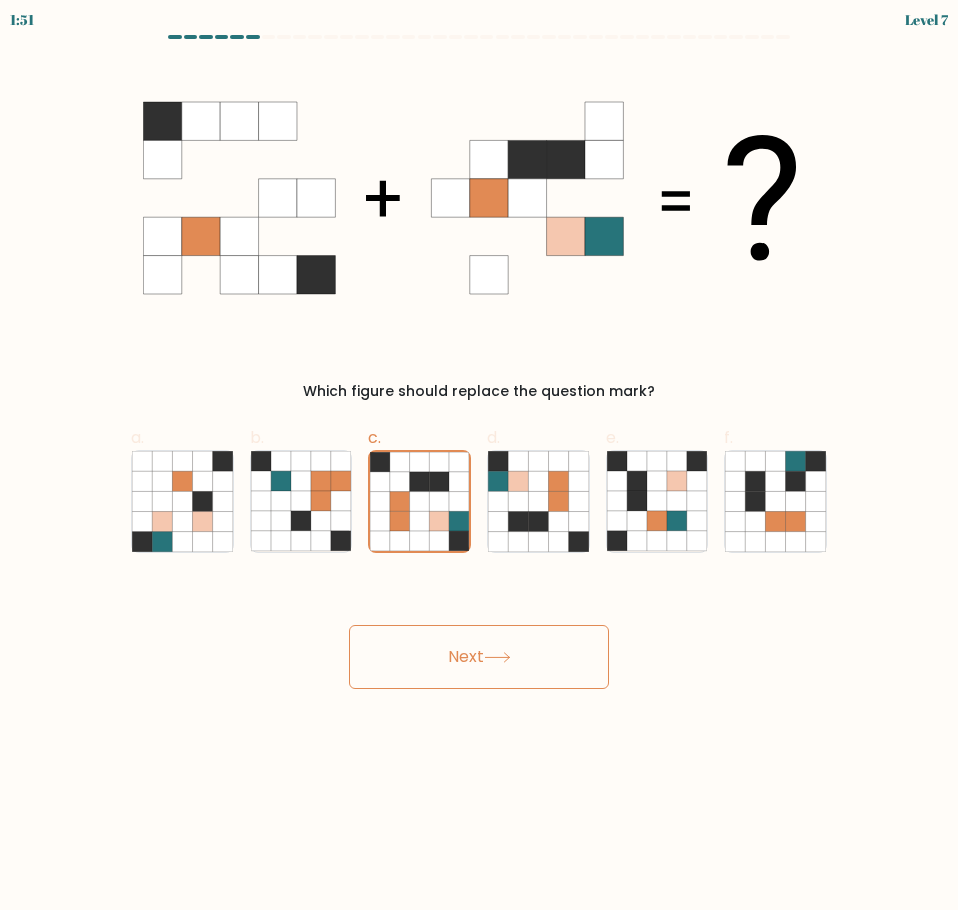 click on "Next" at bounding box center [479, 657] 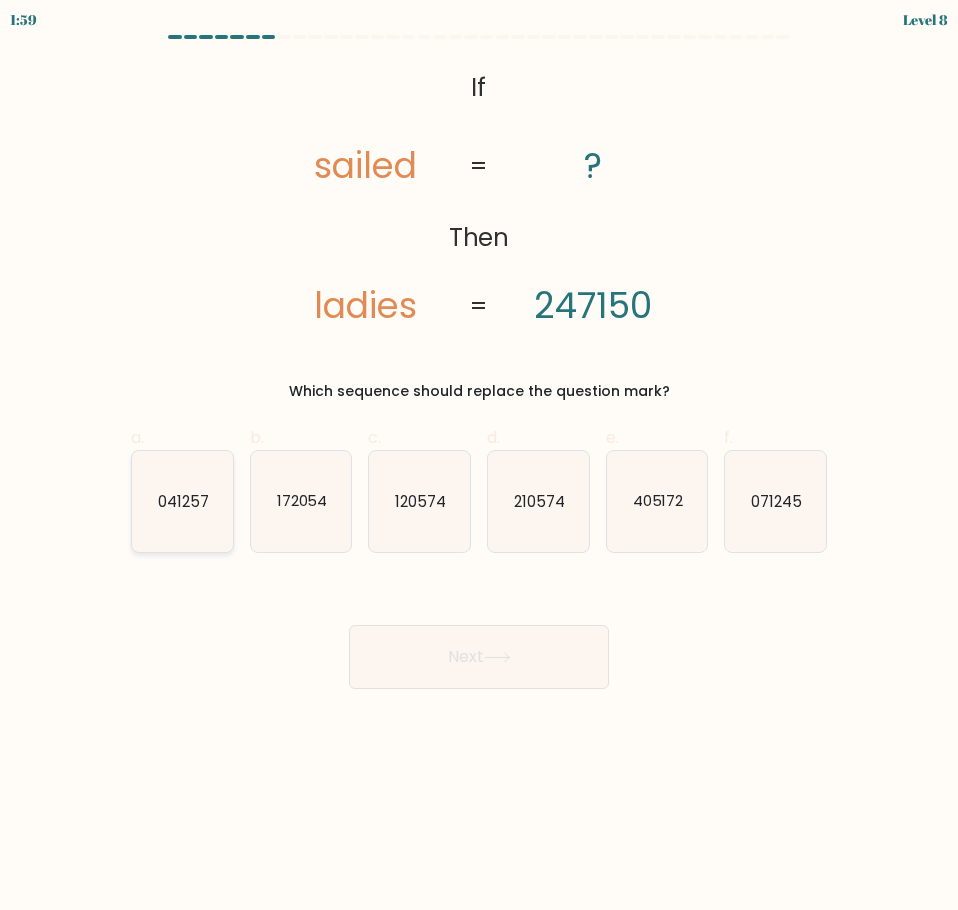 click on "041257" 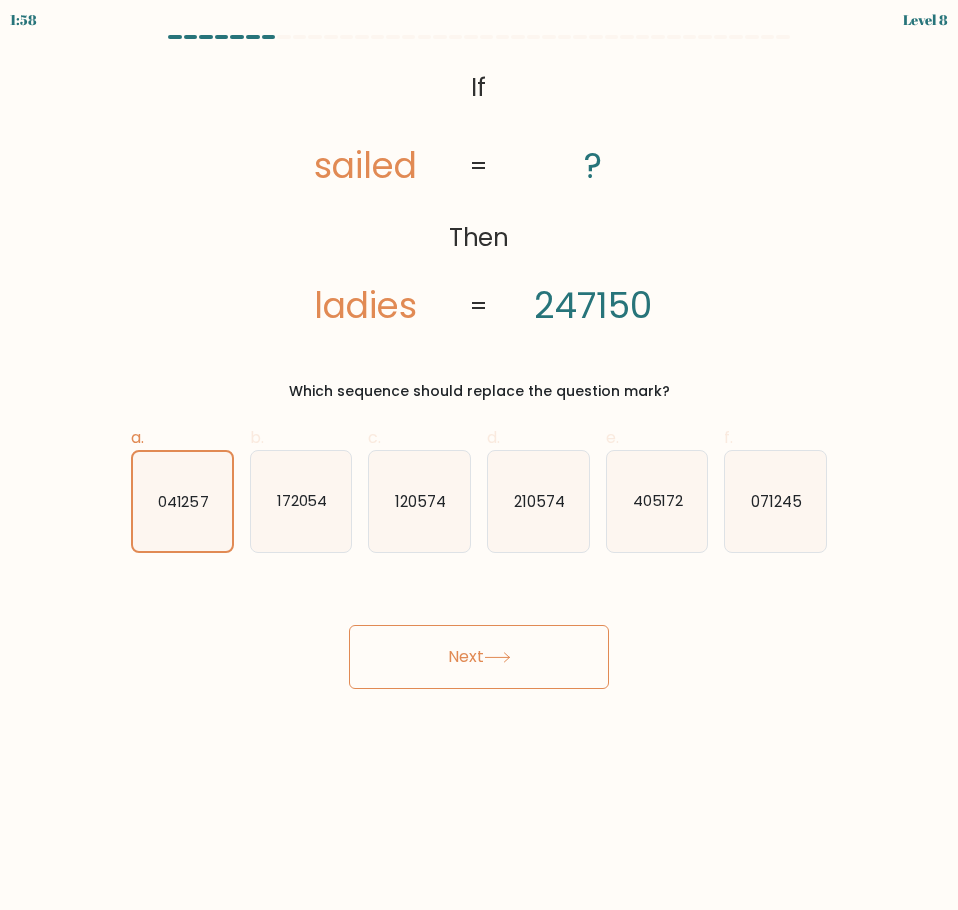 click on "Next" at bounding box center [479, 657] 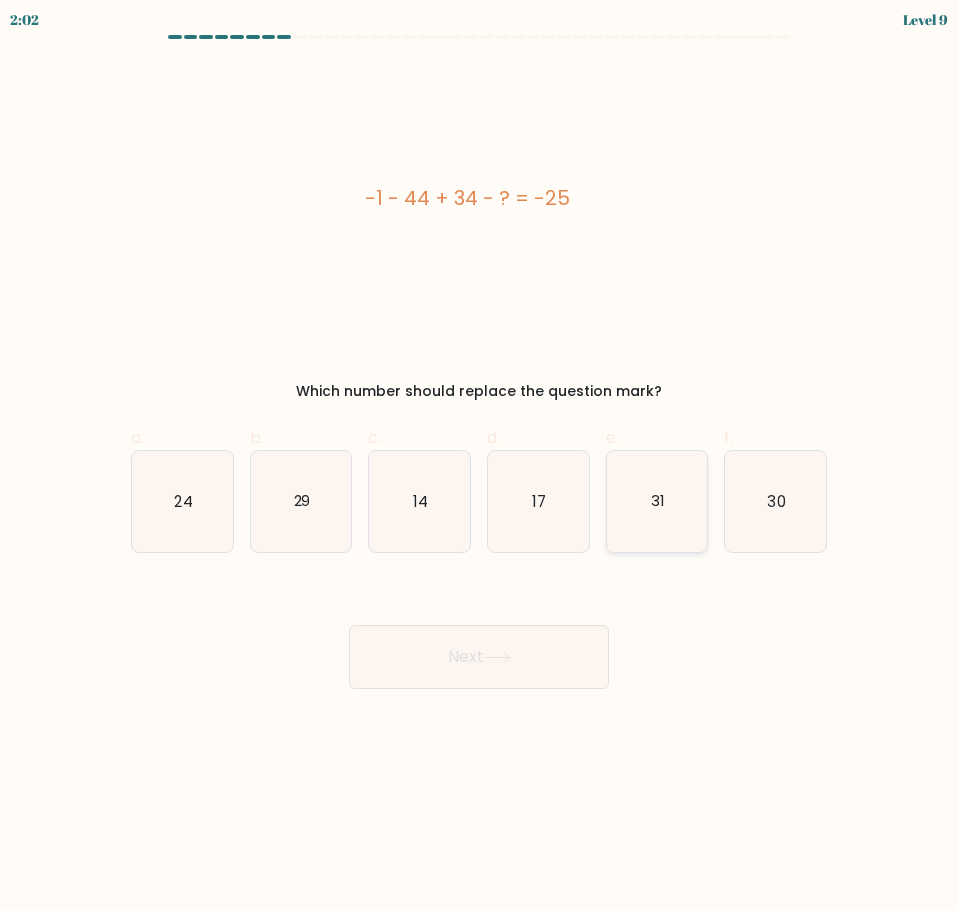 drag, startPoint x: 456, startPoint y: 503, endPoint x: 662, endPoint y: 528, distance: 207.51144 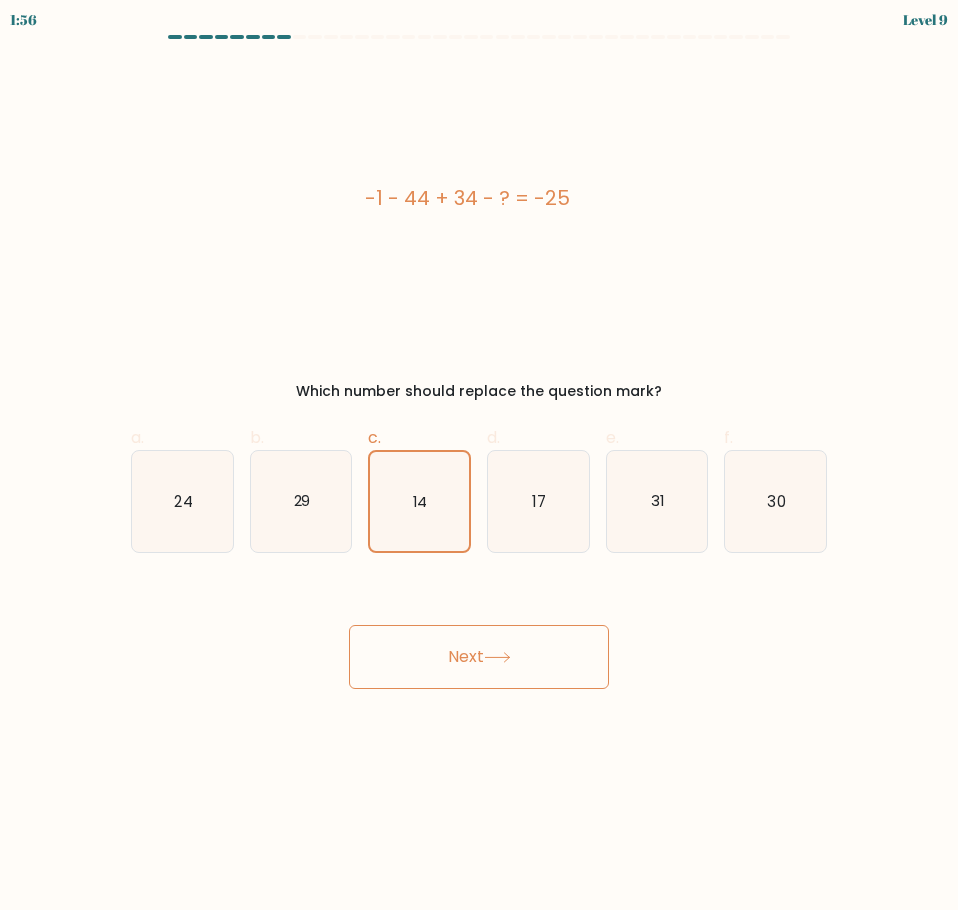 click on "Next" at bounding box center [479, 657] 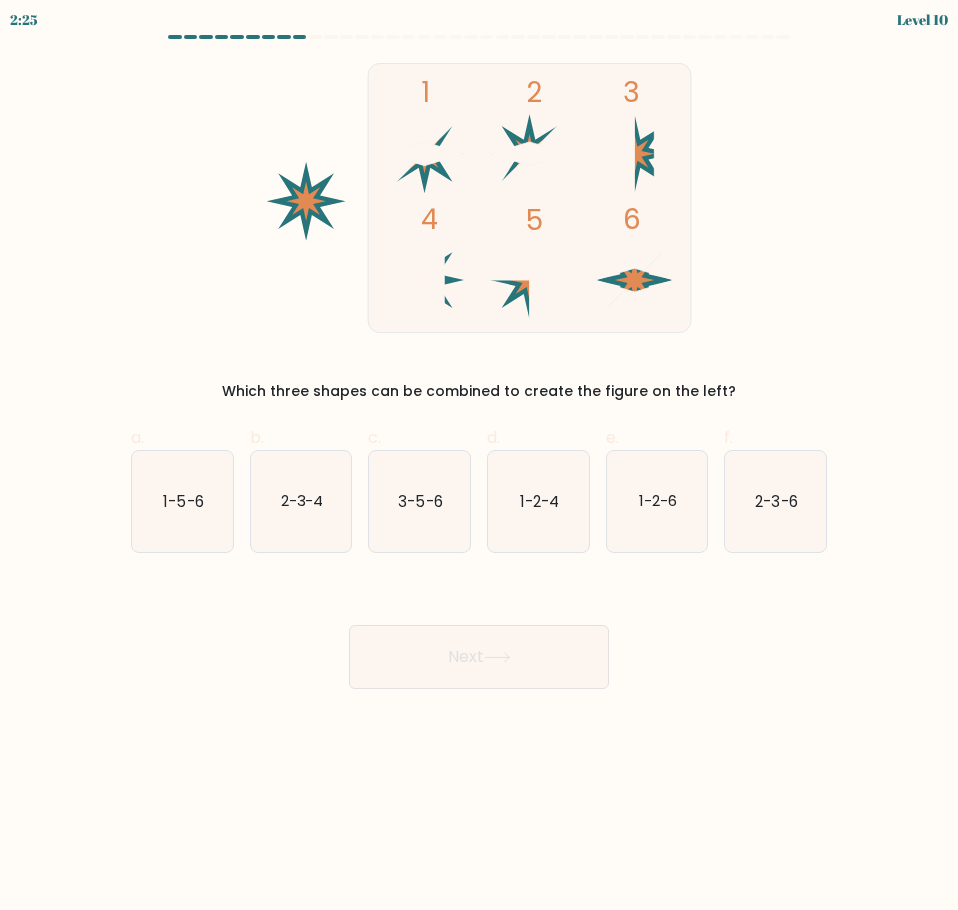 drag, startPoint x: 541, startPoint y: 139, endPoint x: 305, endPoint y: 138, distance: 236.00212 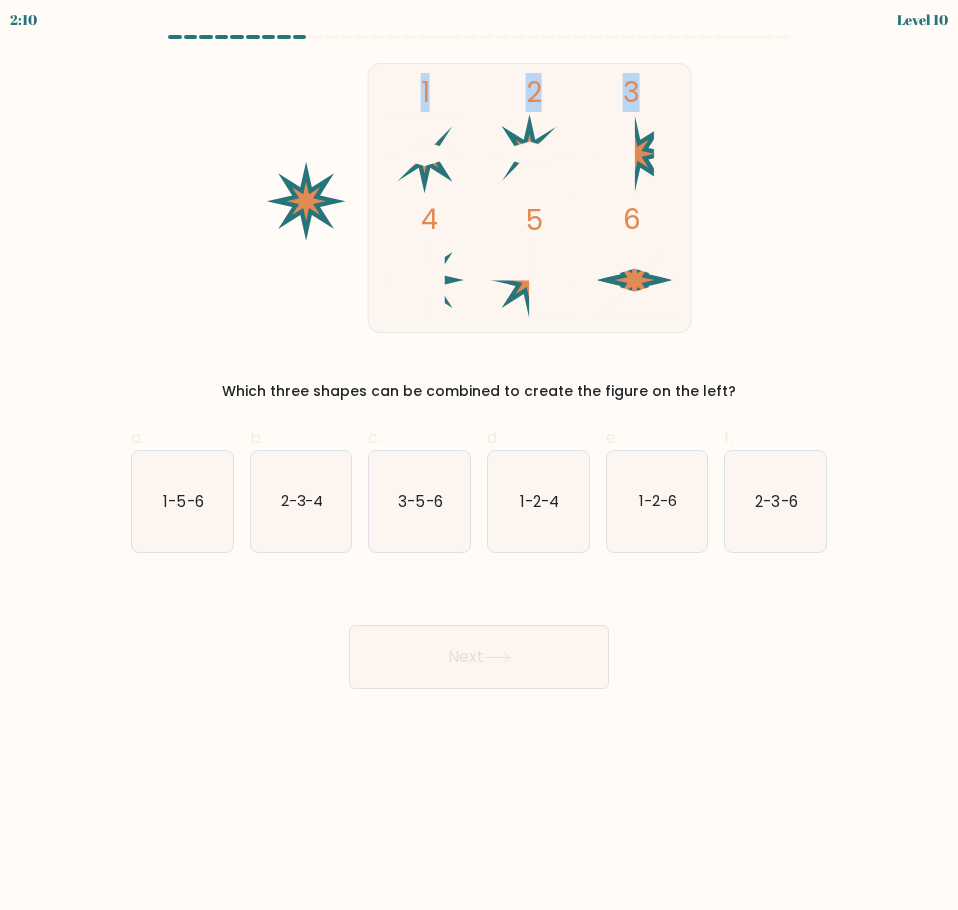 drag, startPoint x: 515, startPoint y: 288, endPoint x: 360, endPoint y: 286, distance: 155.01291 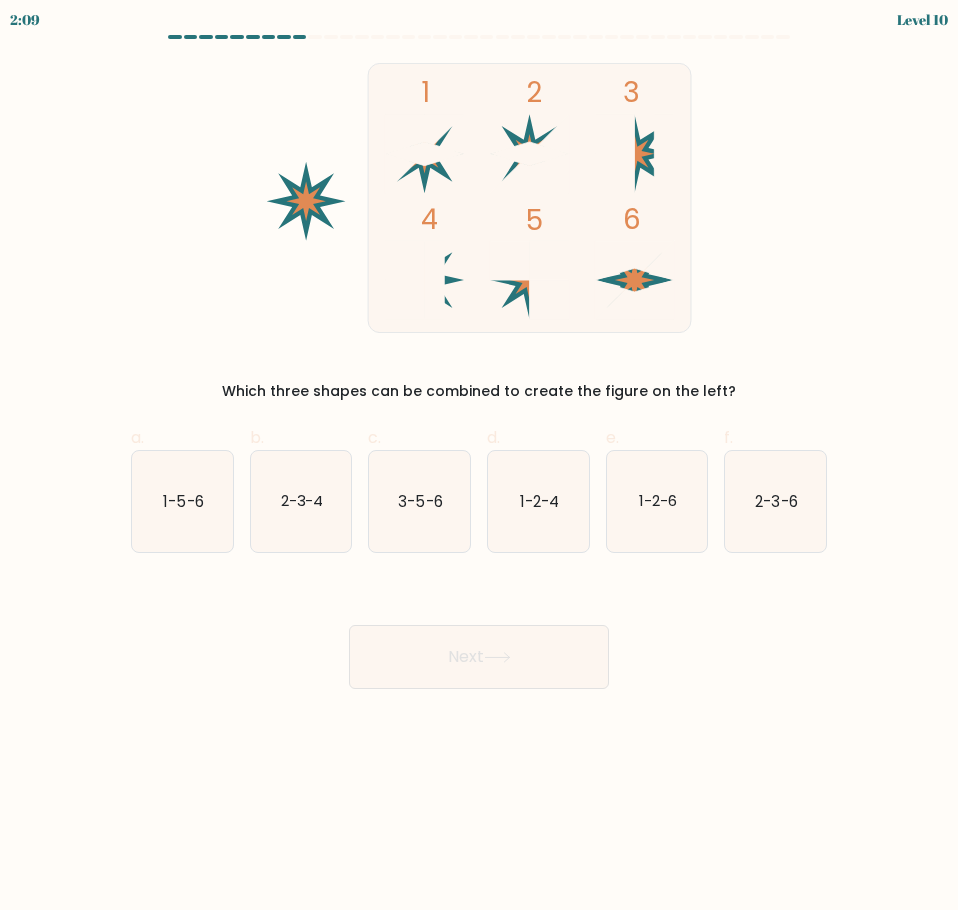 click 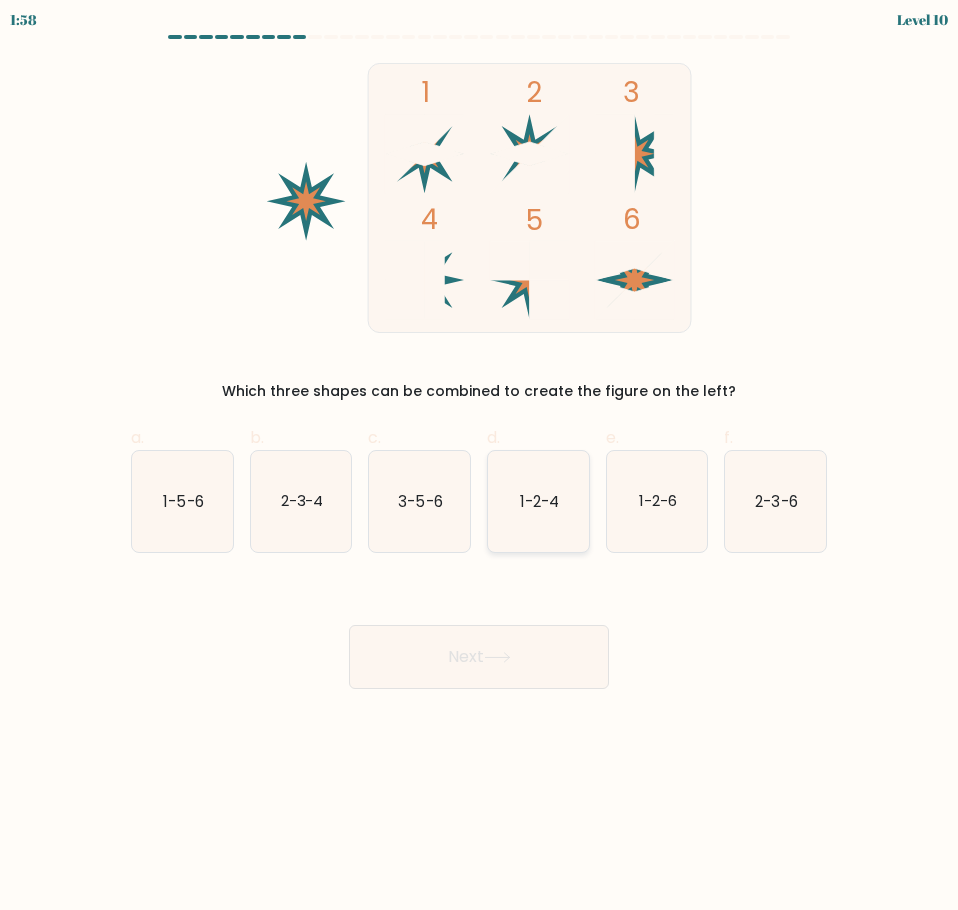 drag, startPoint x: 522, startPoint y: 501, endPoint x: 516, endPoint y: 531, distance: 30.594116 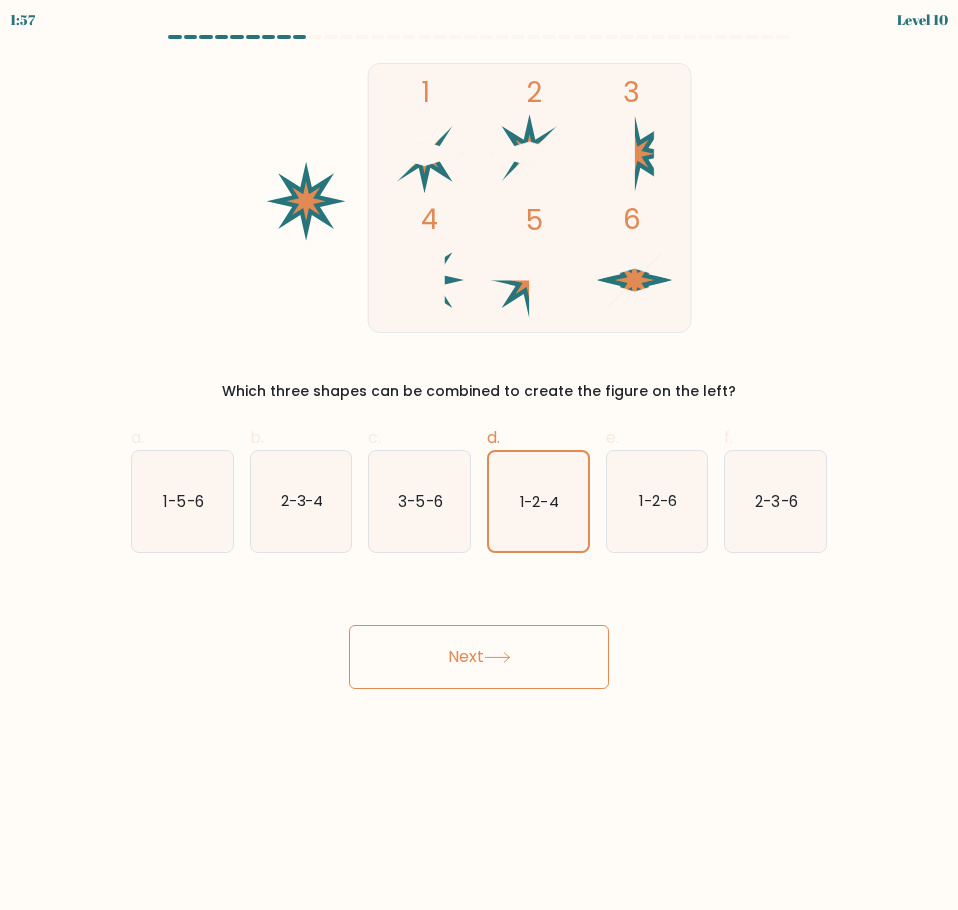 click 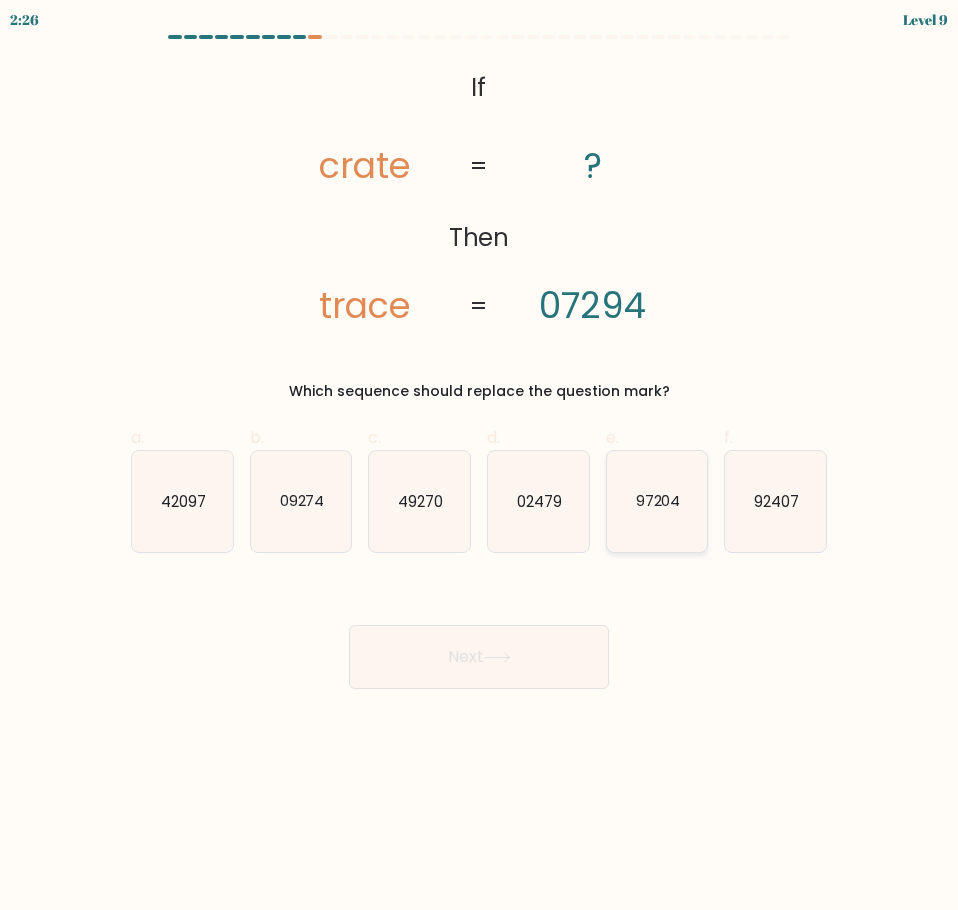 click on "97204" 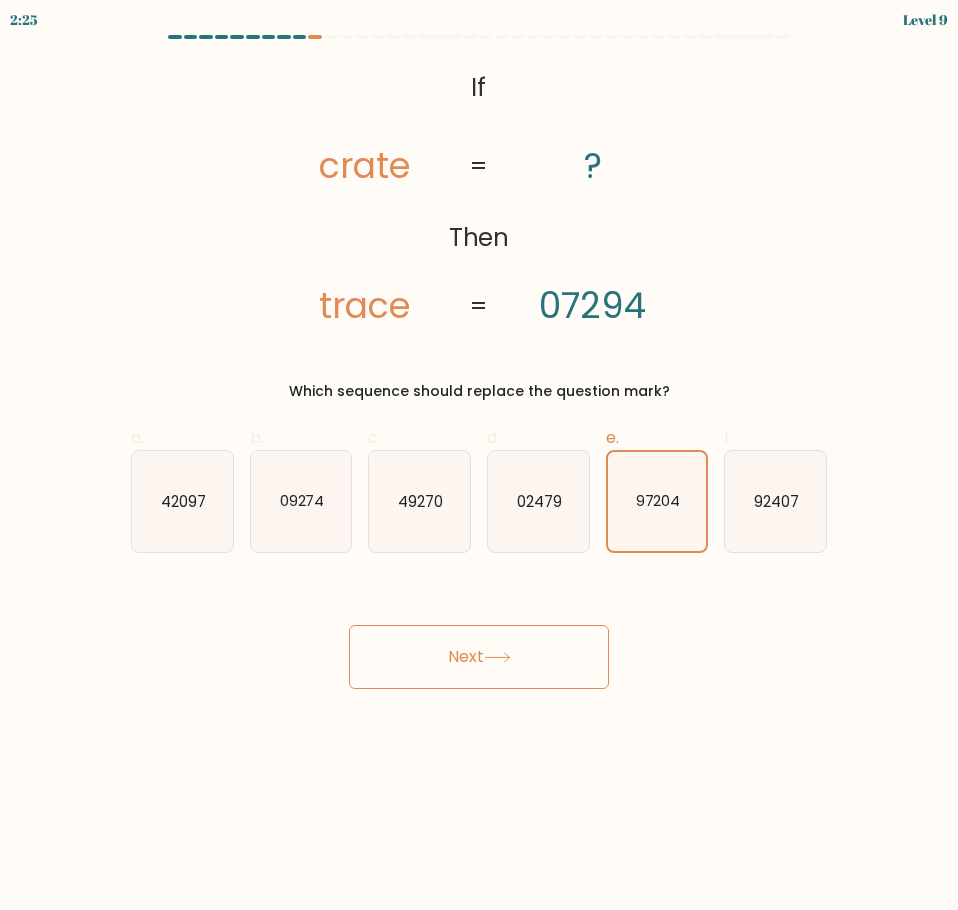 click on "Next" at bounding box center [479, 657] 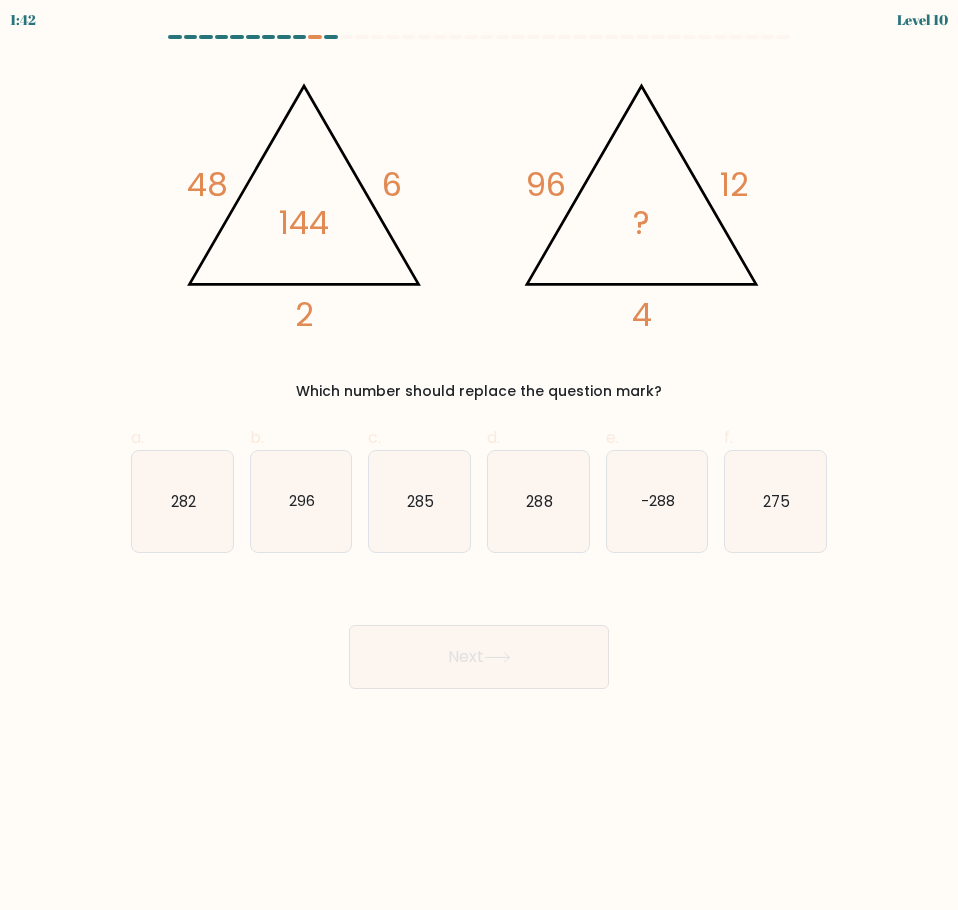 drag, startPoint x: 546, startPoint y: 518, endPoint x: 543, endPoint y: 592, distance: 74.06078 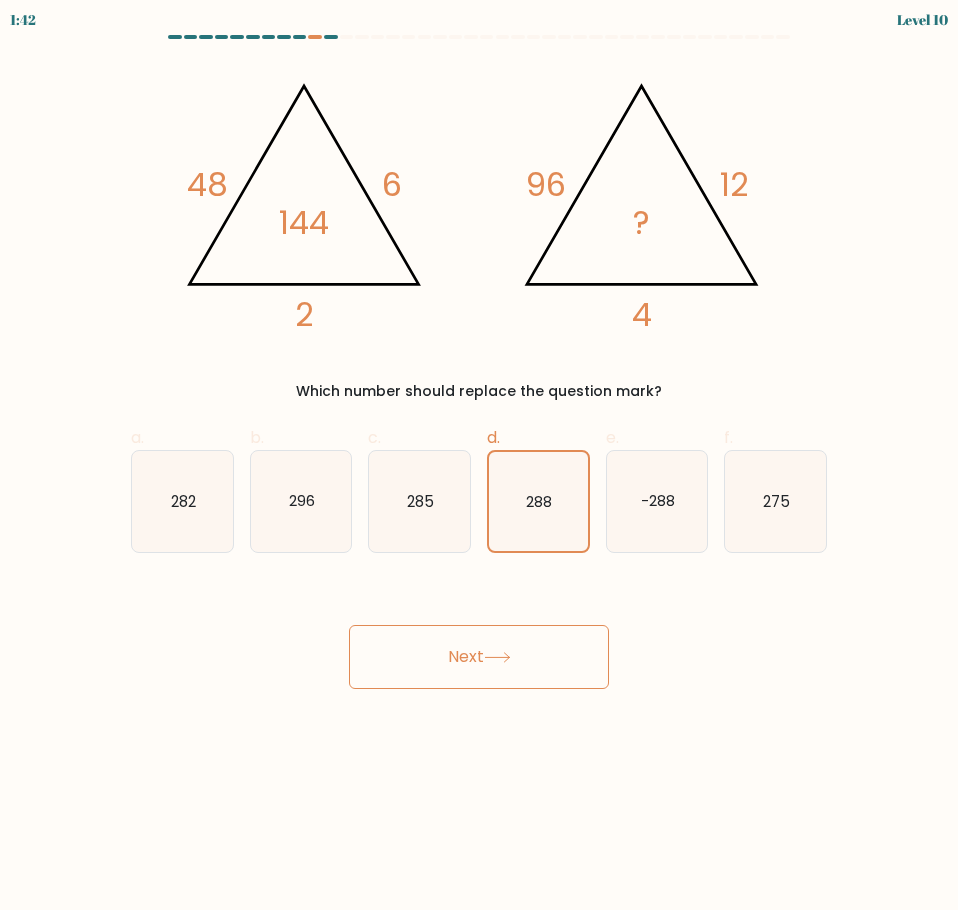 click on "Next" at bounding box center (479, 657) 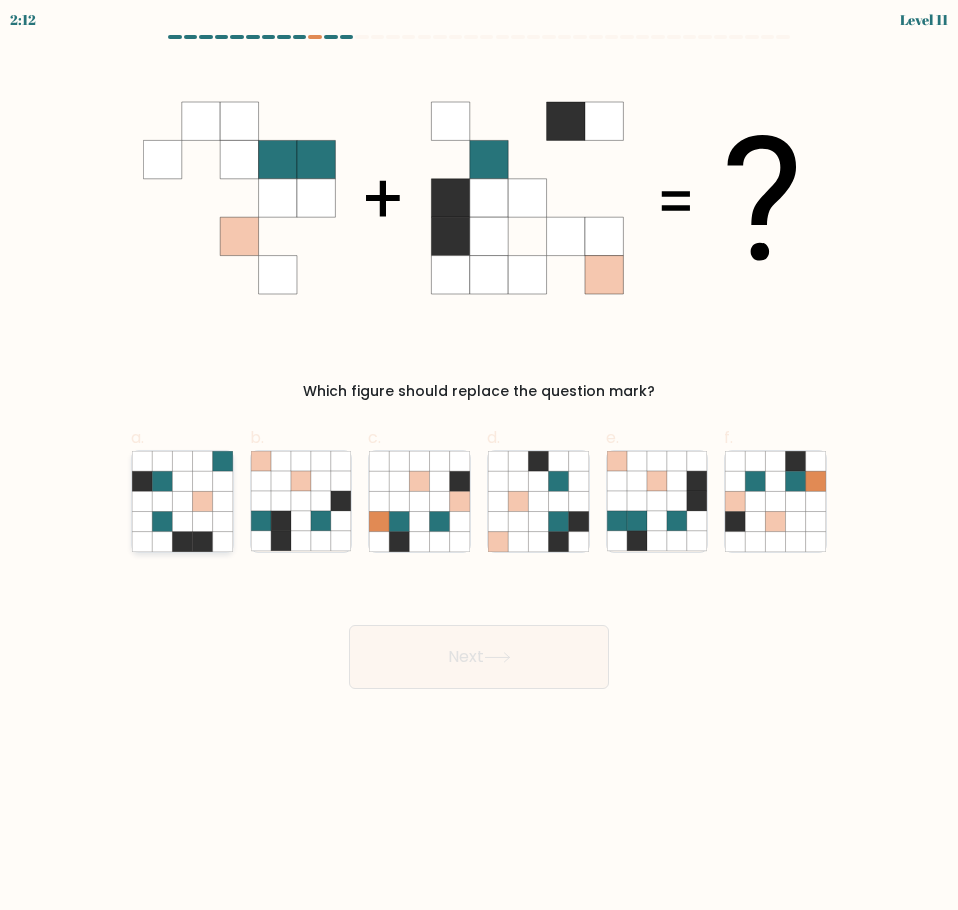 click 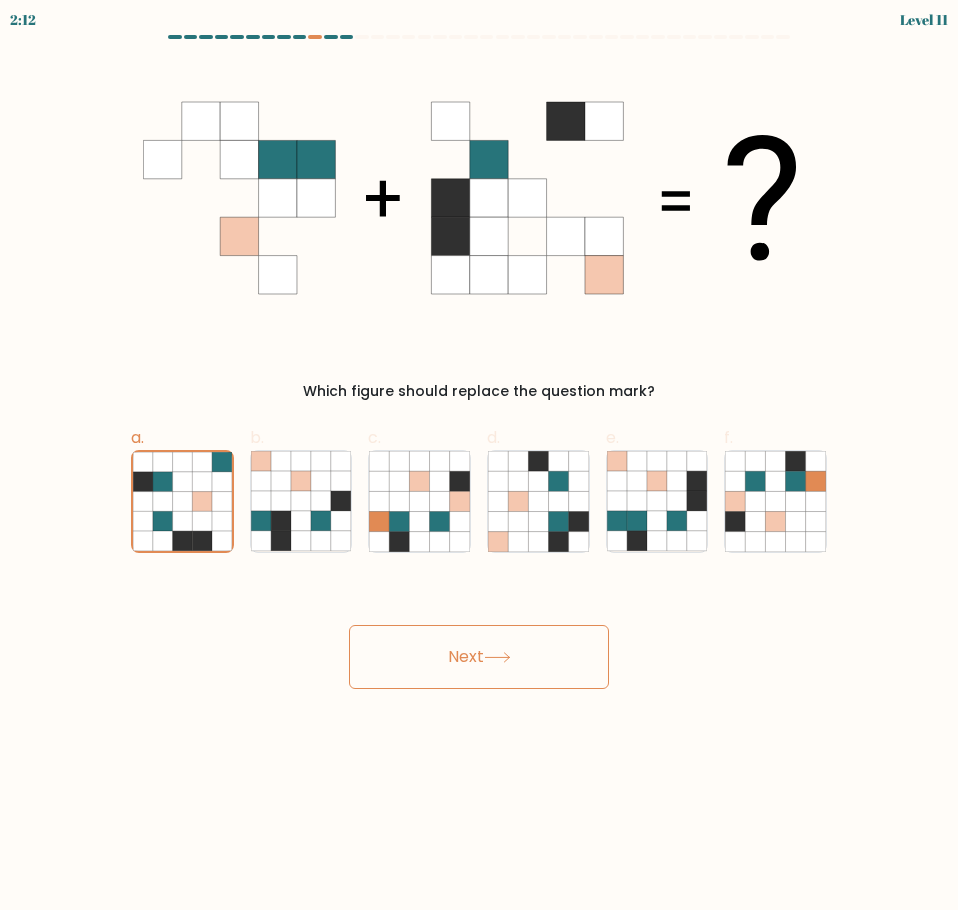click on "Next" at bounding box center [479, 657] 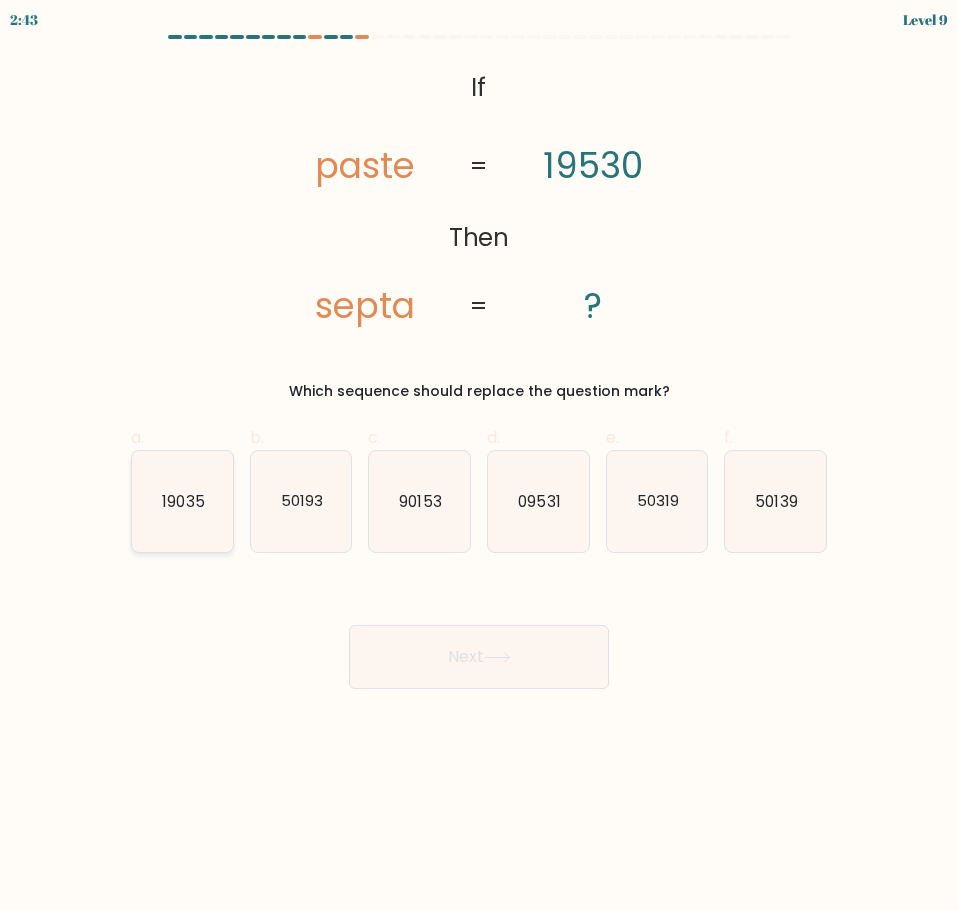 click on "19035" 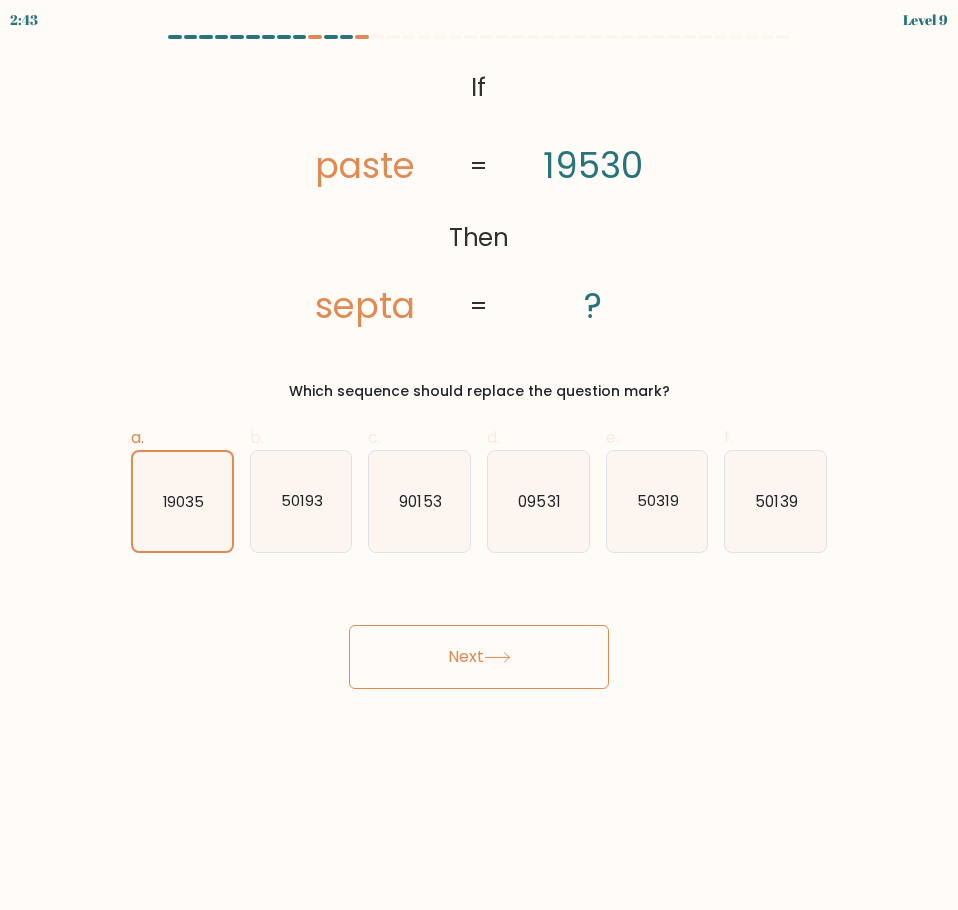 click on "Next" at bounding box center [479, 657] 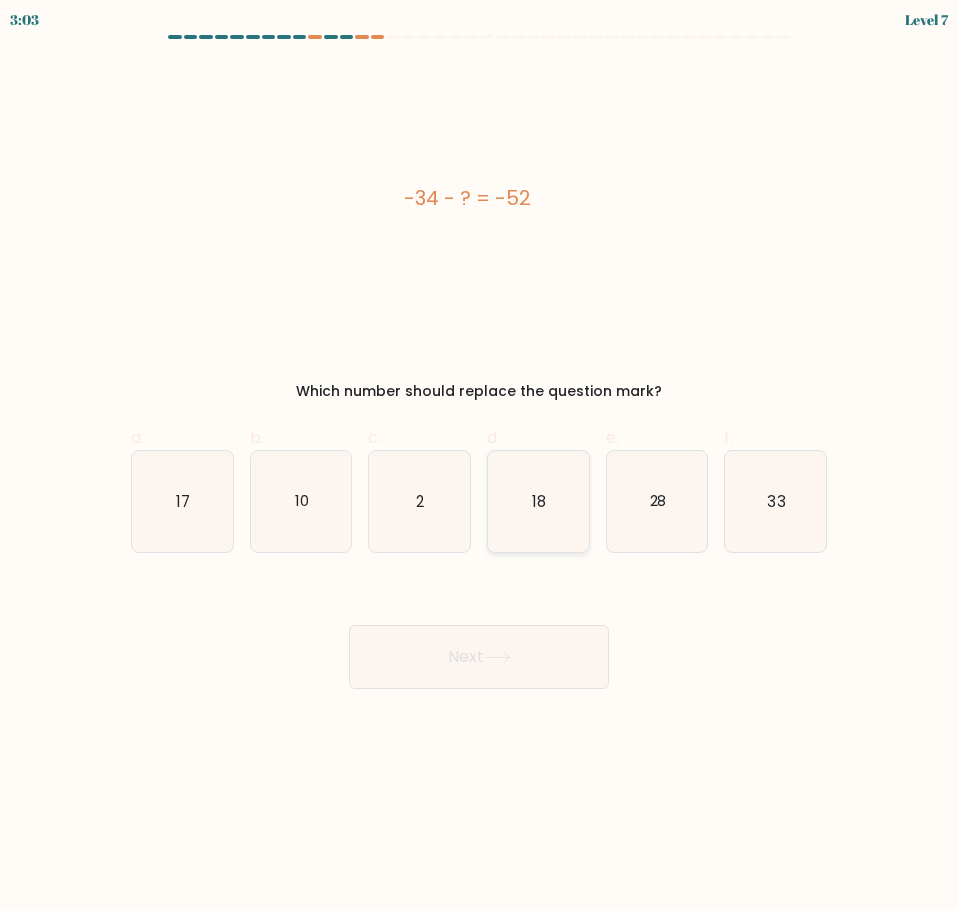 click on "18" 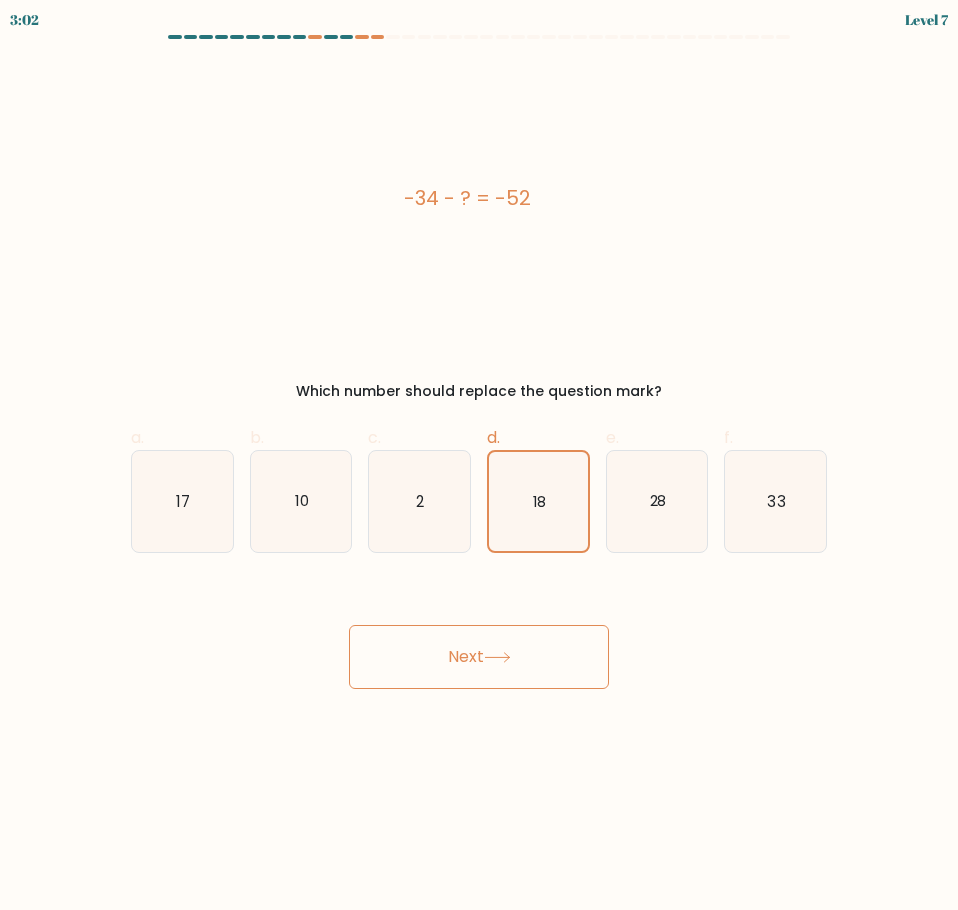 click on "Next" at bounding box center (479, 657) 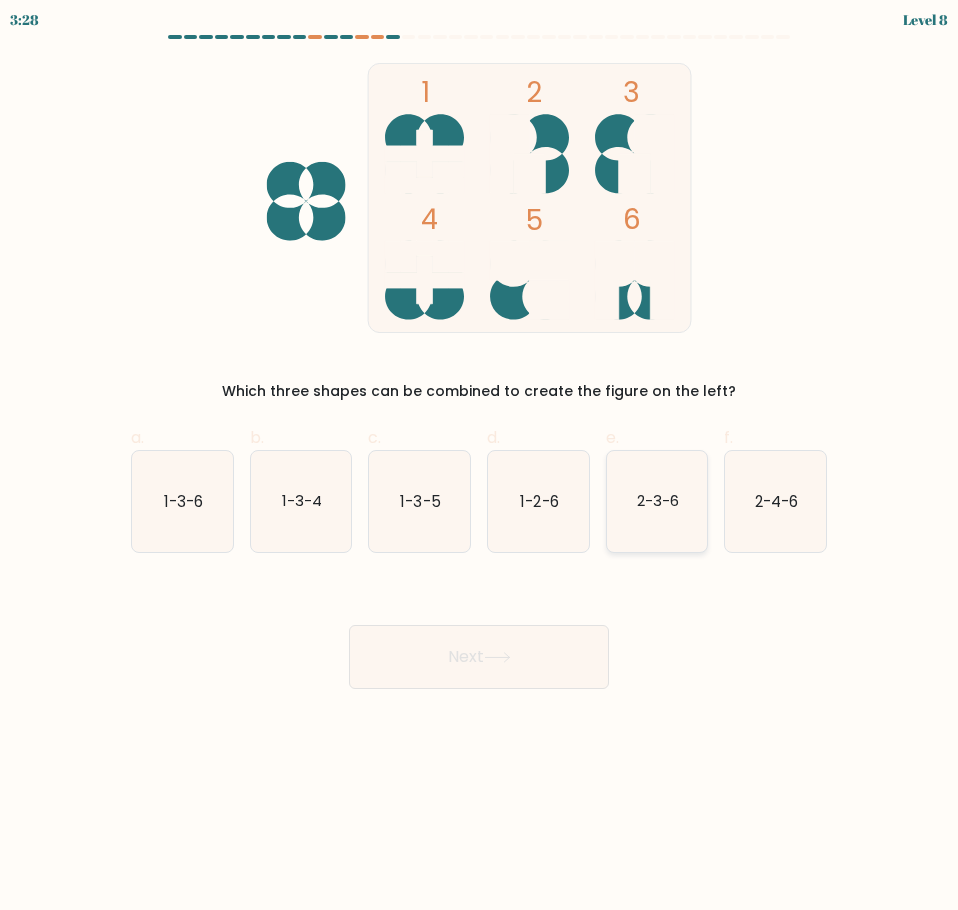 click on "2-3-6" 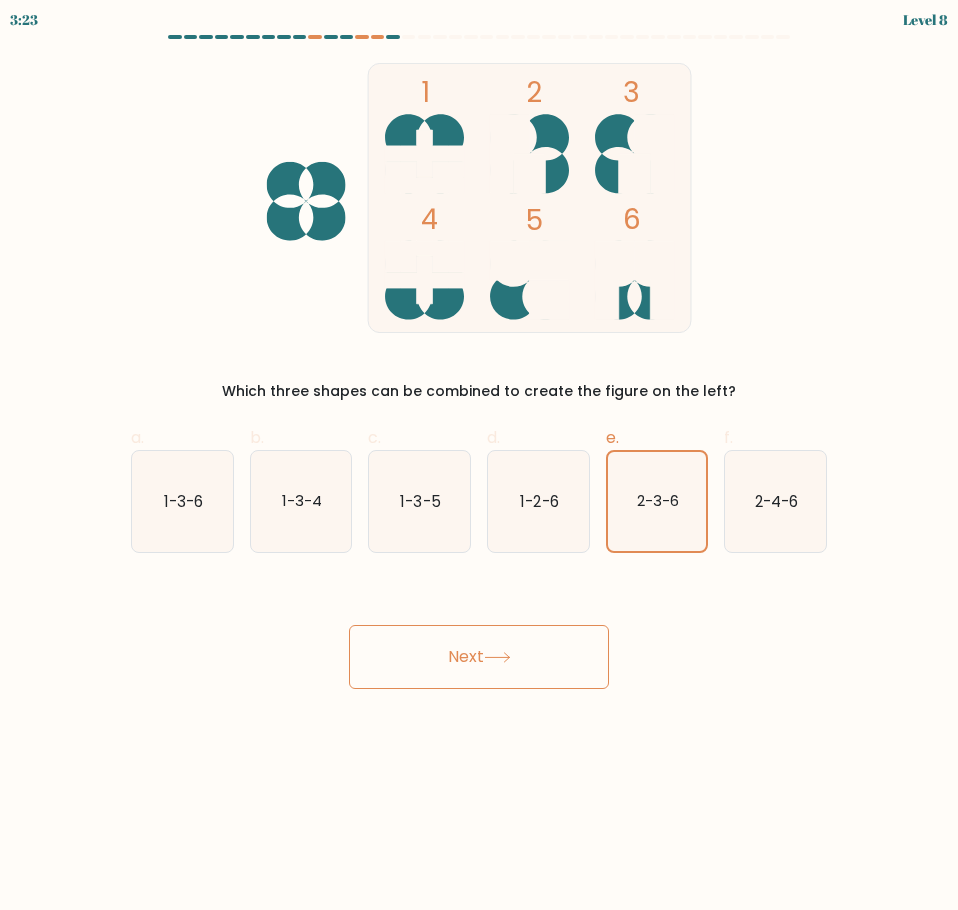 click on "Next" at bounding box center (479, 657) 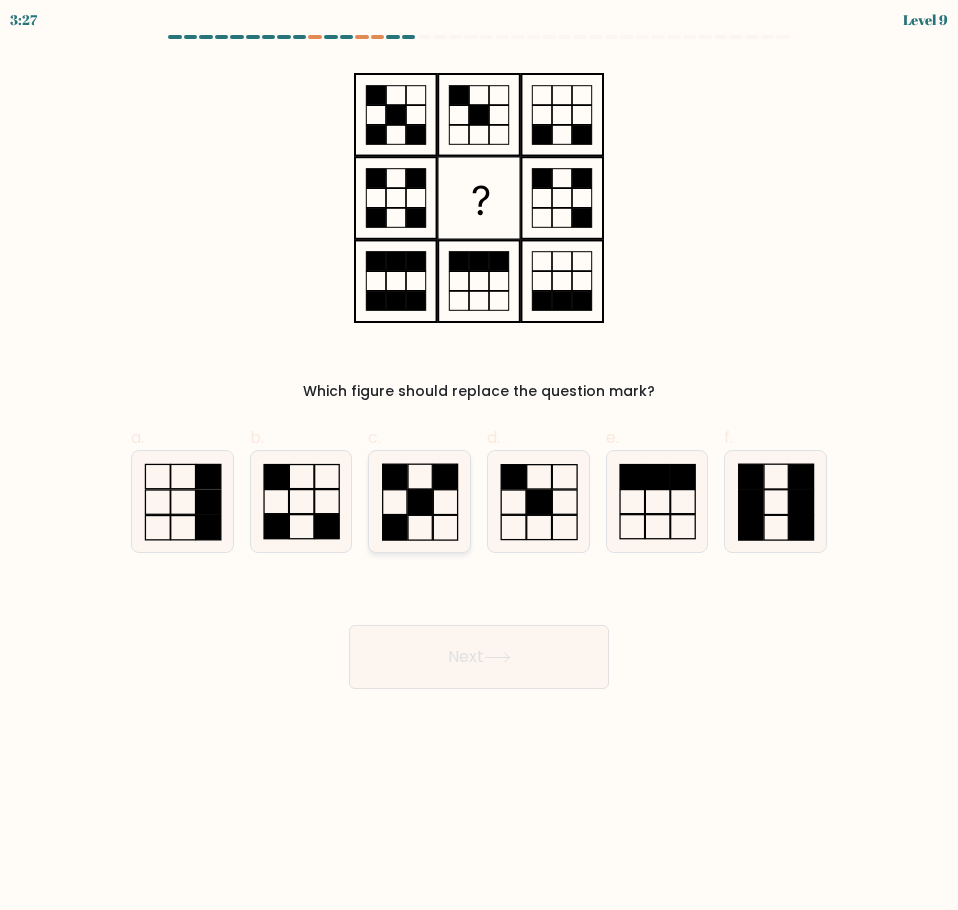 click 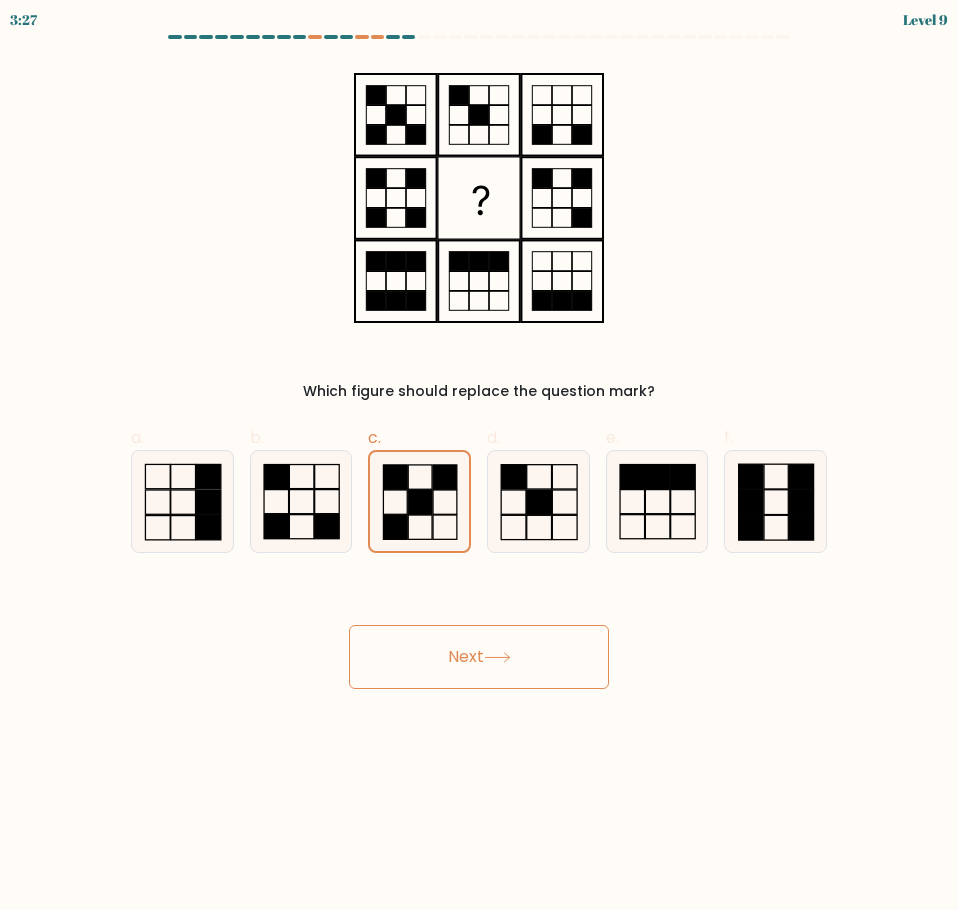 click on "Next" at bounding box center [479, 657] 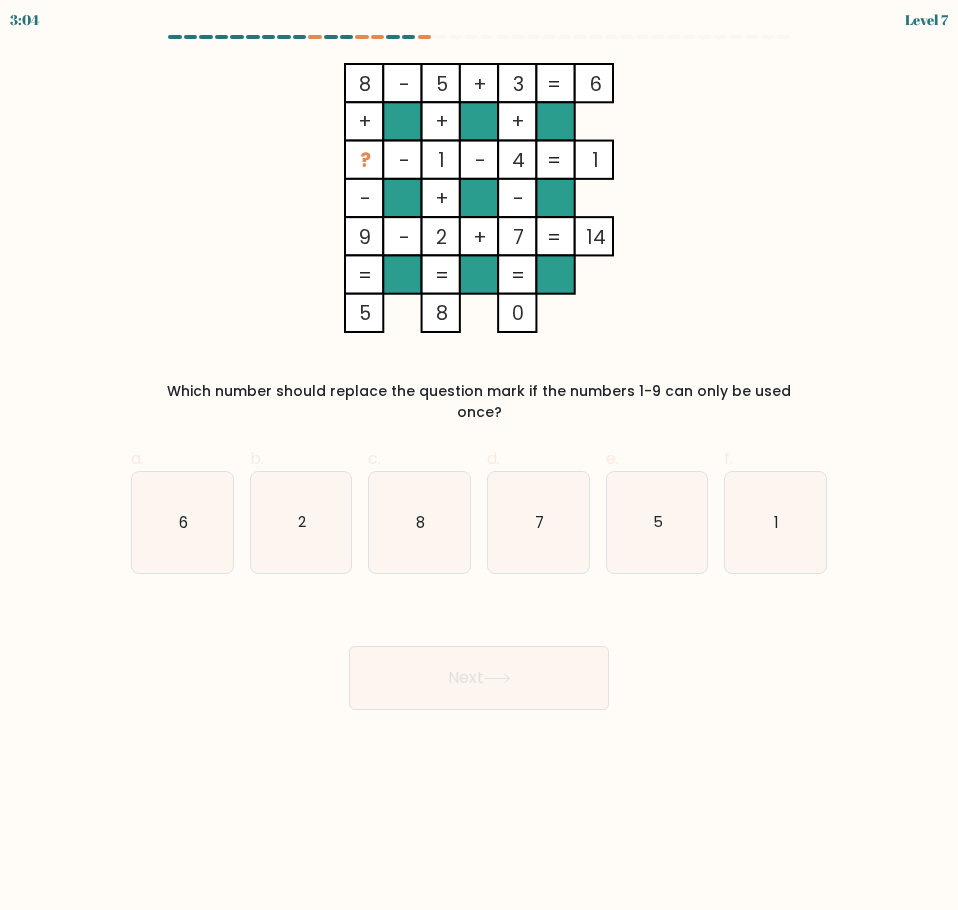 drag, startPoint x: 187, startPoint y: 519, endPoint x: 358, endPoint y: 584, distance: 182.93715 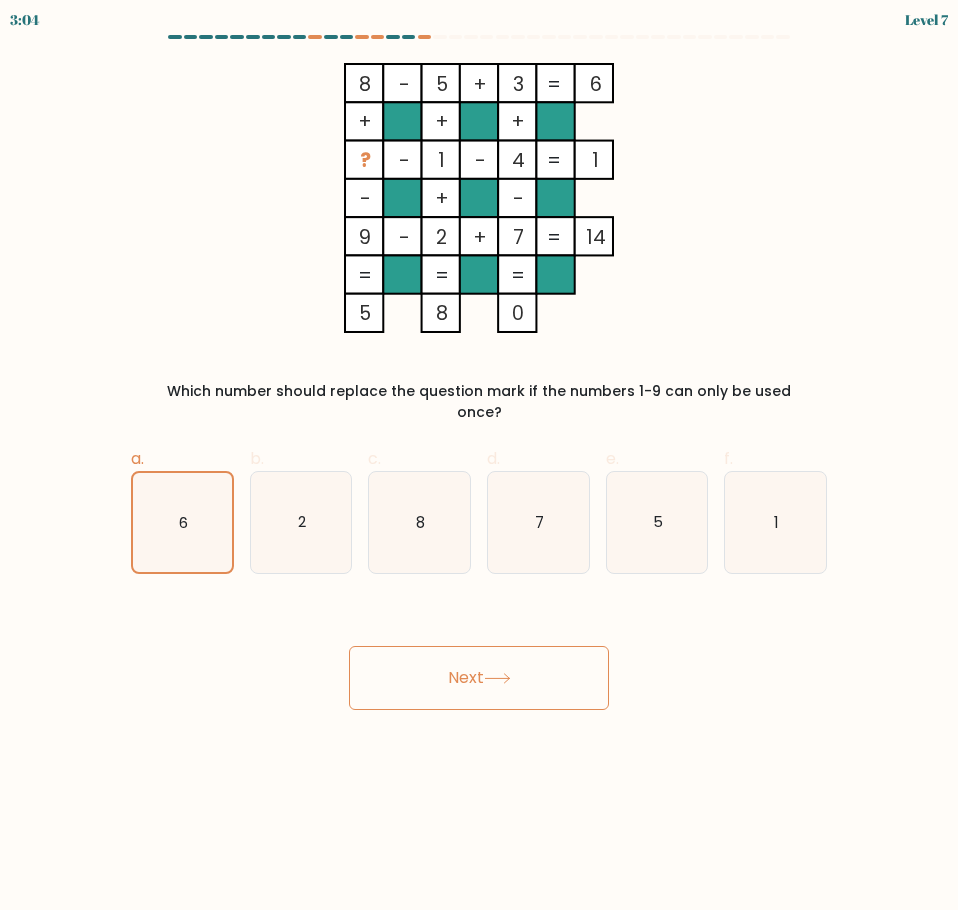 click on "Next" at bounding box center [479, 678] 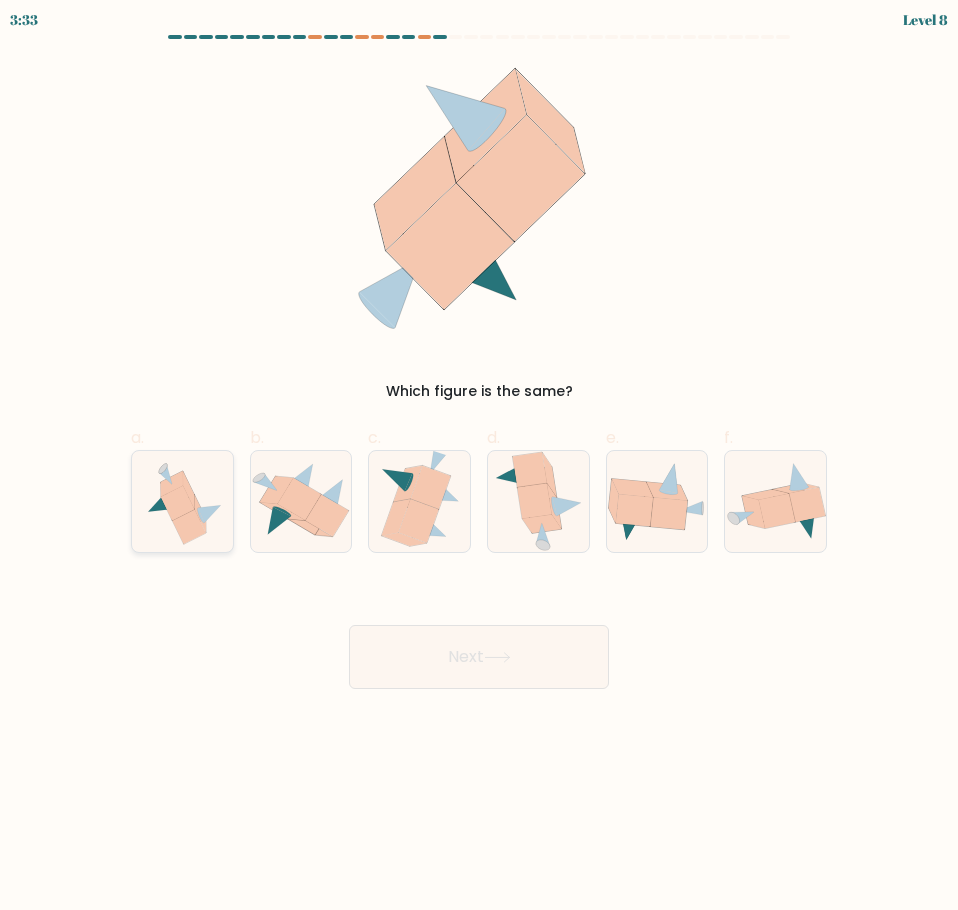 click 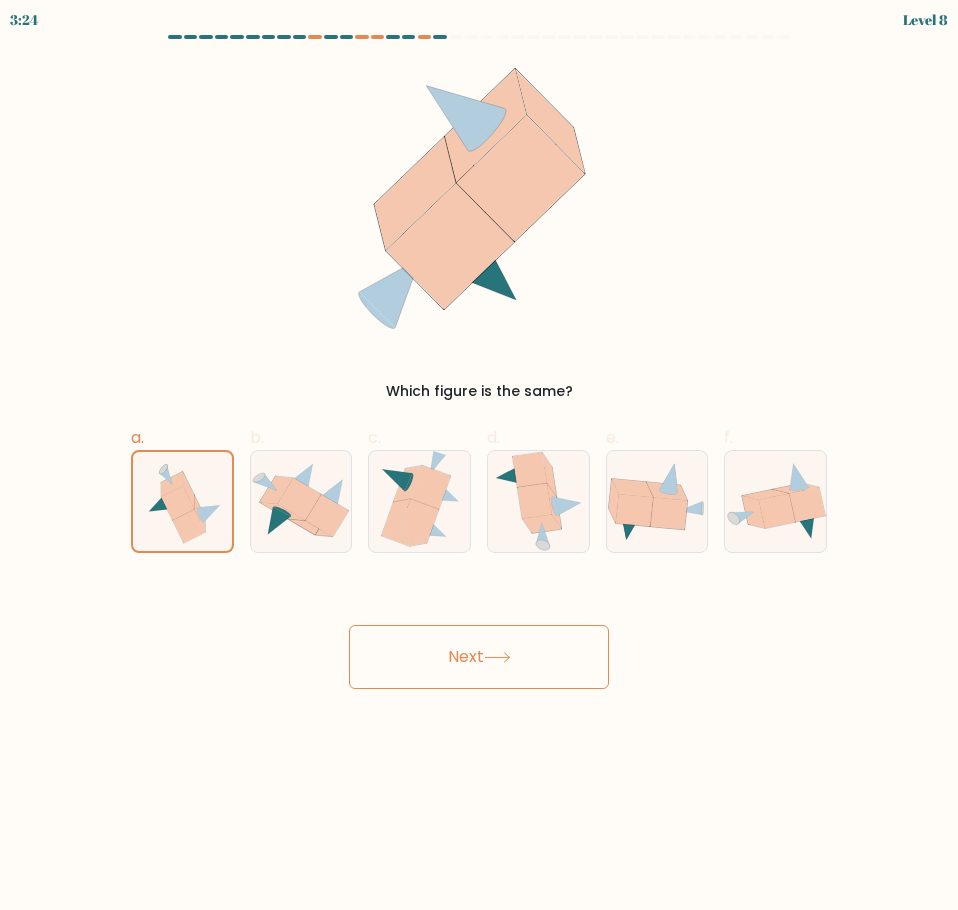 click on "Next" at bounding box center (479, 657) 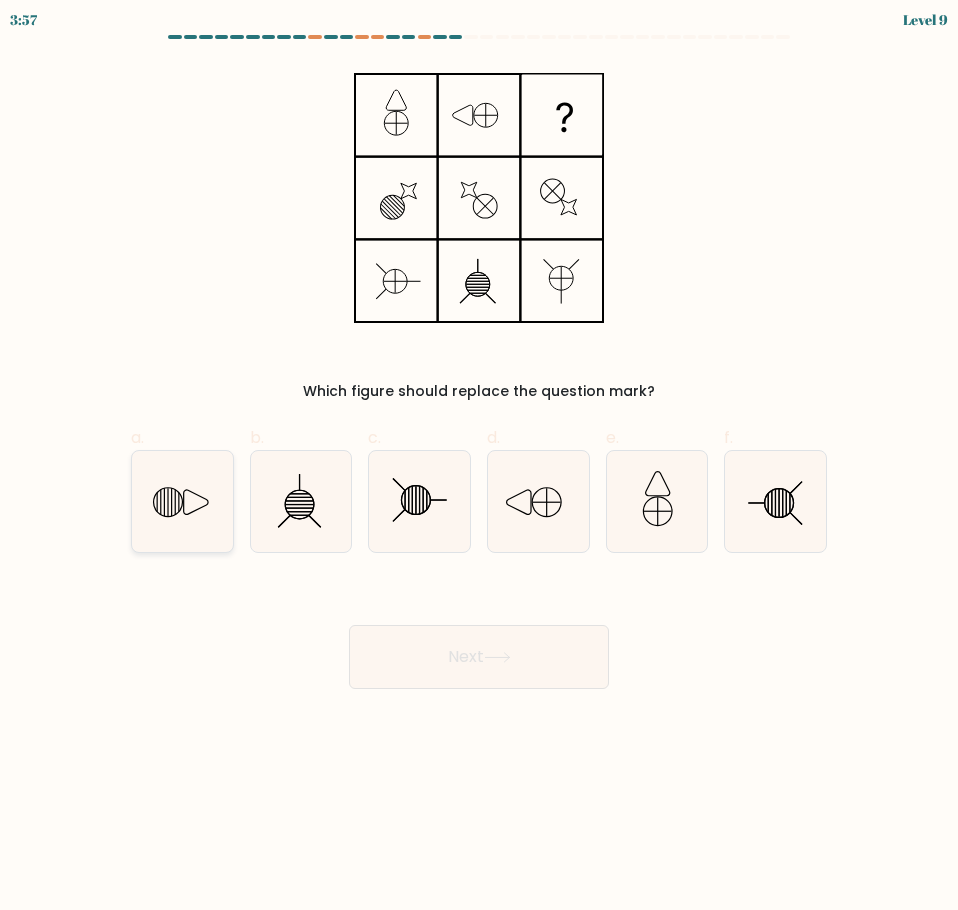 click 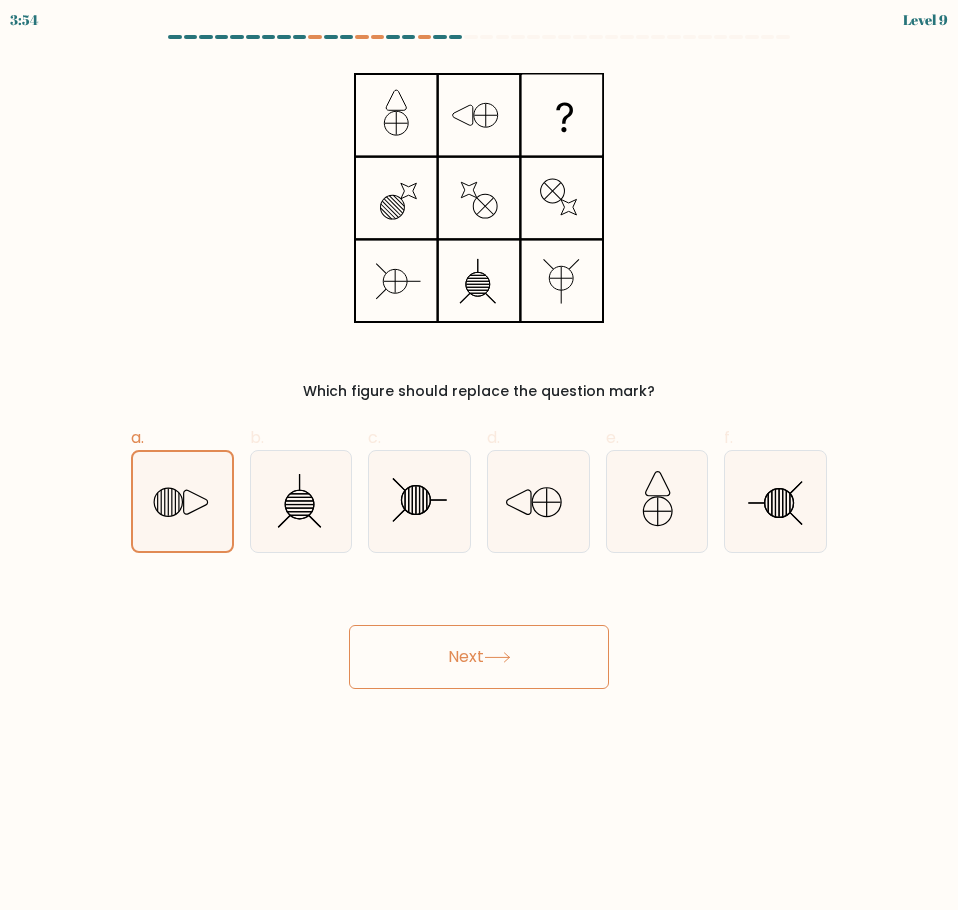 click on "Next" at bounding box center (479, 657) 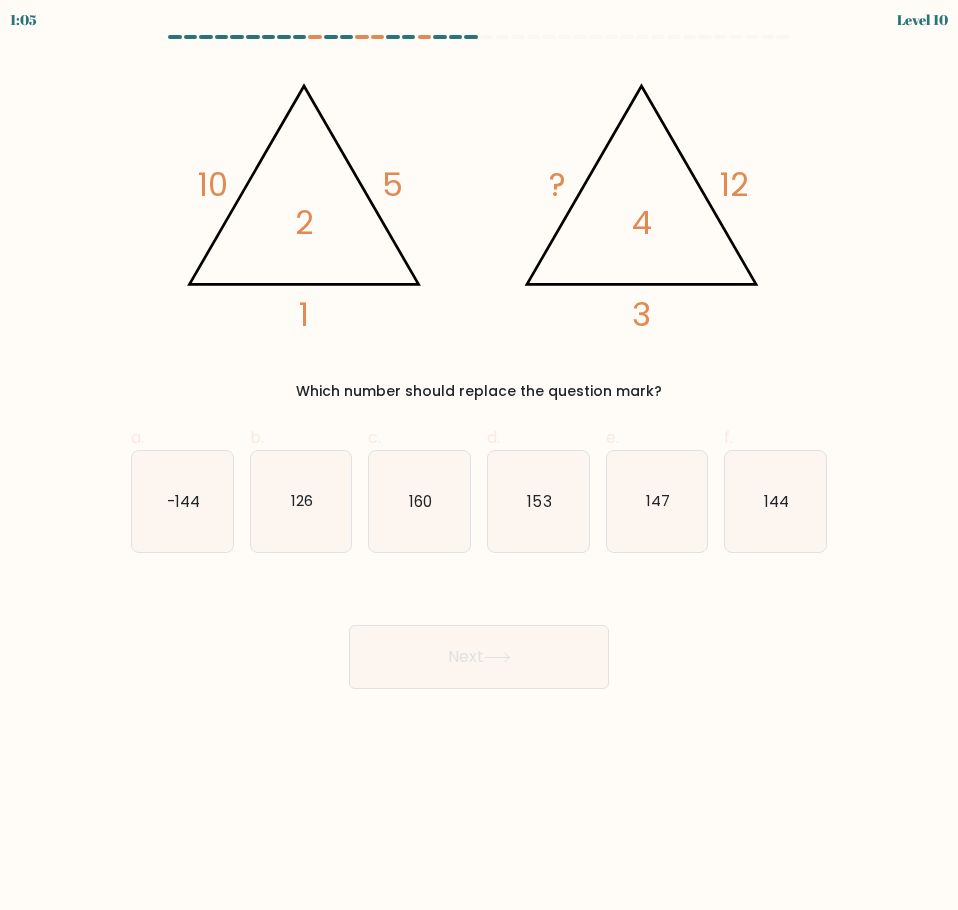 drag, startPoint x: 767, startPoint y: 506, endPoint x: 627, endPoint y: 583, distance: 159.77797 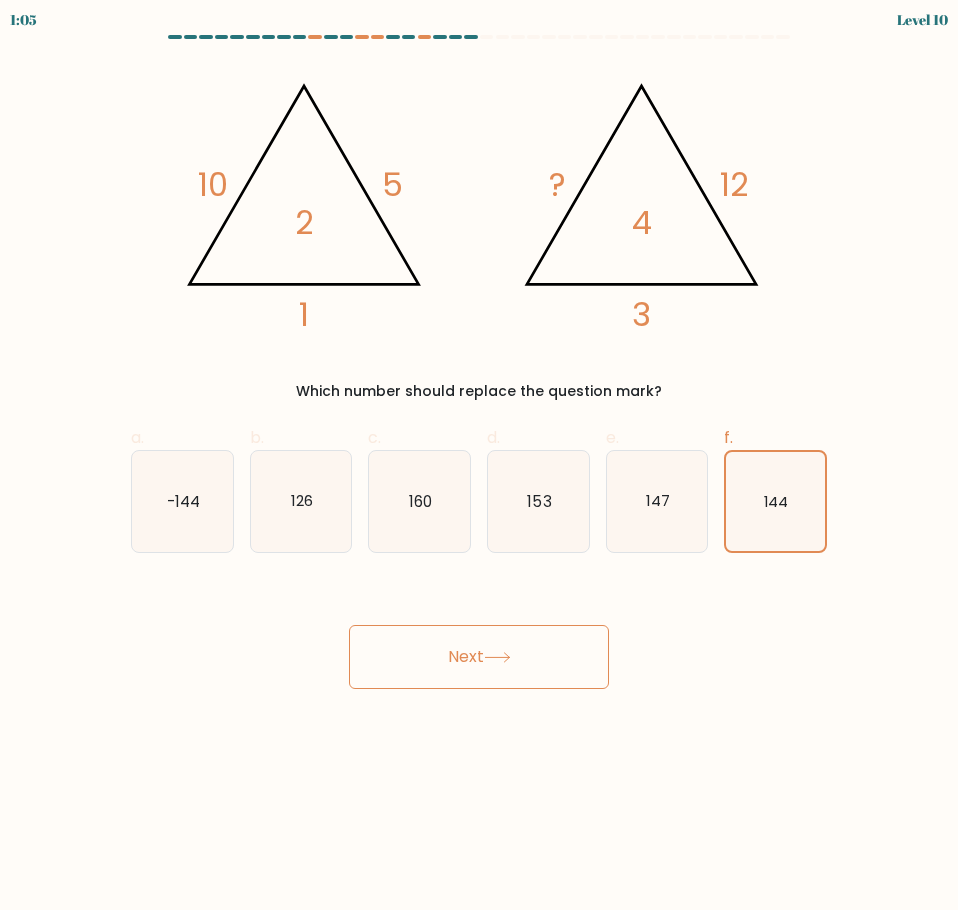 click on "Next" at bounding box center [479, 657] 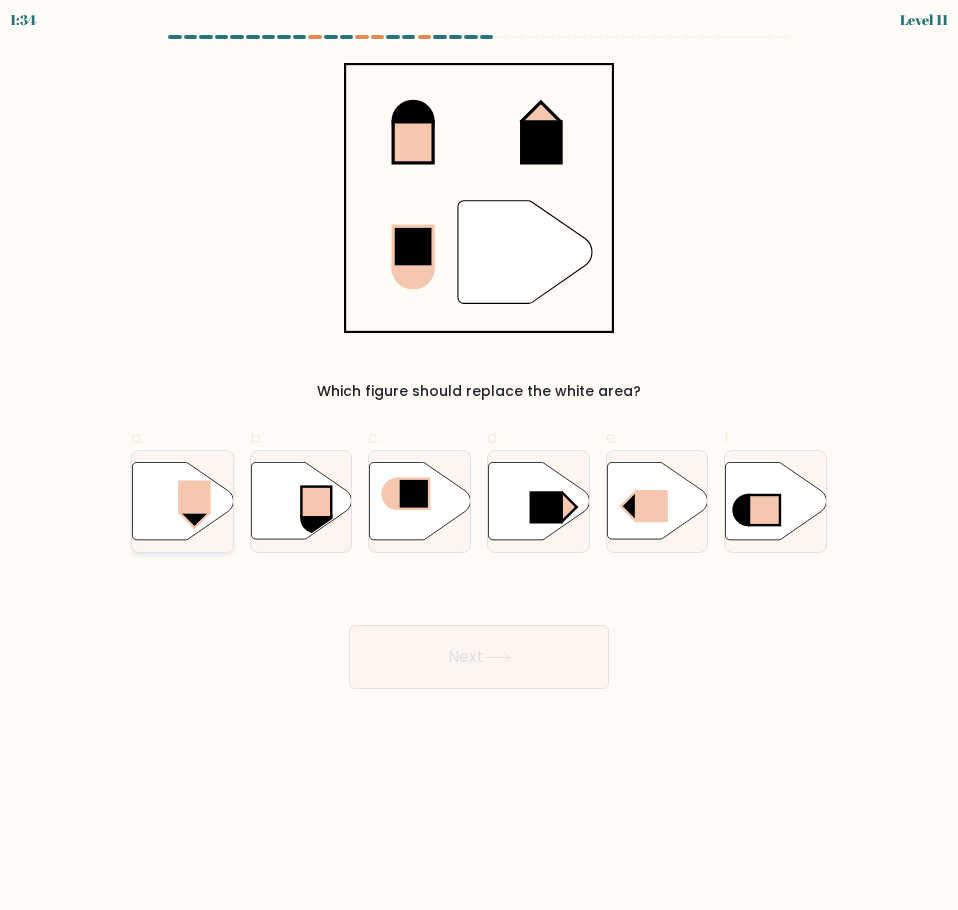 click 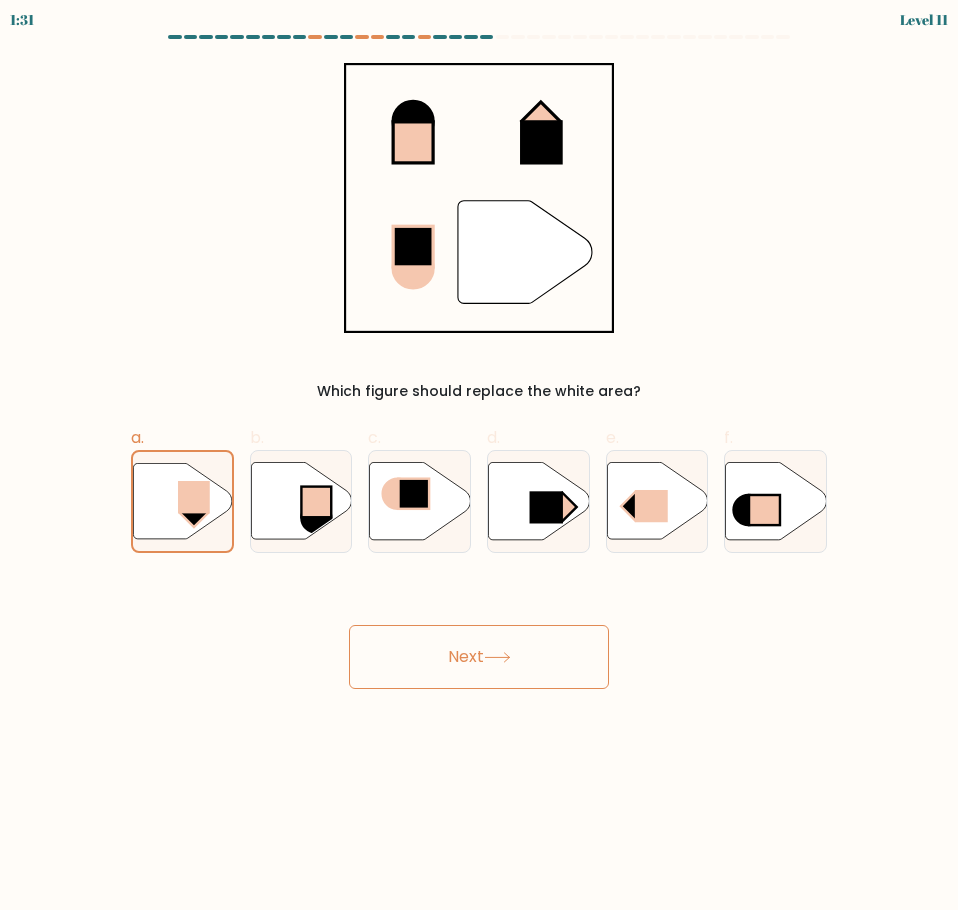 click on "Next" at bounding box center (479, 657) 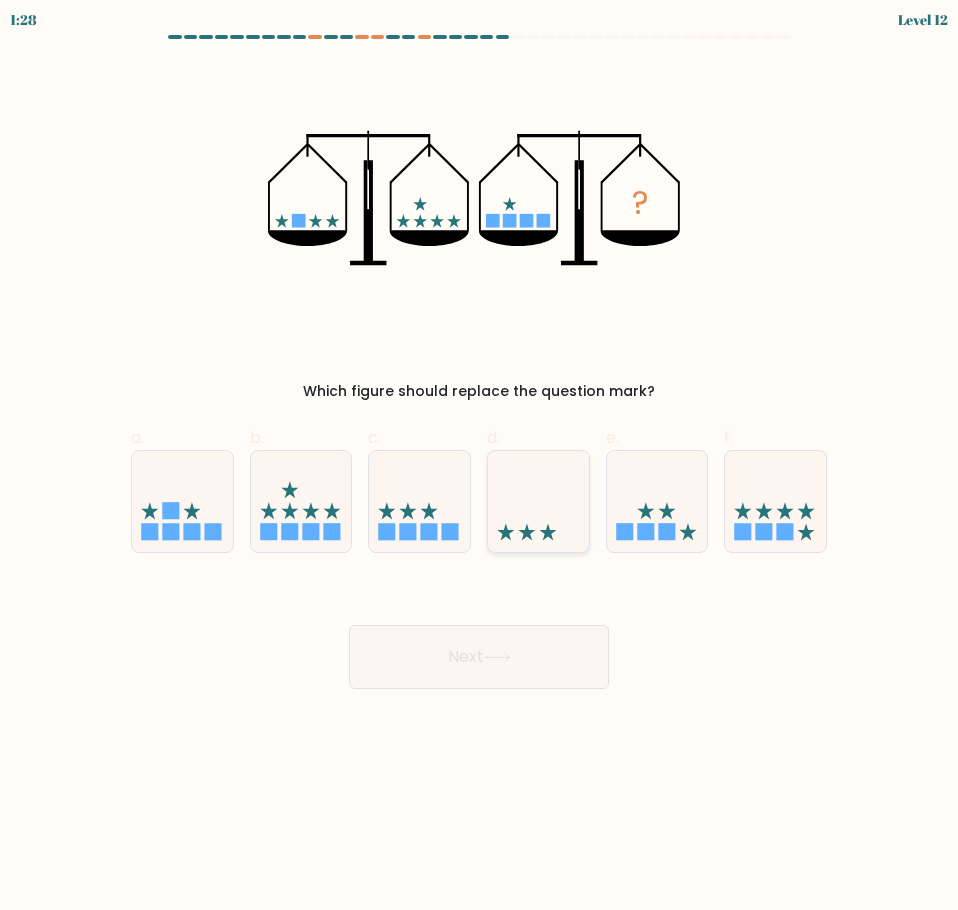 click 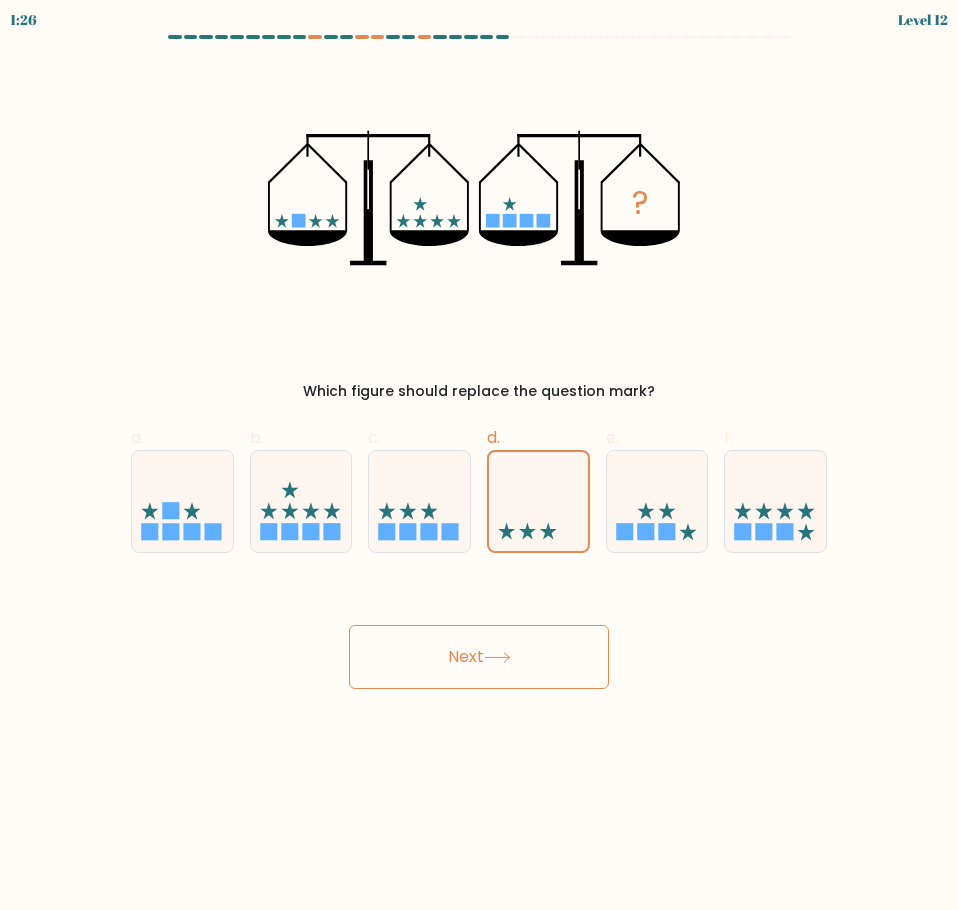 click on "Next" at bounding box center [479, 657] 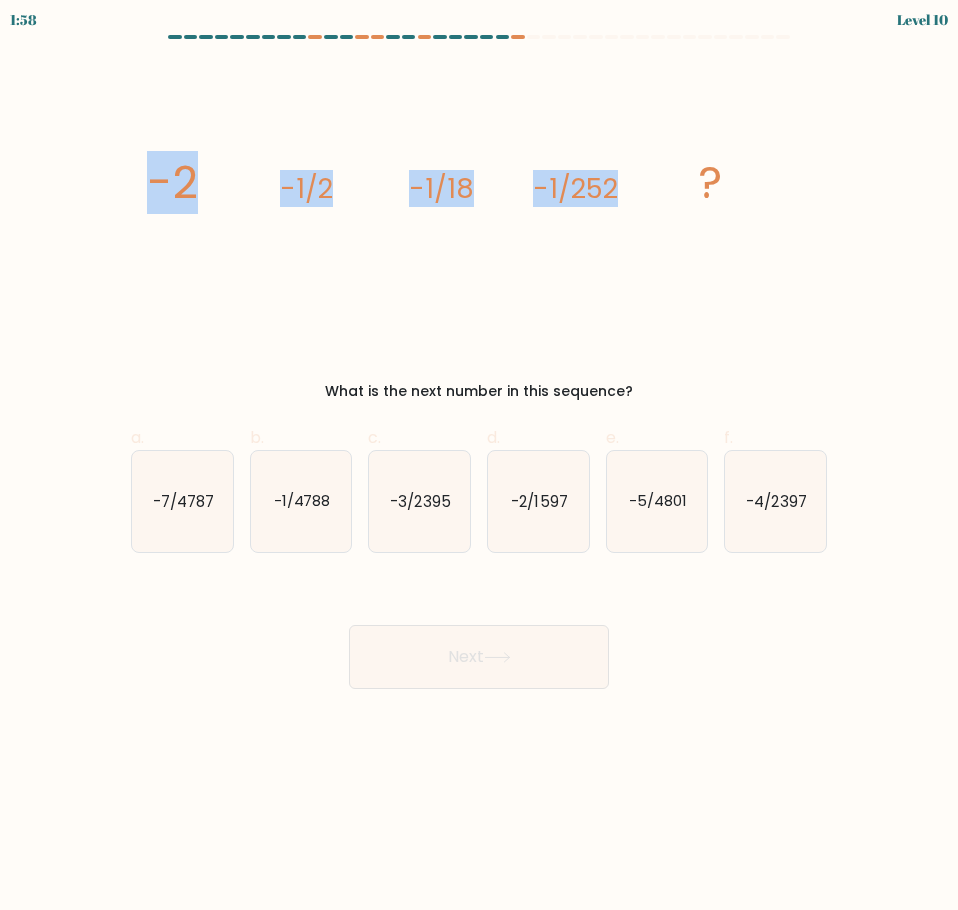 drag, startPoint x: 548, startPoint y: 193, endPoint x: 137, endPoint y: 195, distance: 411.00485 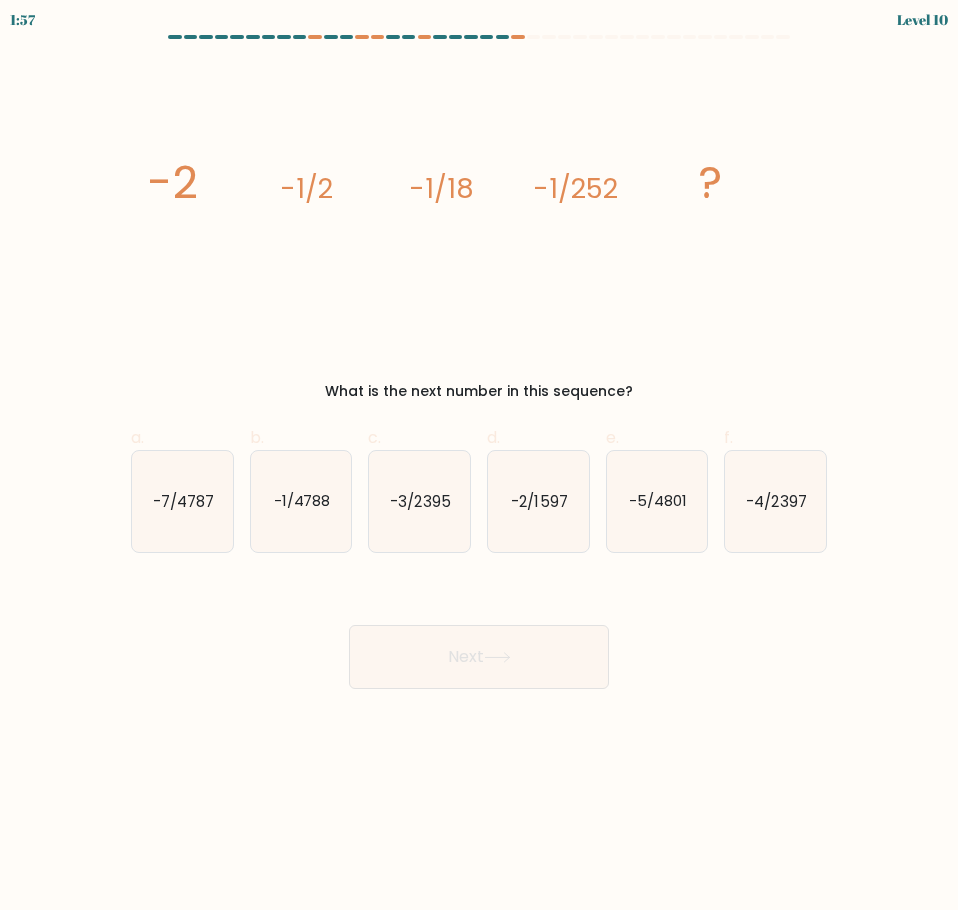 click on "image/svg+xml
-2
-1/2
-1/18
-1/252
?" 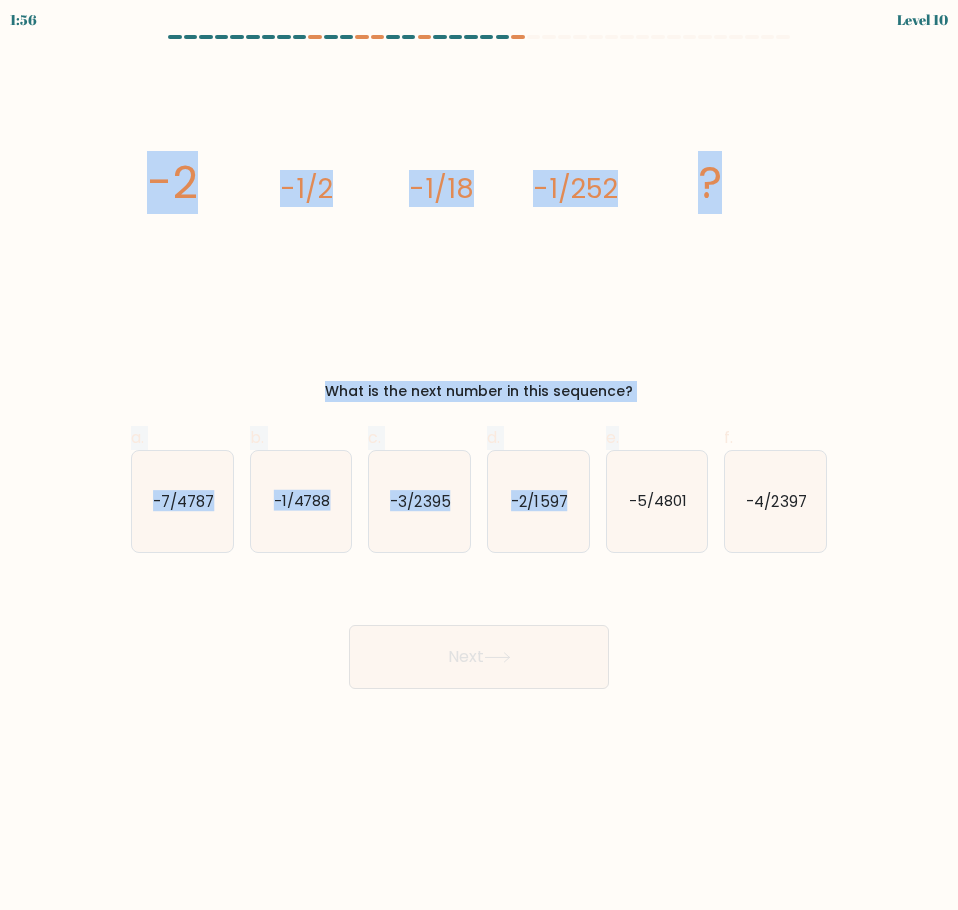 drag, startPoint x: 652, startPoint y: 390, endPoint x: 145, endPoint y: 165, distance: 554.6837 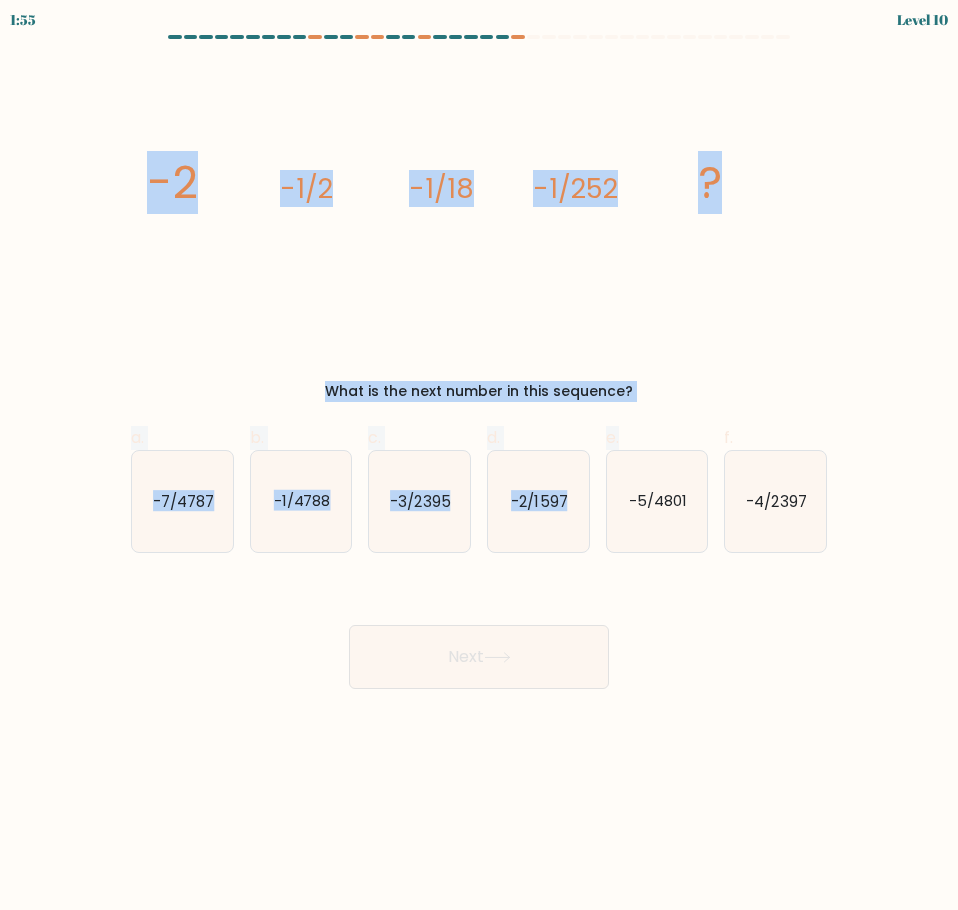 click on "image/svg+xml
-2
-1/2
-1/18
-1/252
?" 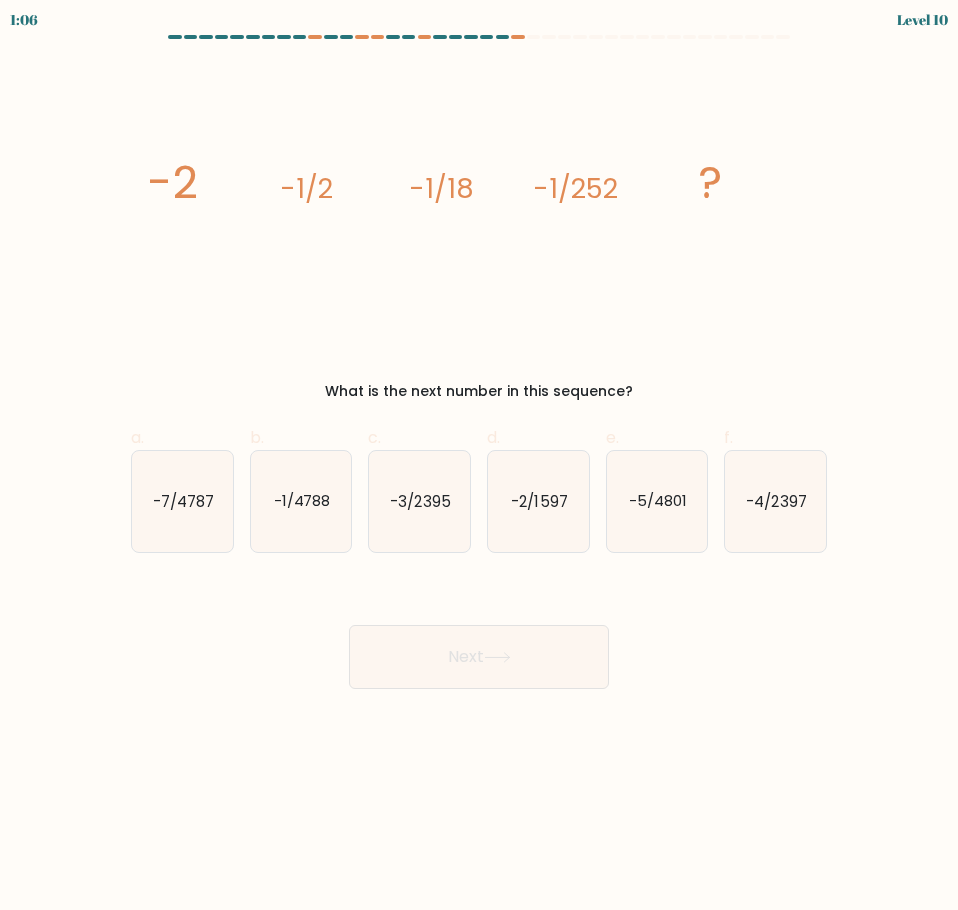 click on "a.
-7/4787" at bounding box center [182, 489] 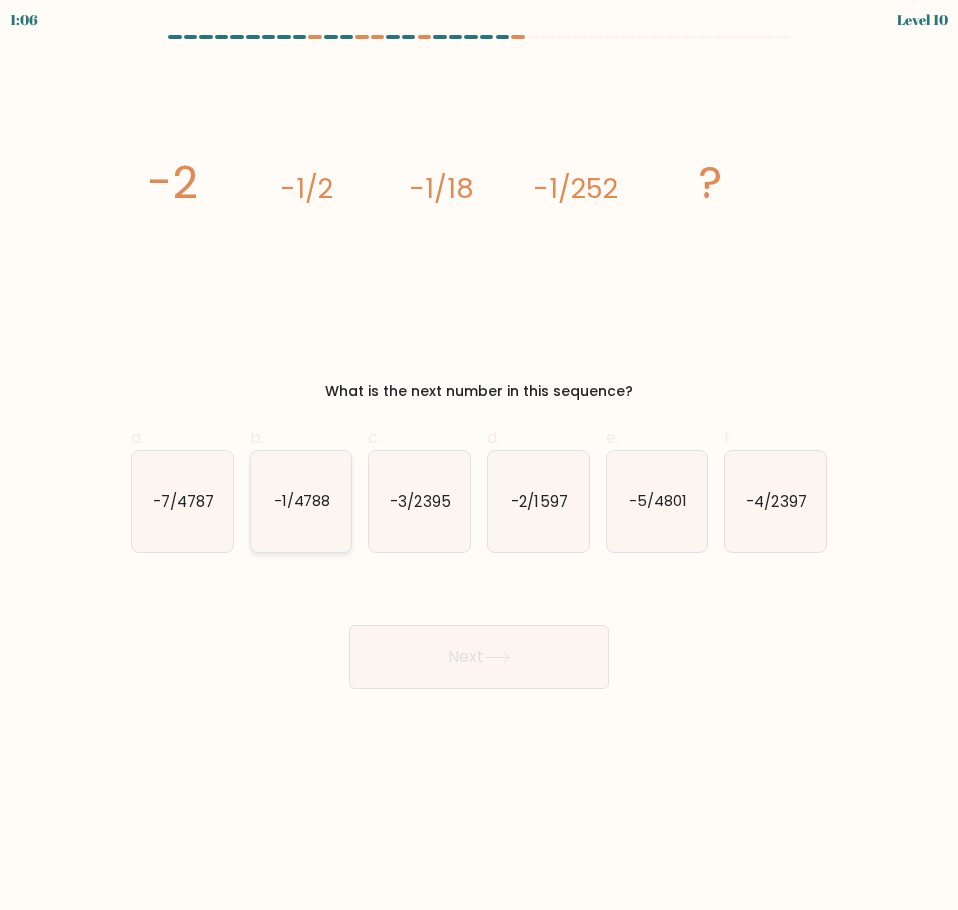 click on "-1/4788" 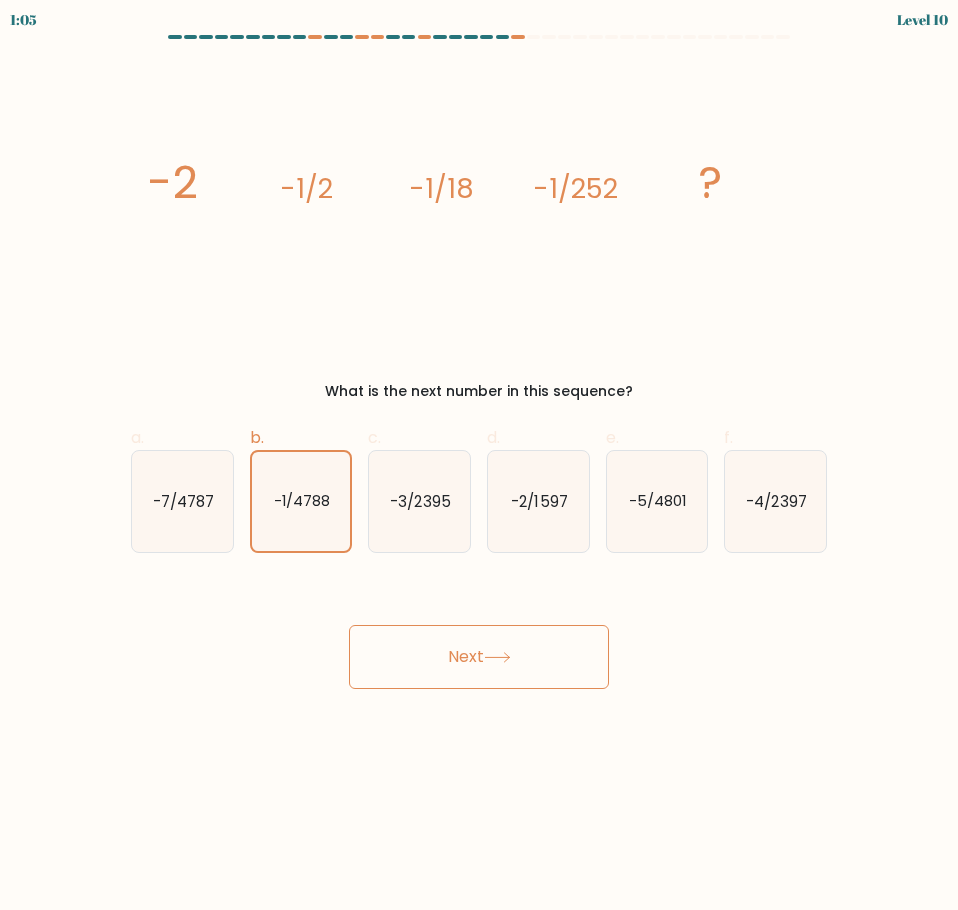 click on "Next" at bounding box center (479, 657) 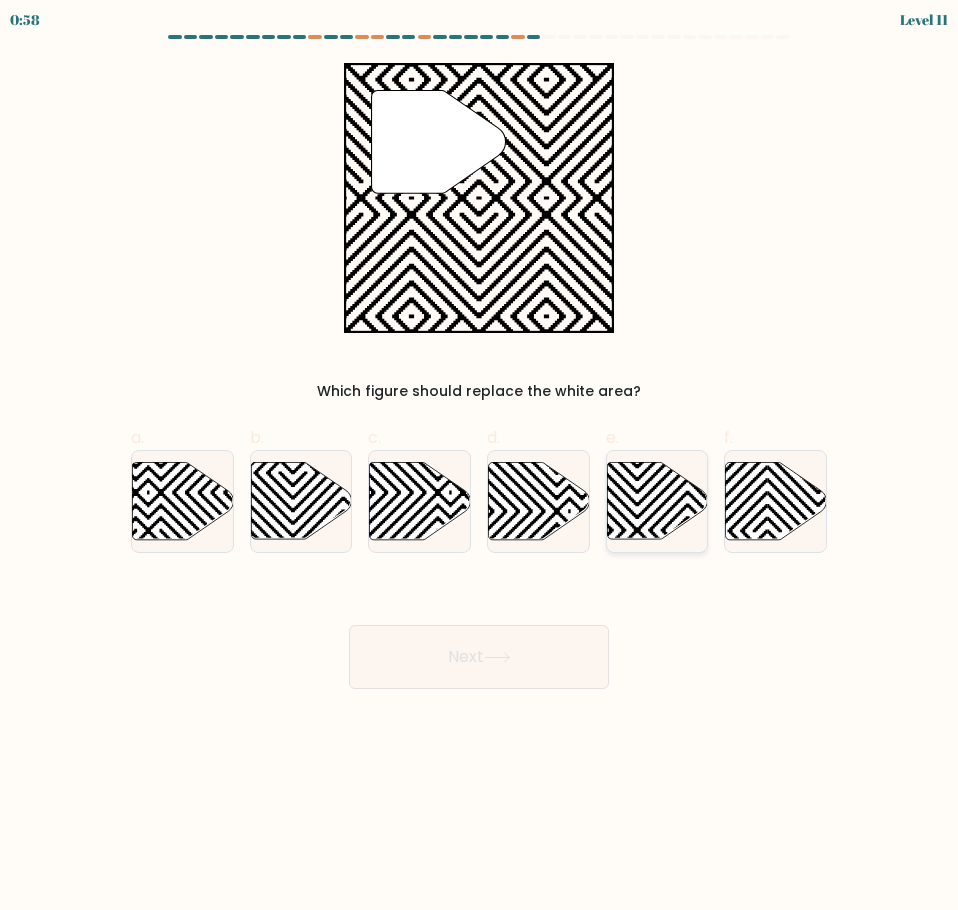click 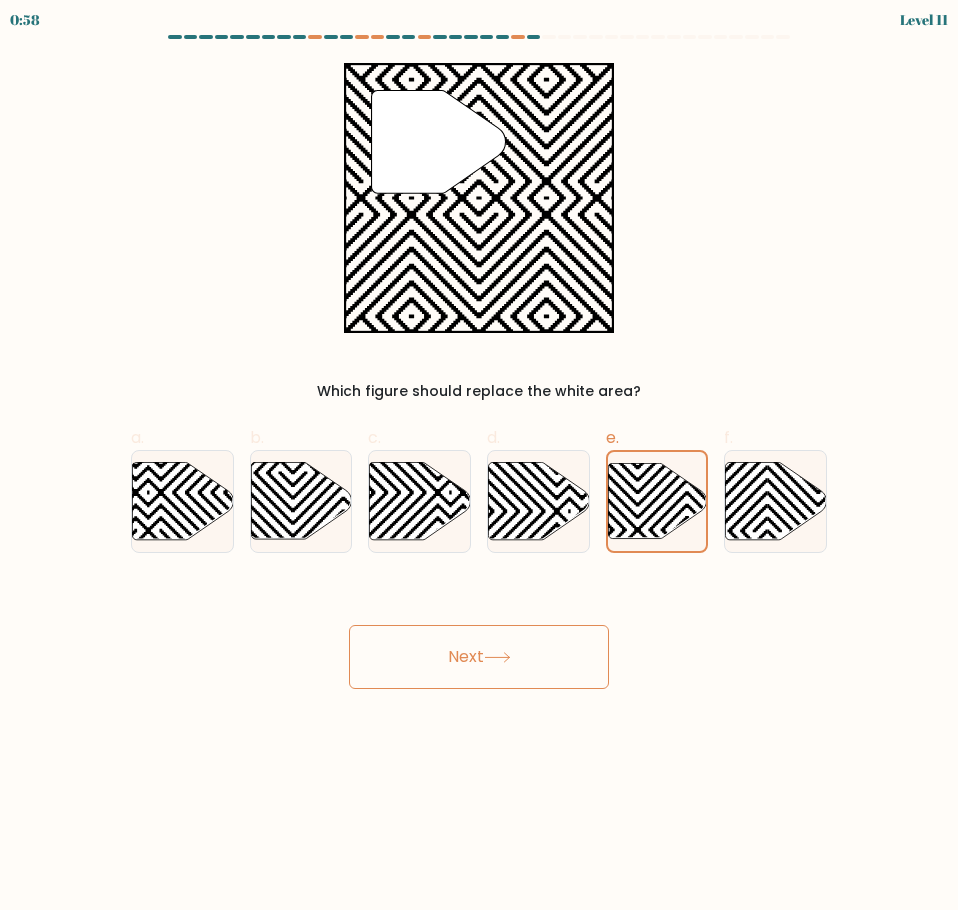 click on "Next" at bounding box center (479, 657) 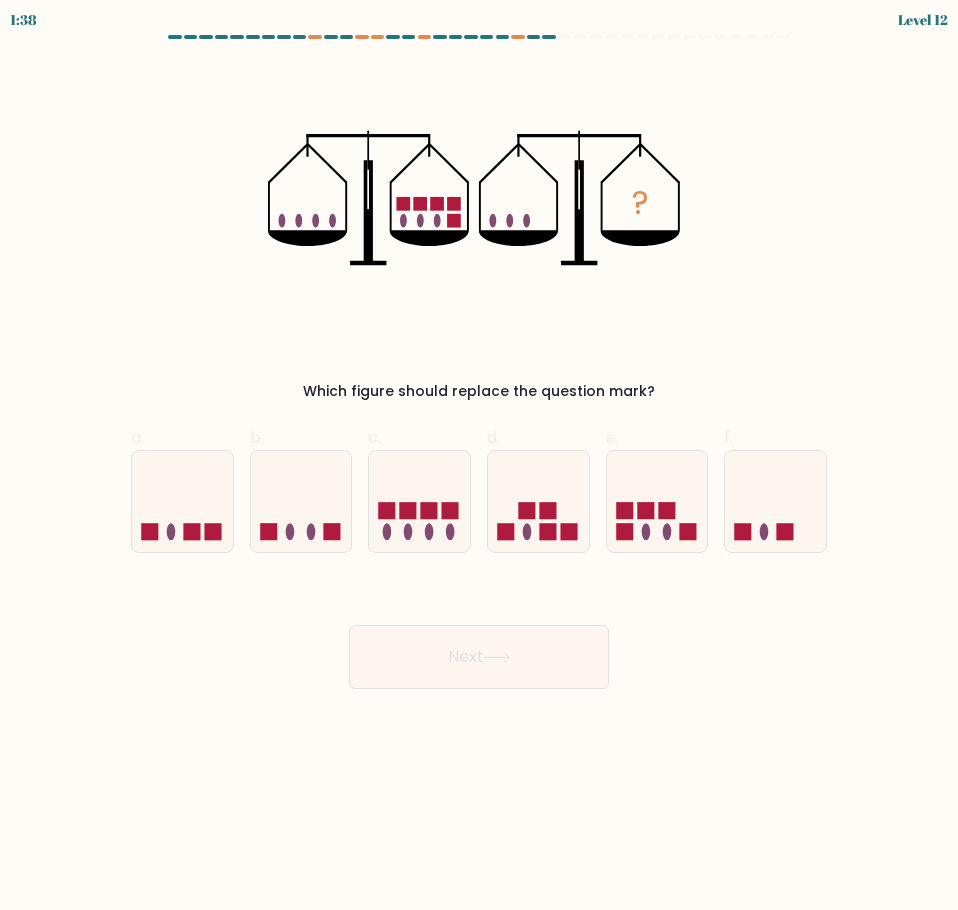 type 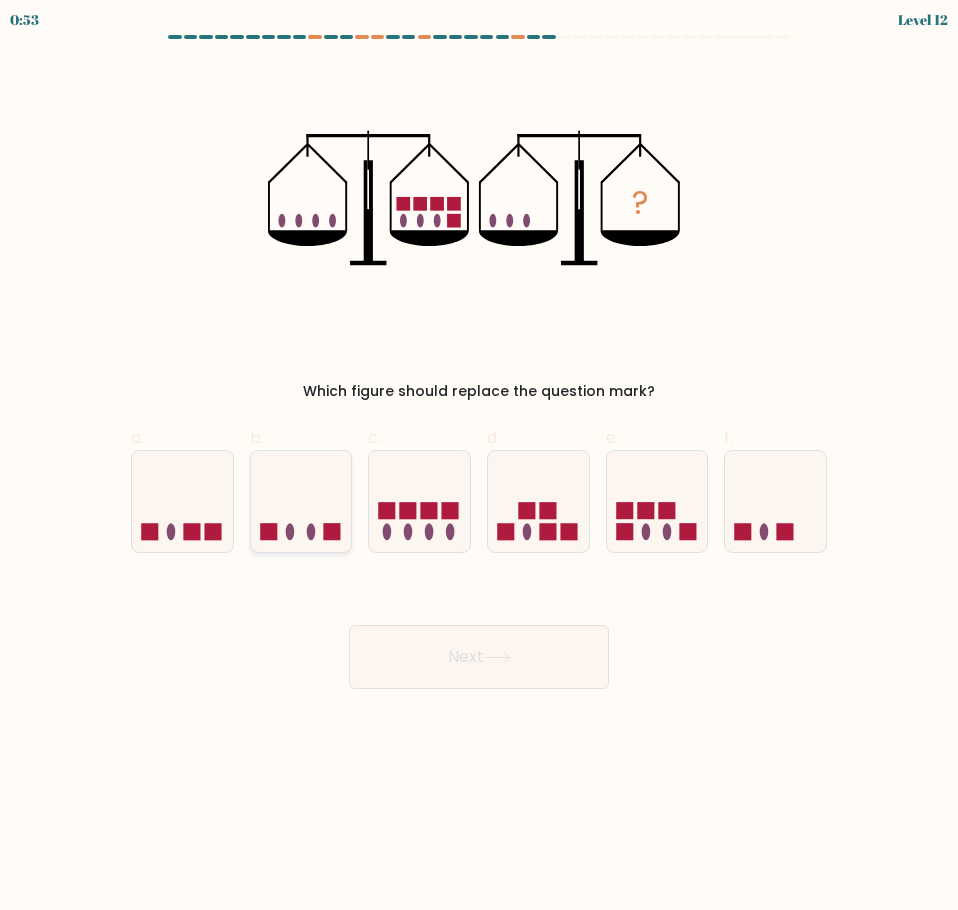 click 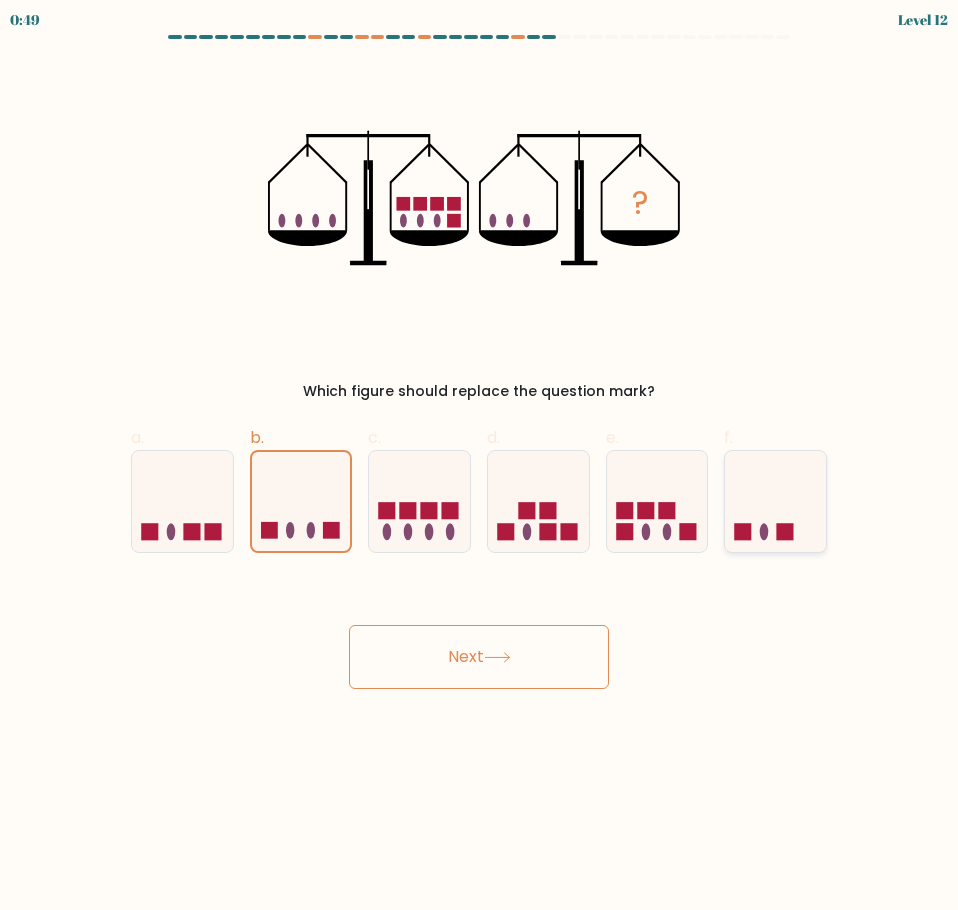 click 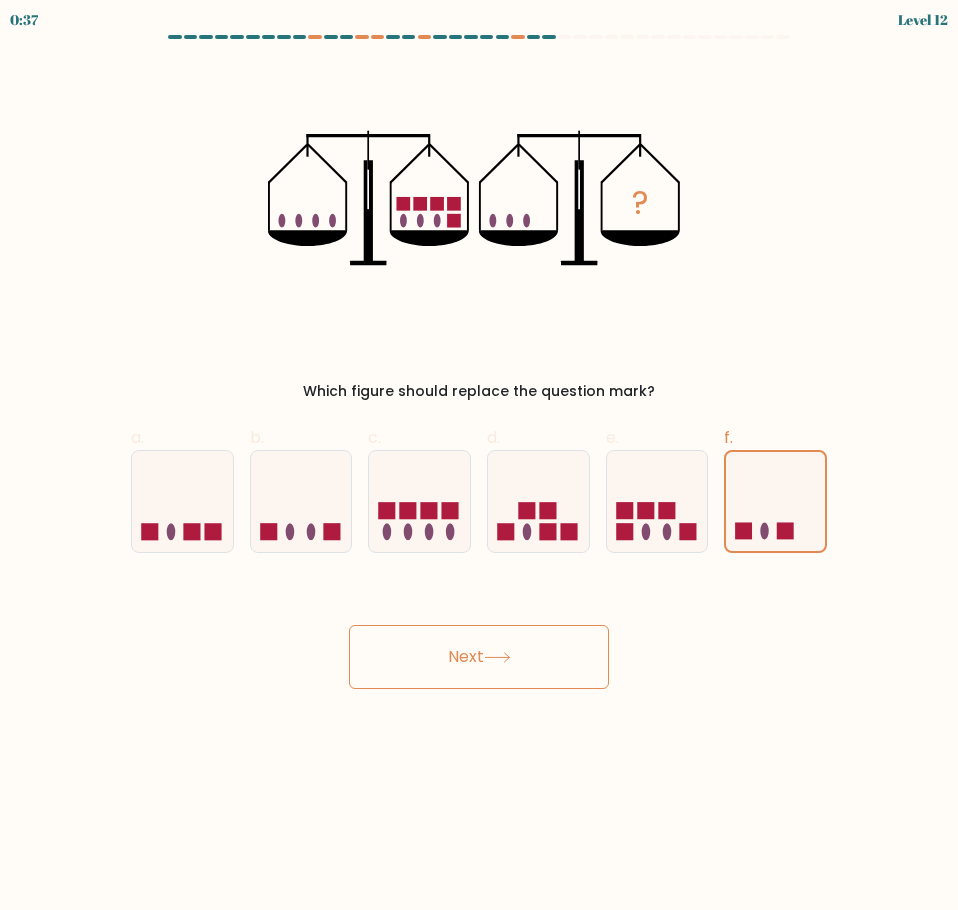 click on "Next" at bounding box center [479, 657] 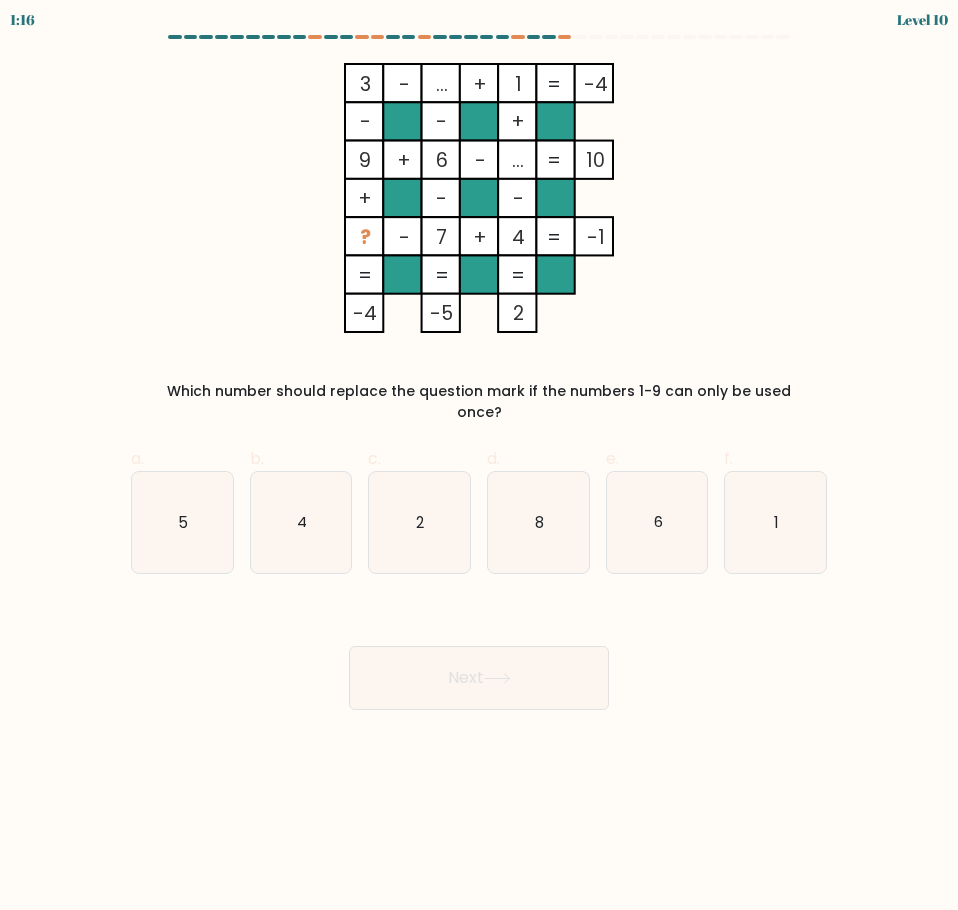 type 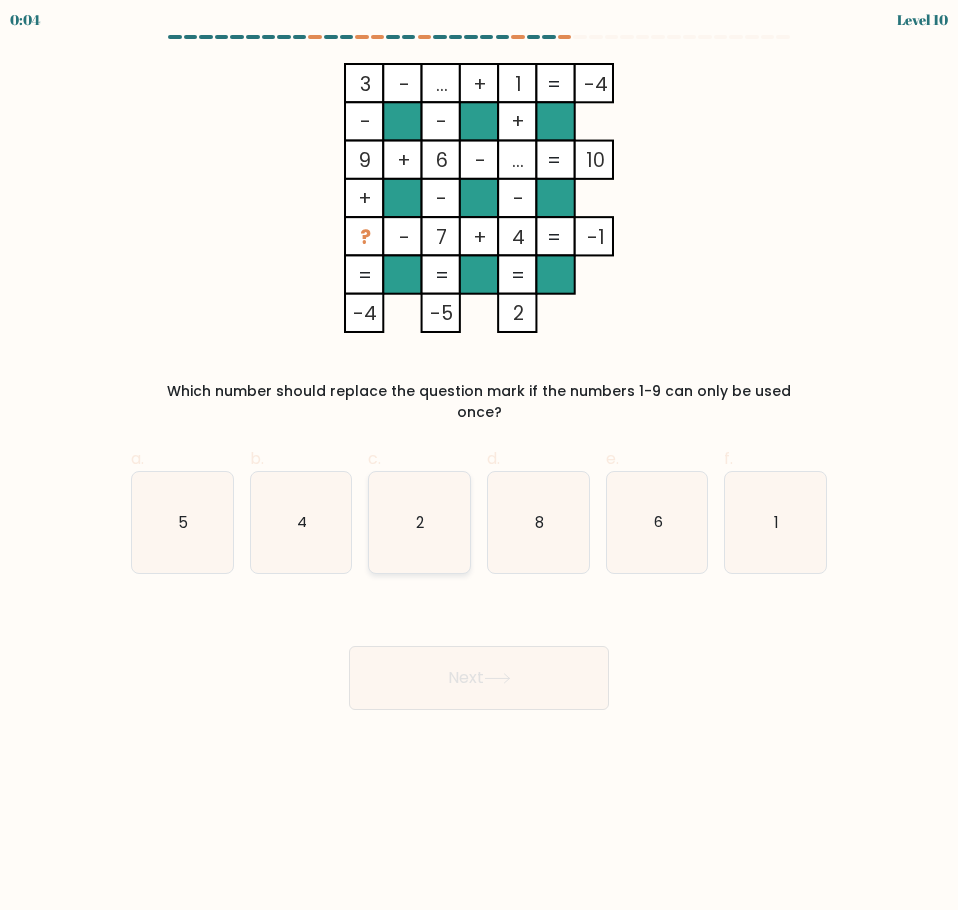 click on "2" 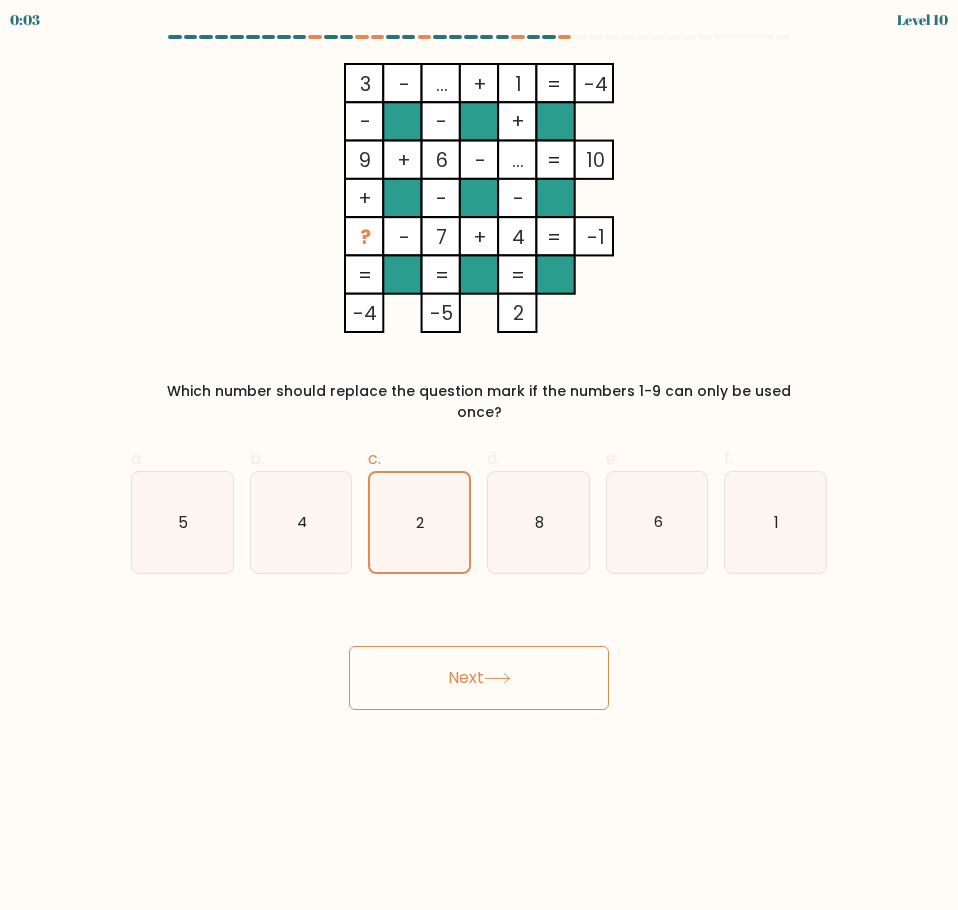 click on "Next" at bounding box center (479, 678) 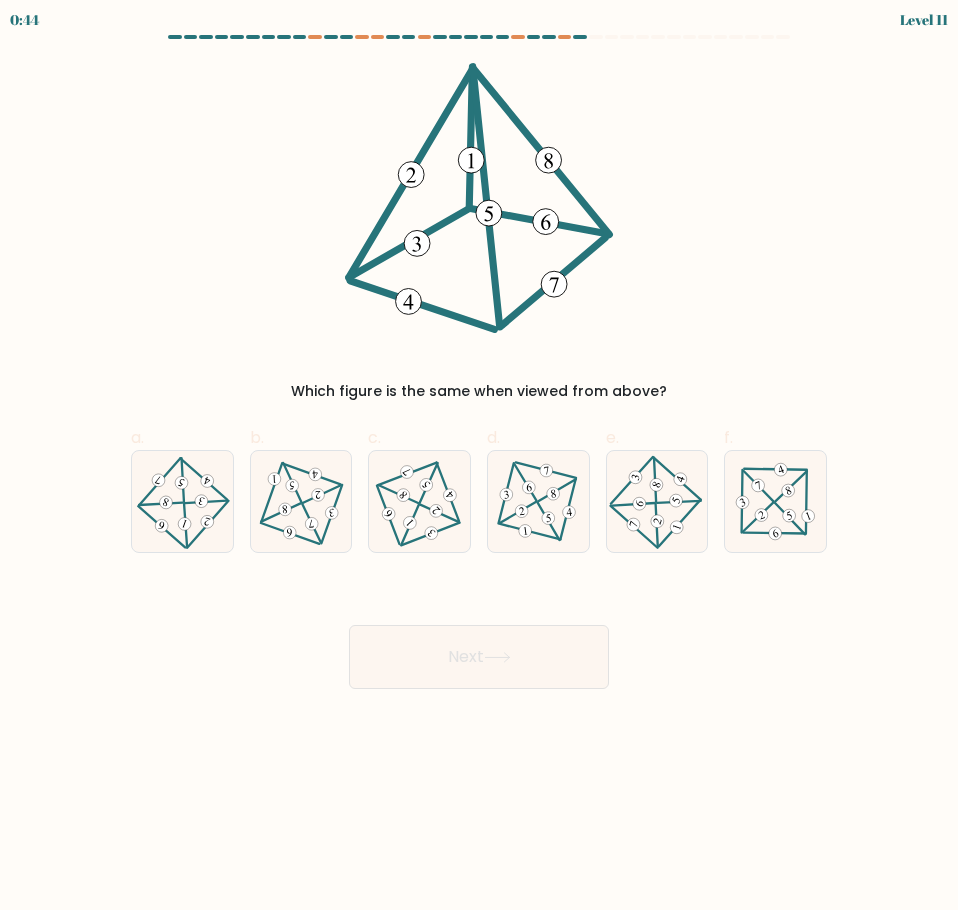 type 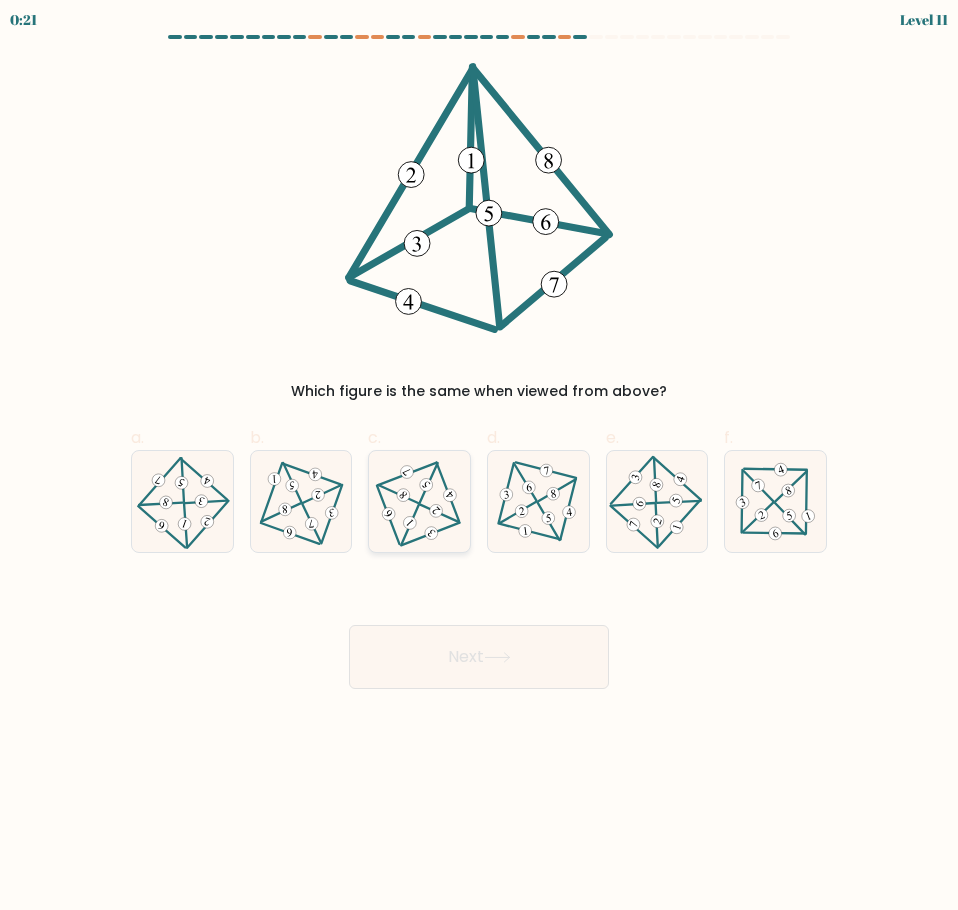 click 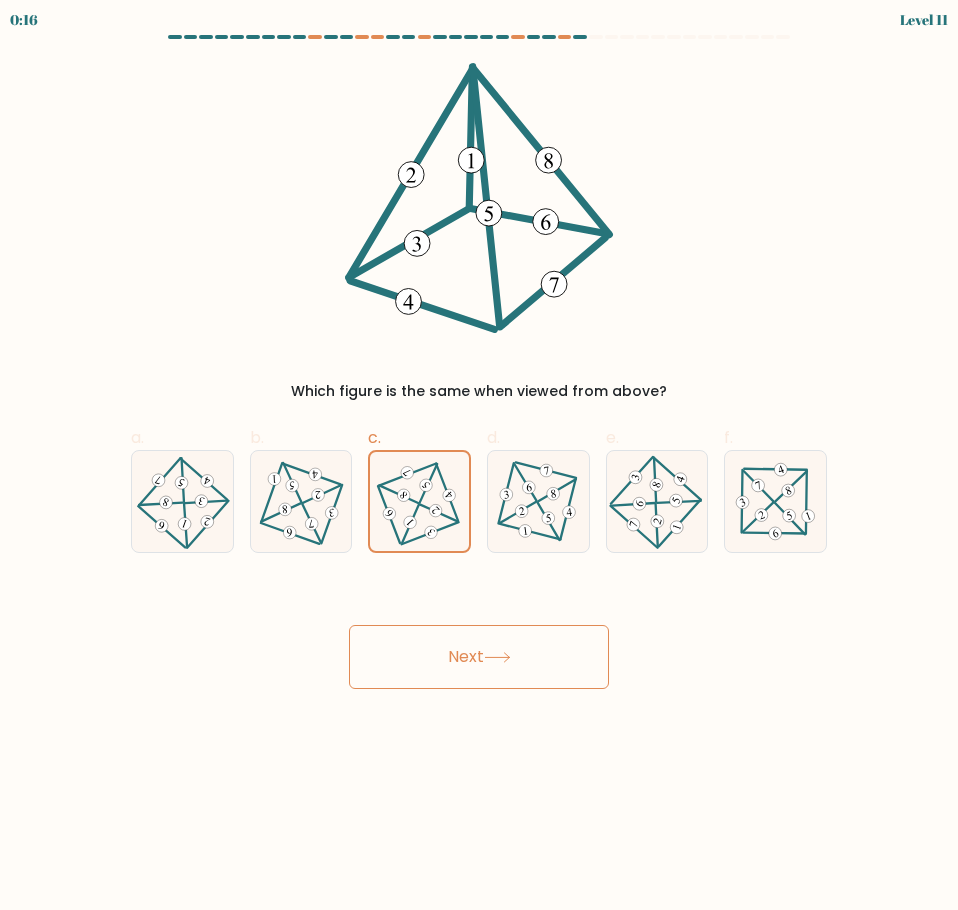 click on "Next" at bounding box center [479, 657] 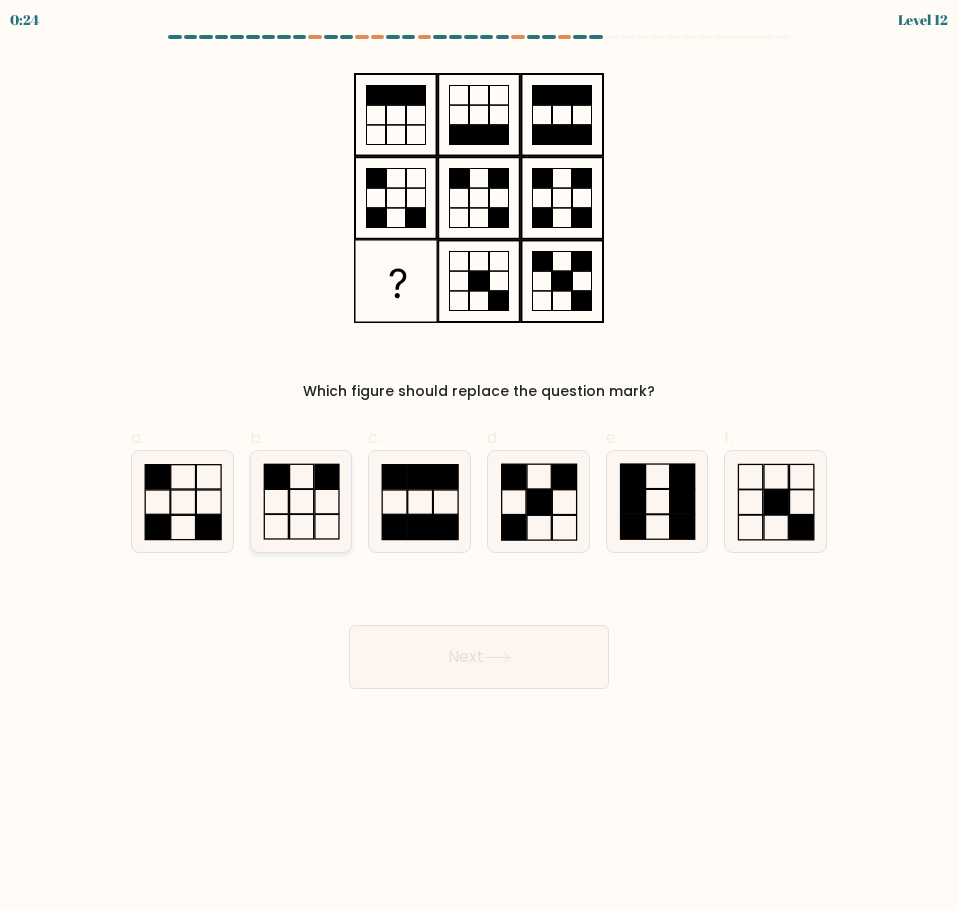 click 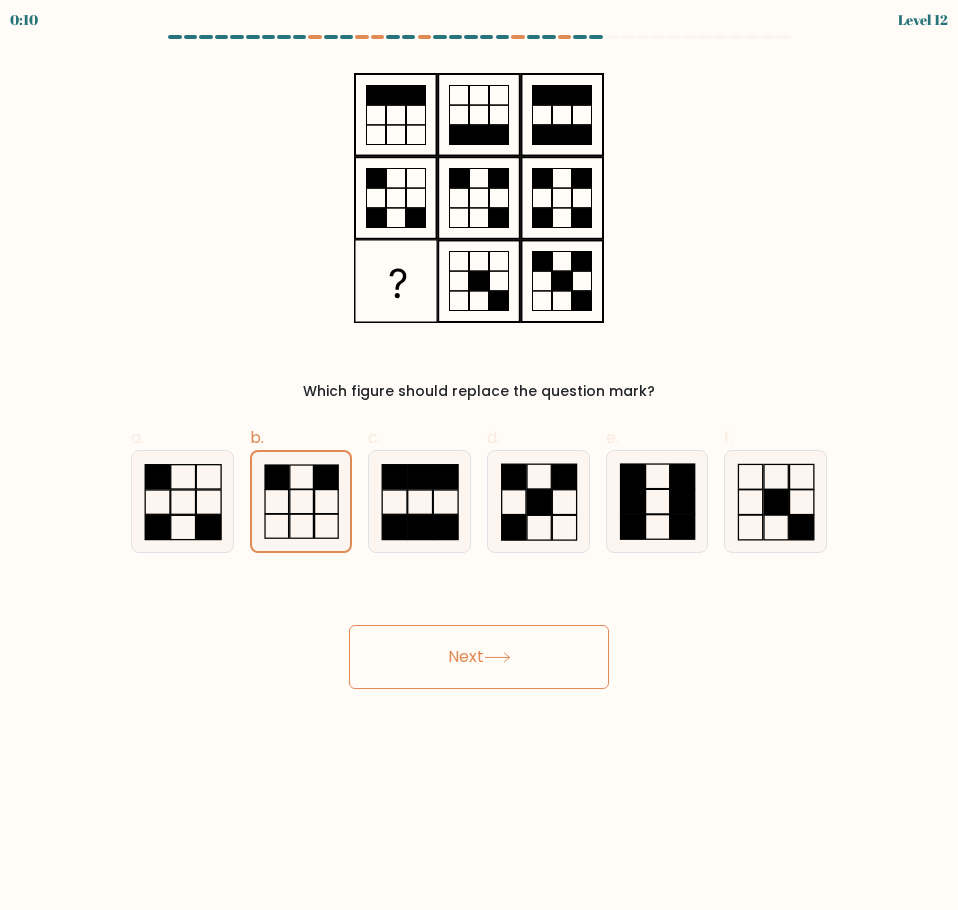 click on "Next" at bounding box center (479, 657) 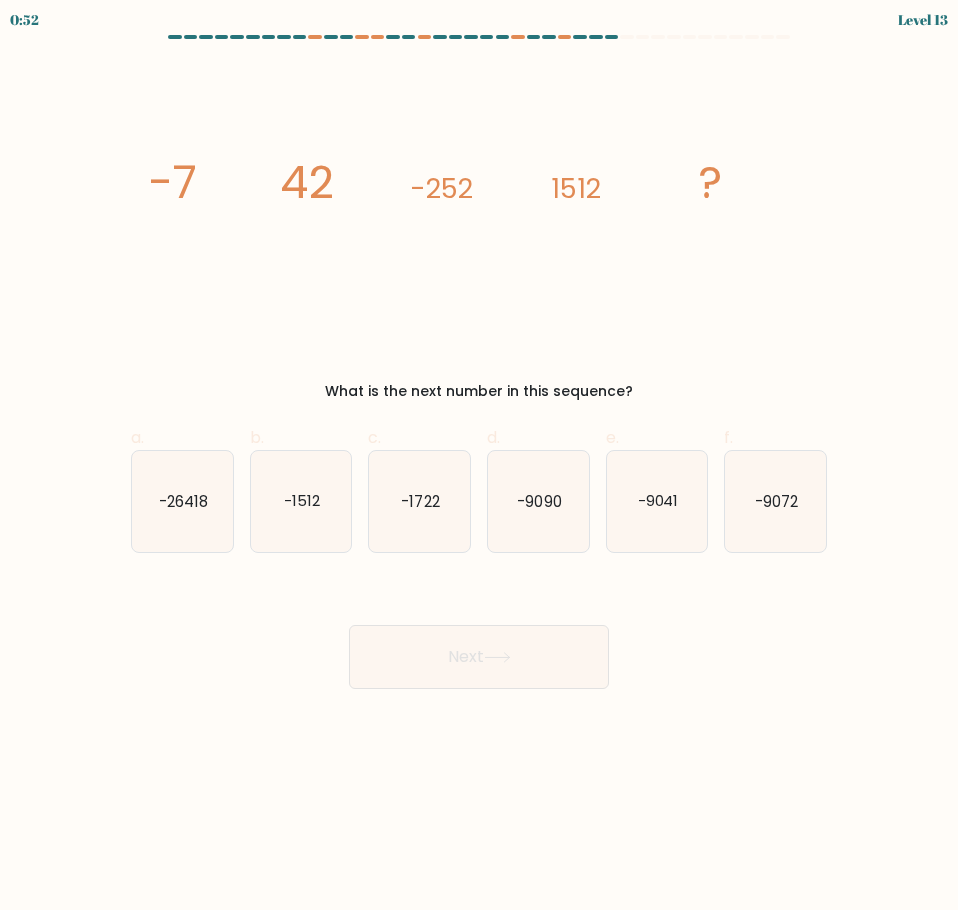 type 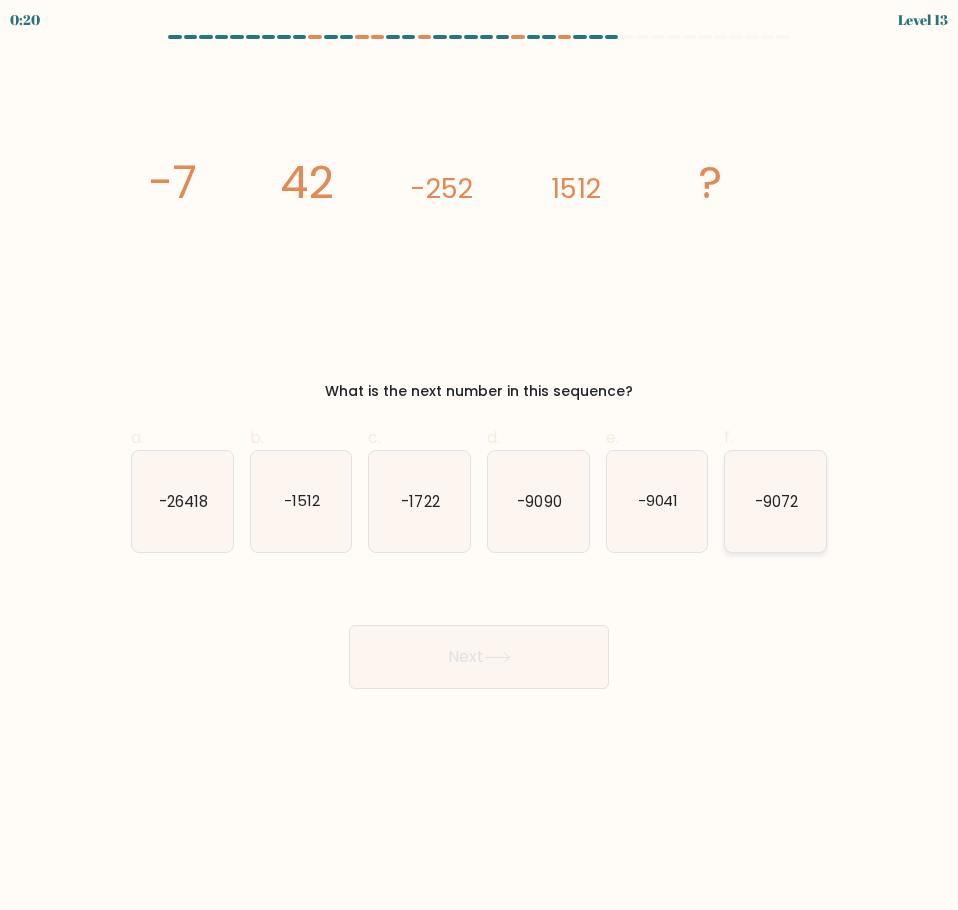 drag, startPoint x: 795, startPoint y: 511, endPoint x: 749, endPoint y: 544, distance: 56.61272 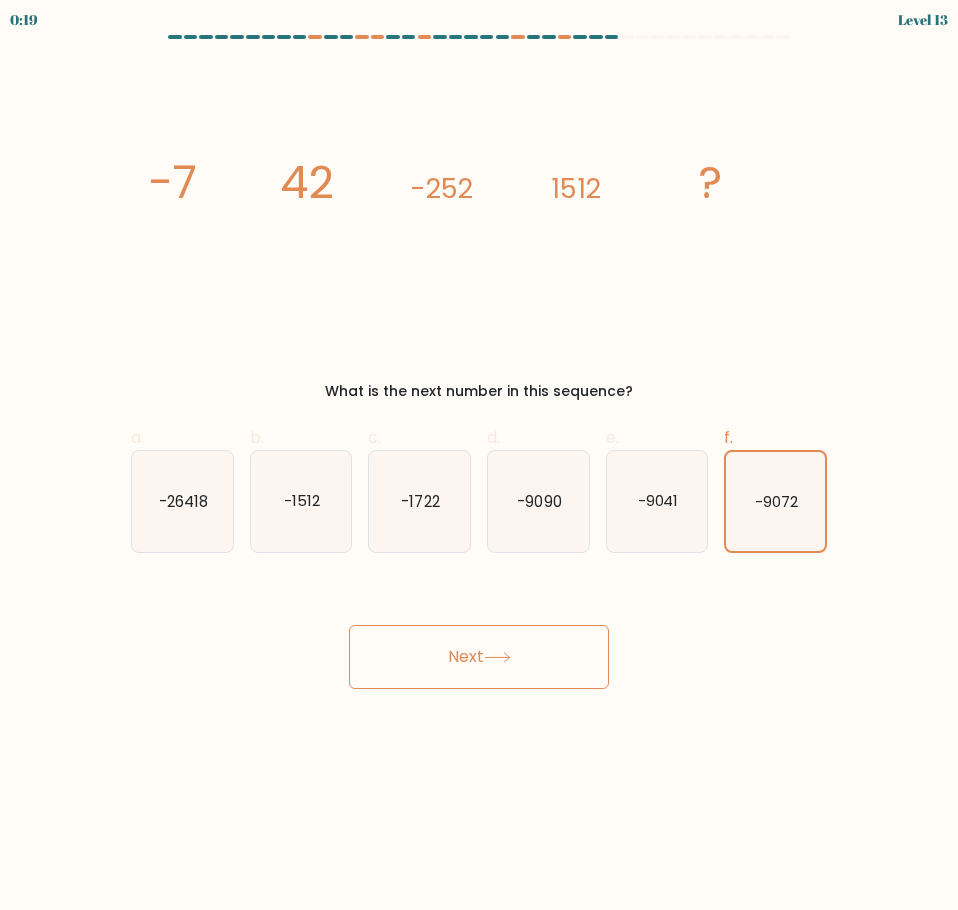 click on "Next" at bounding box center (479, 657) 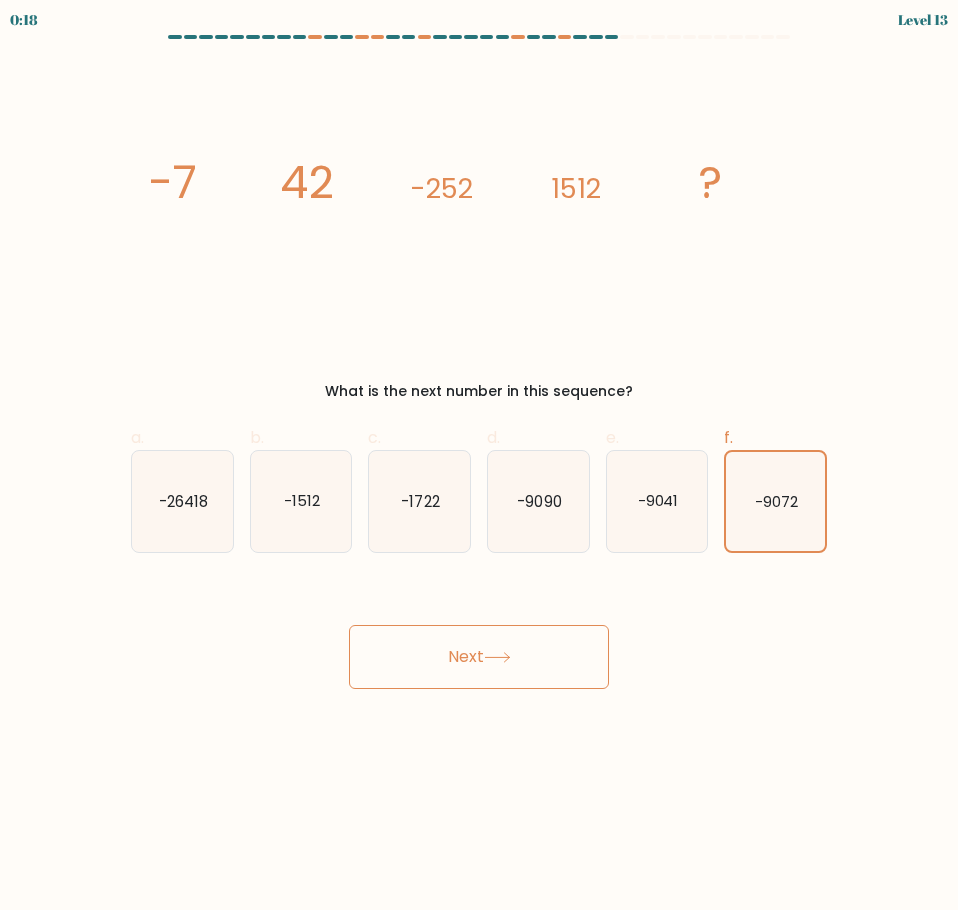 click on "Next" at bounding box center (479, 657) 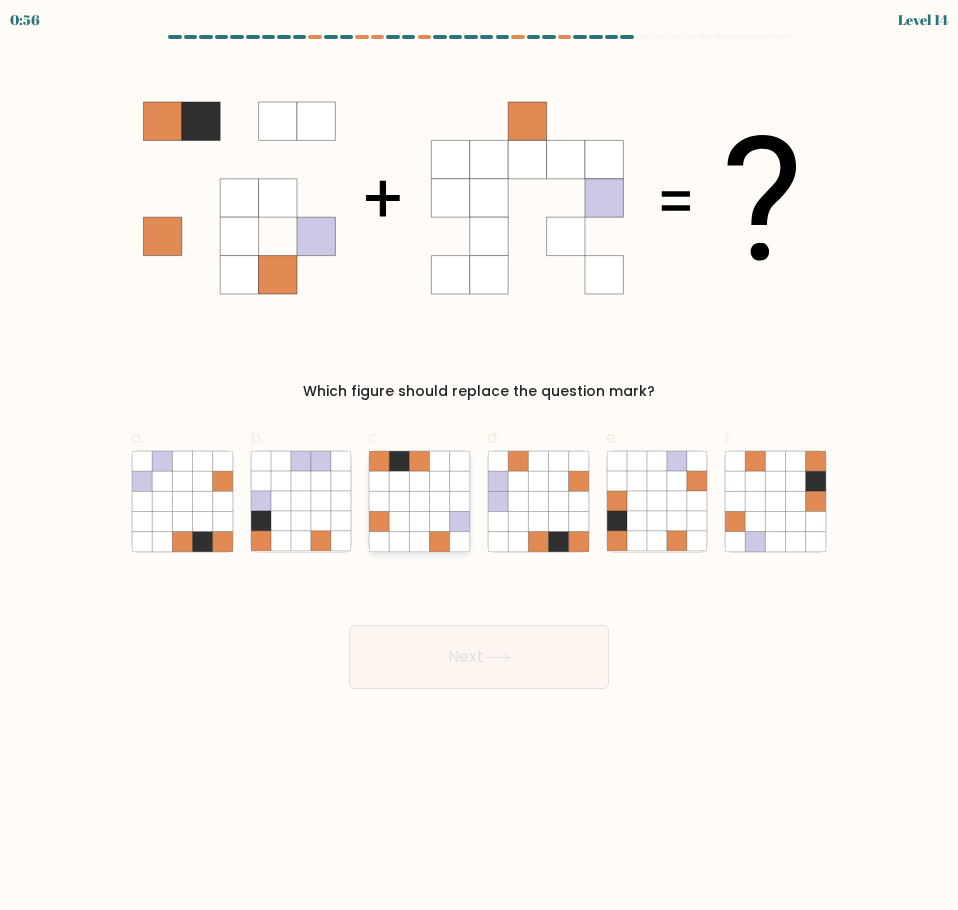 click 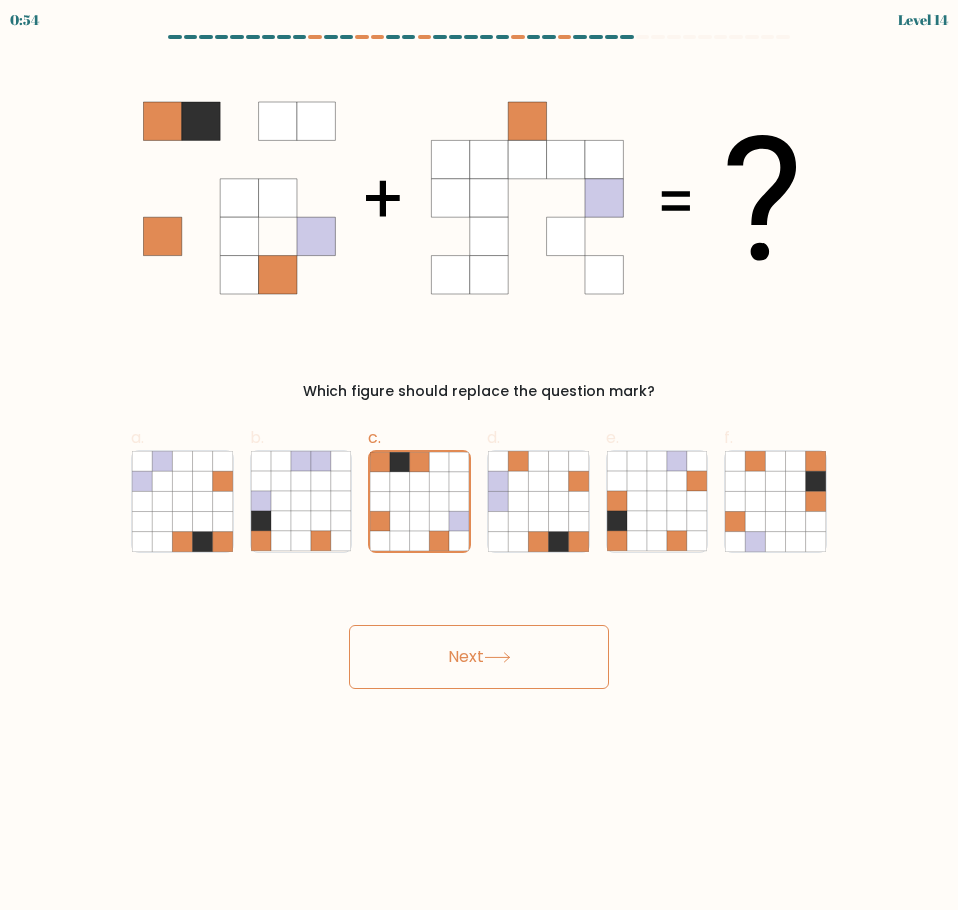 click on "Next" at bounding box center (479, 657) 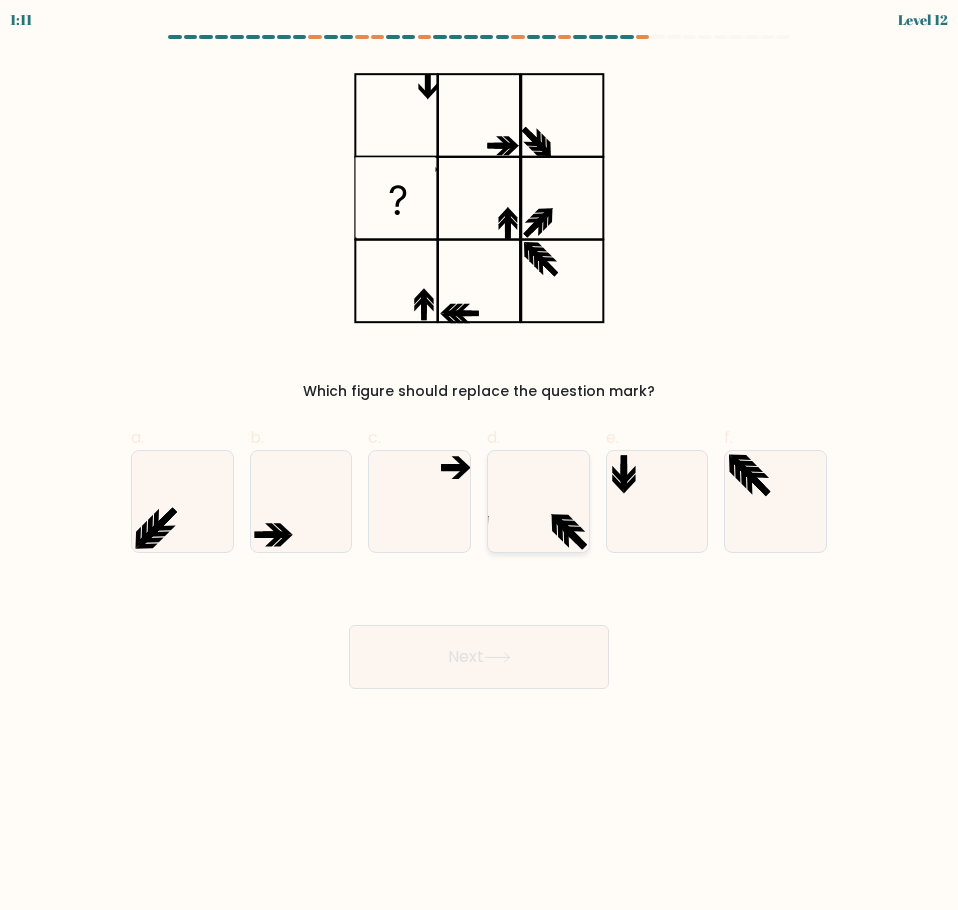 click 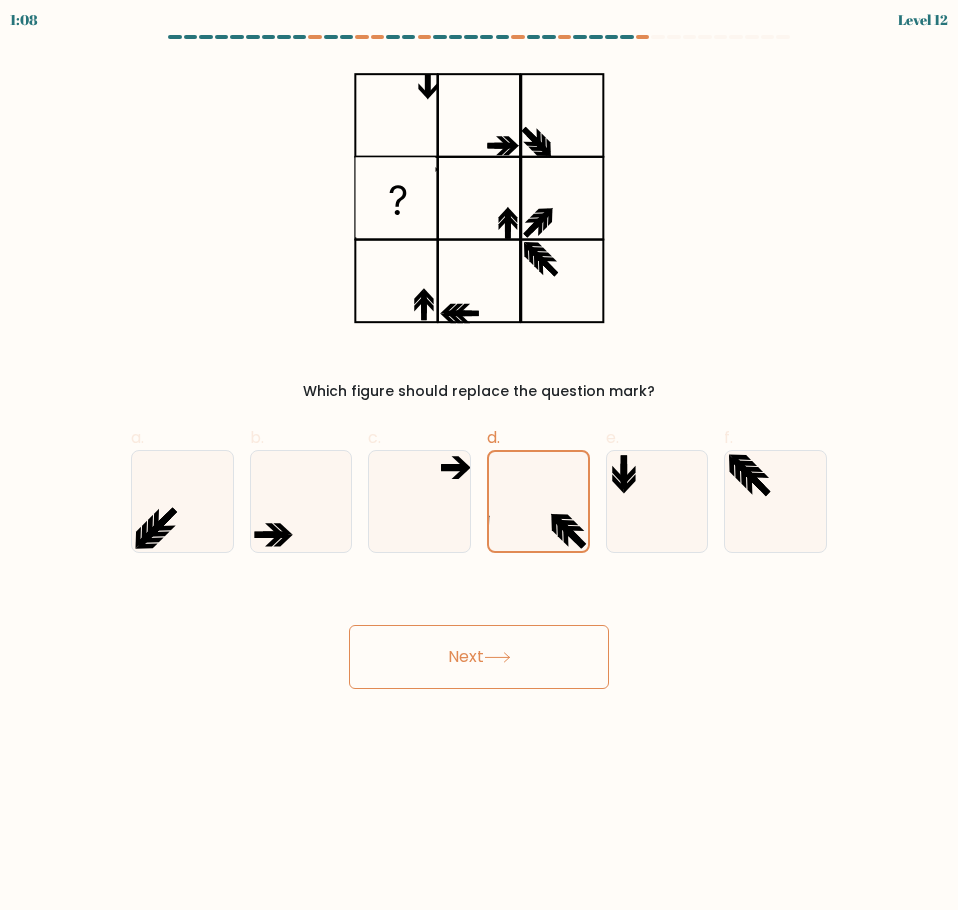 click on "Next" at bounding box center [479, 657] 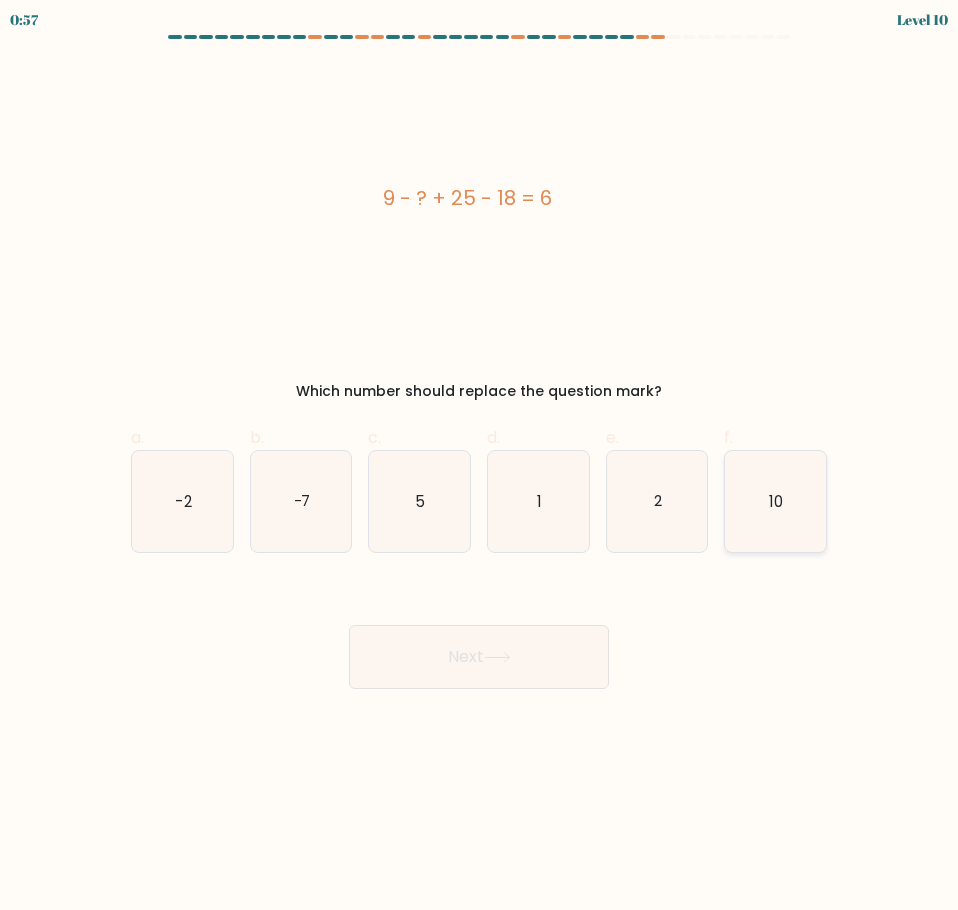 click on "10" 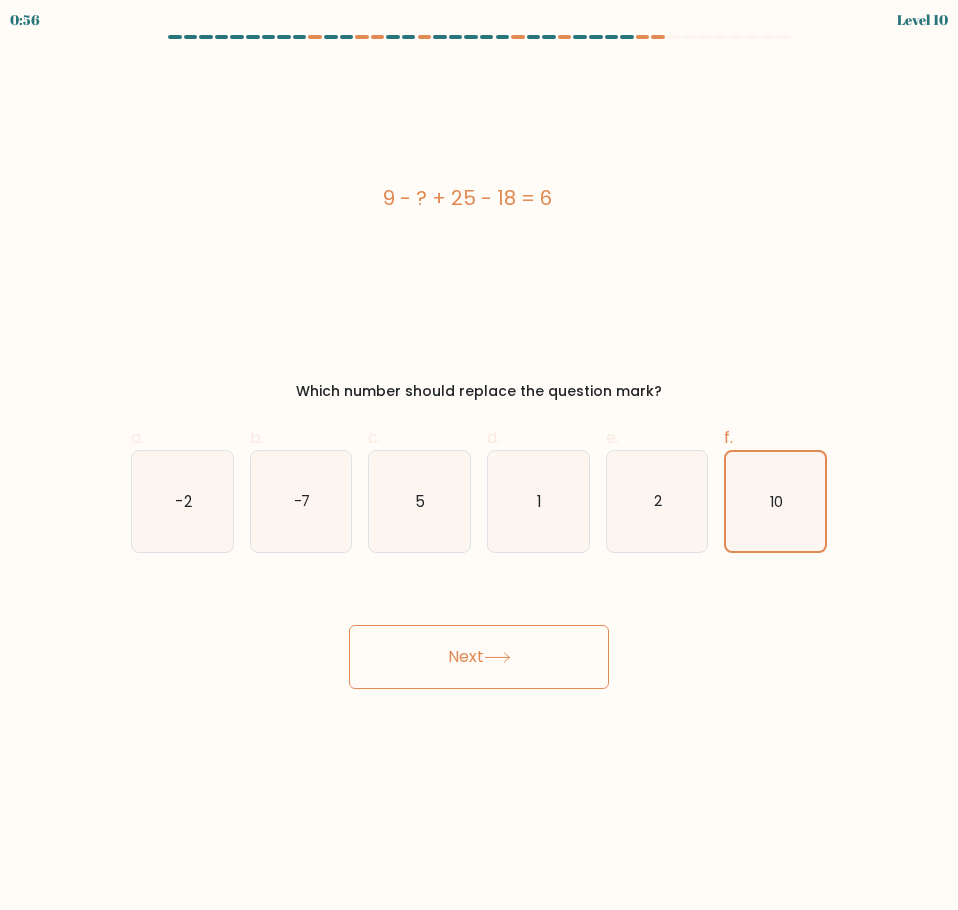click on "Next" at bounding box center (479, 657) 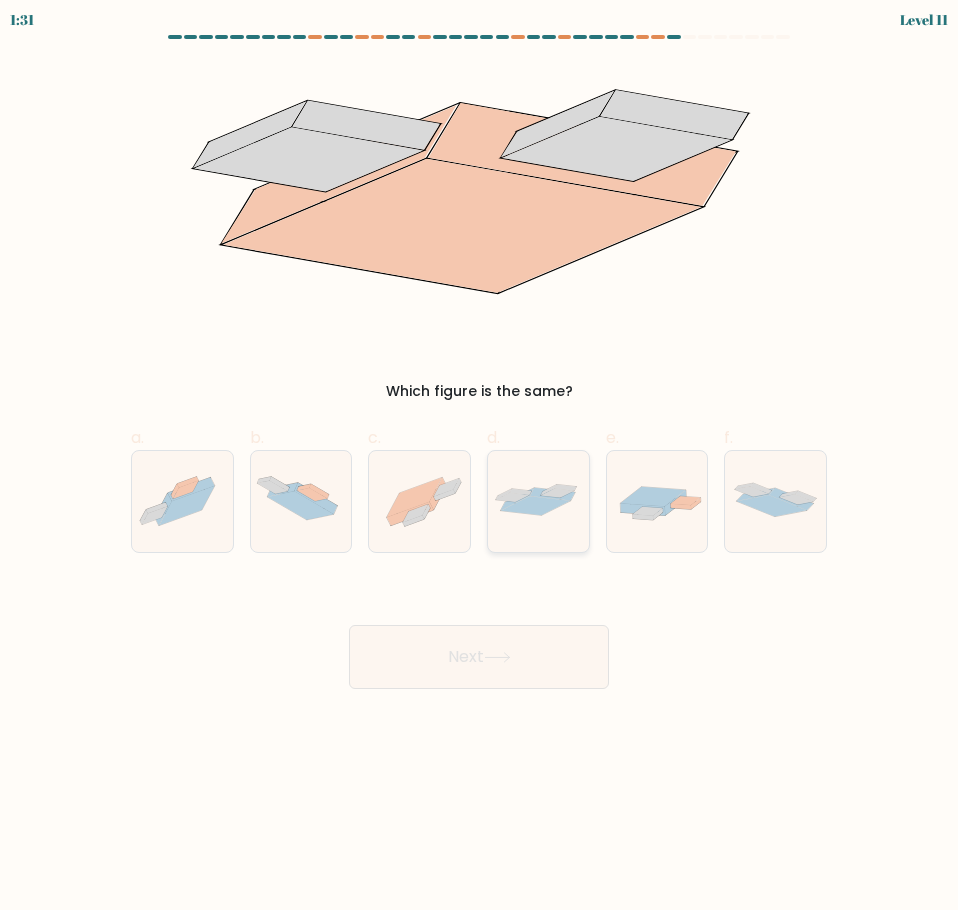 click at bounding box center (538, 501) 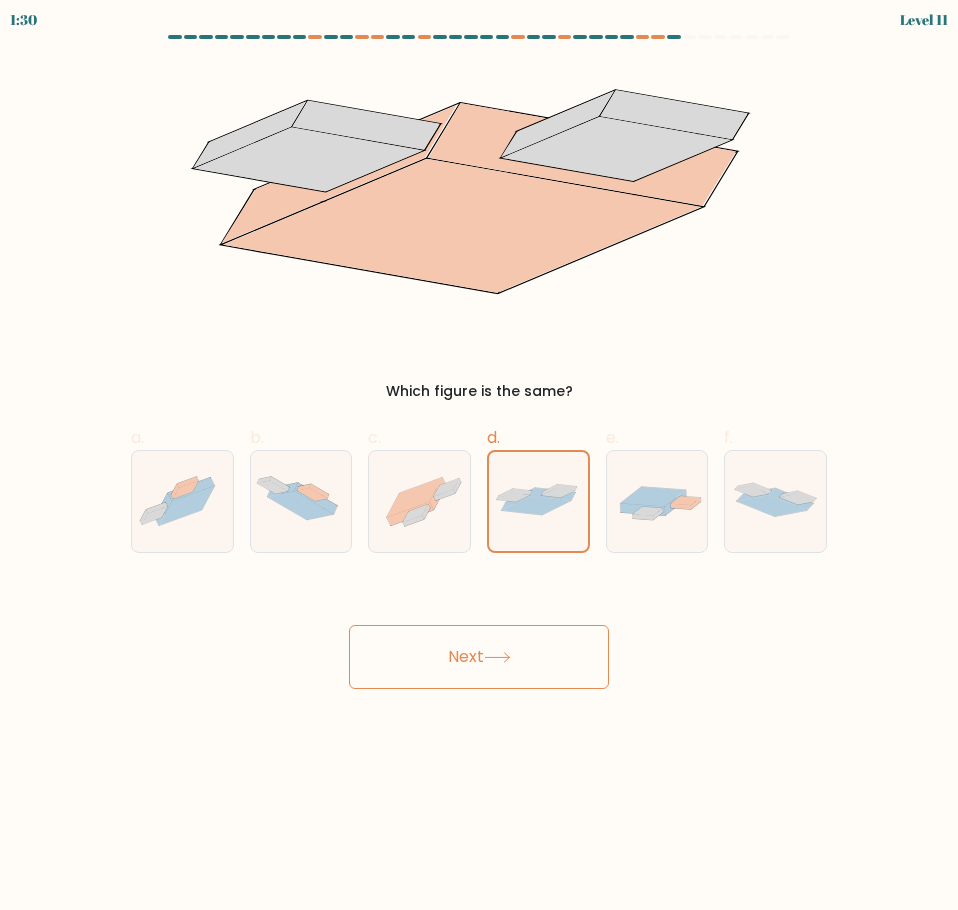 click on "Next" at bounding box center (479, 657) 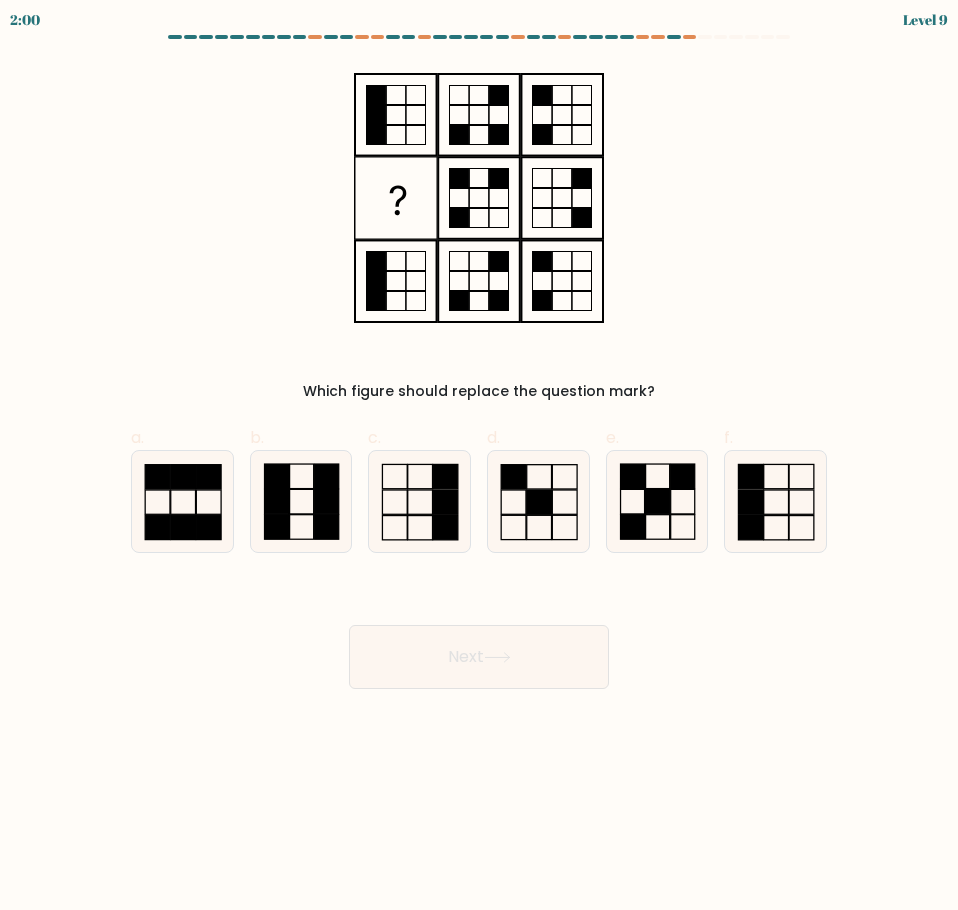 type 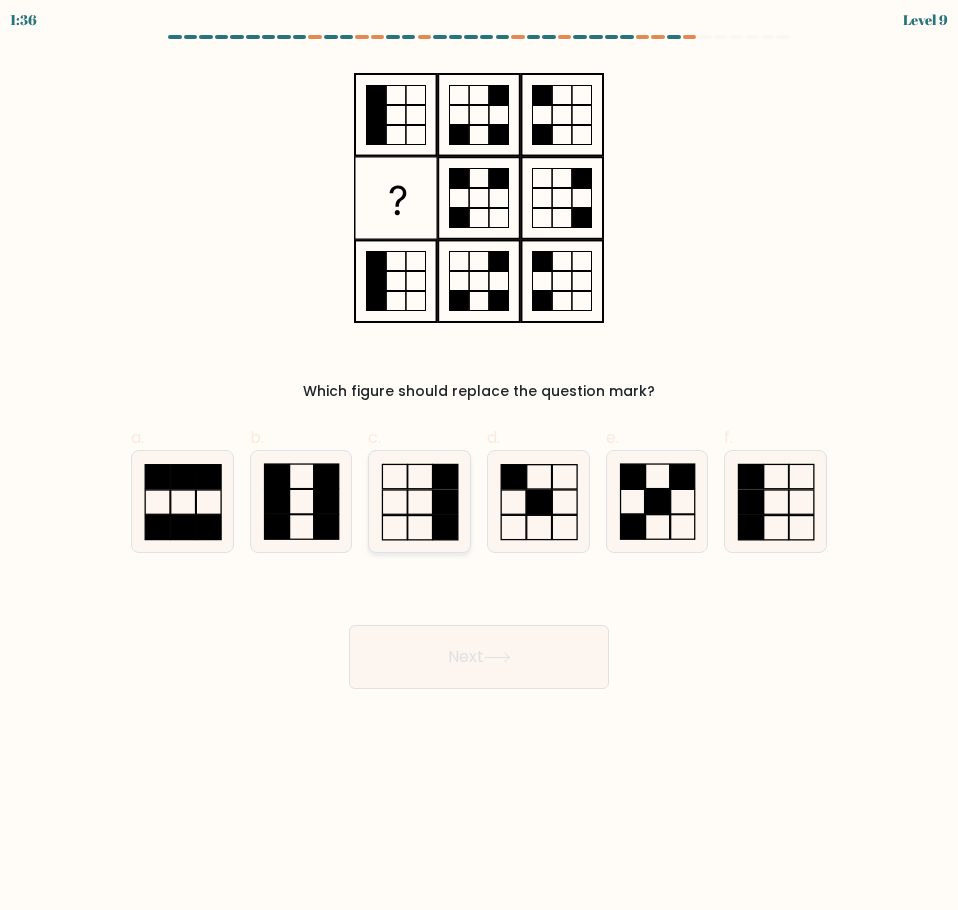 click 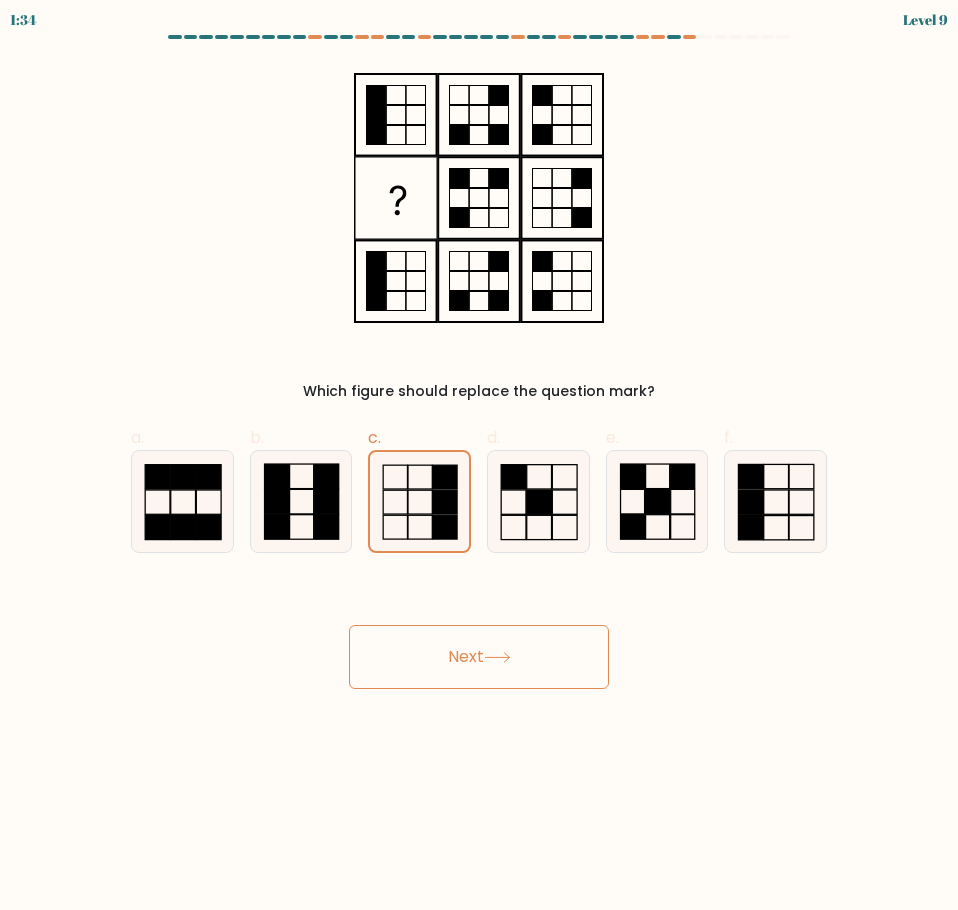 click on "Next" at bounding box center (479, 657) 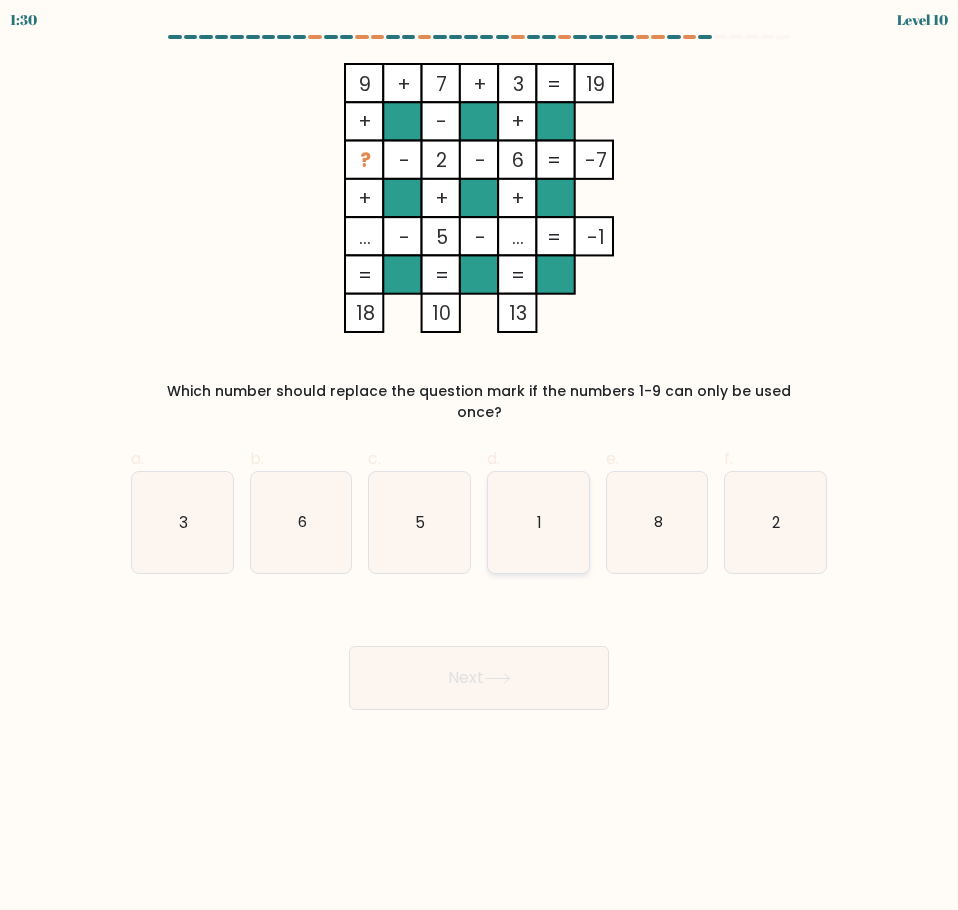 click on "1" 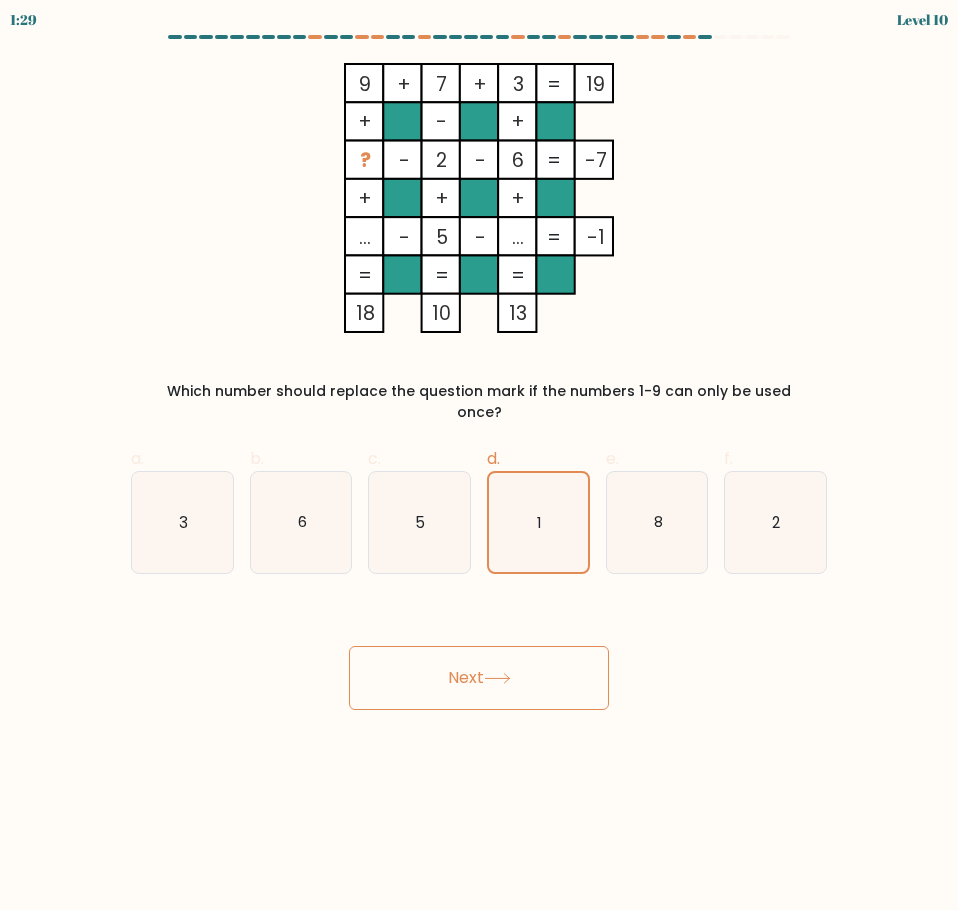 click on "Next" at bounding box center (479, 678) 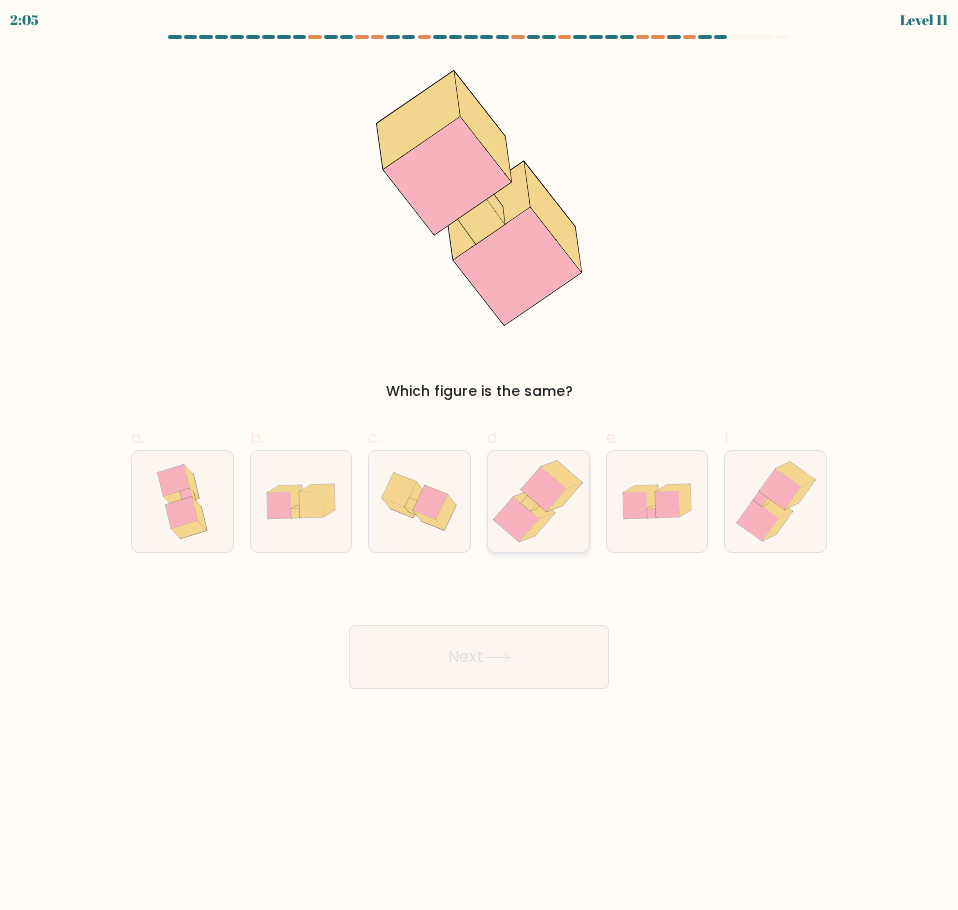 click 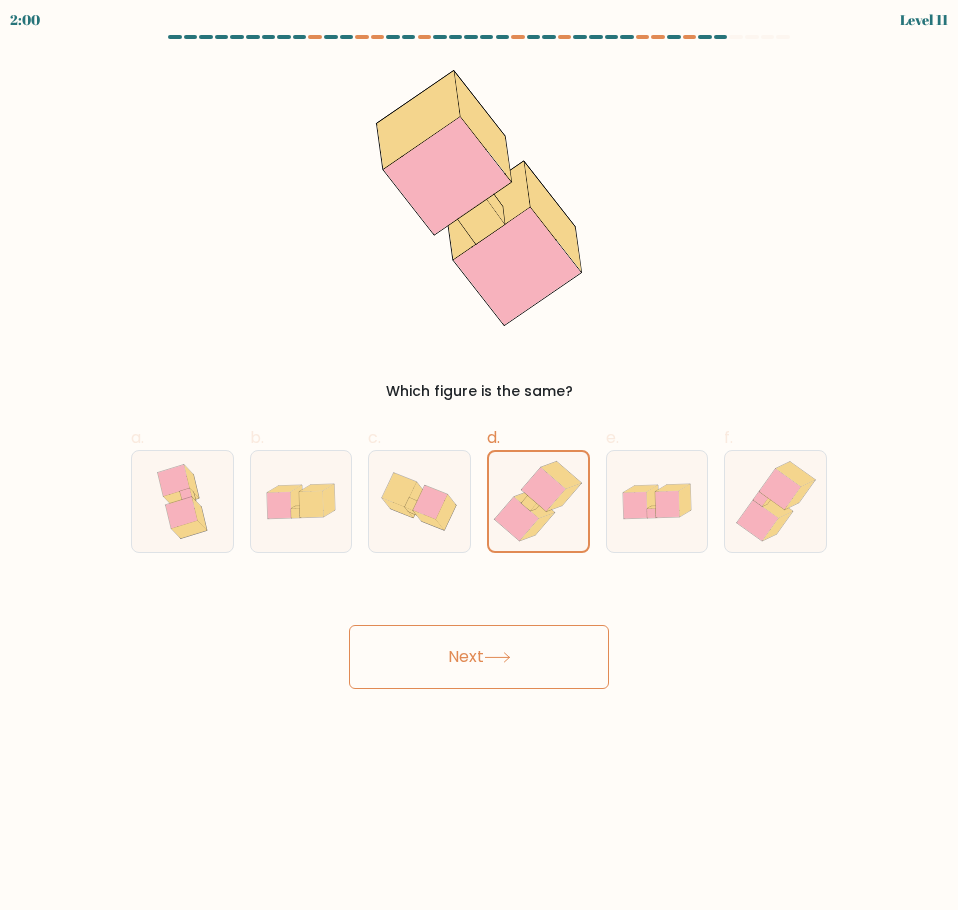 click on "Next" at bounding box center (479, 657) 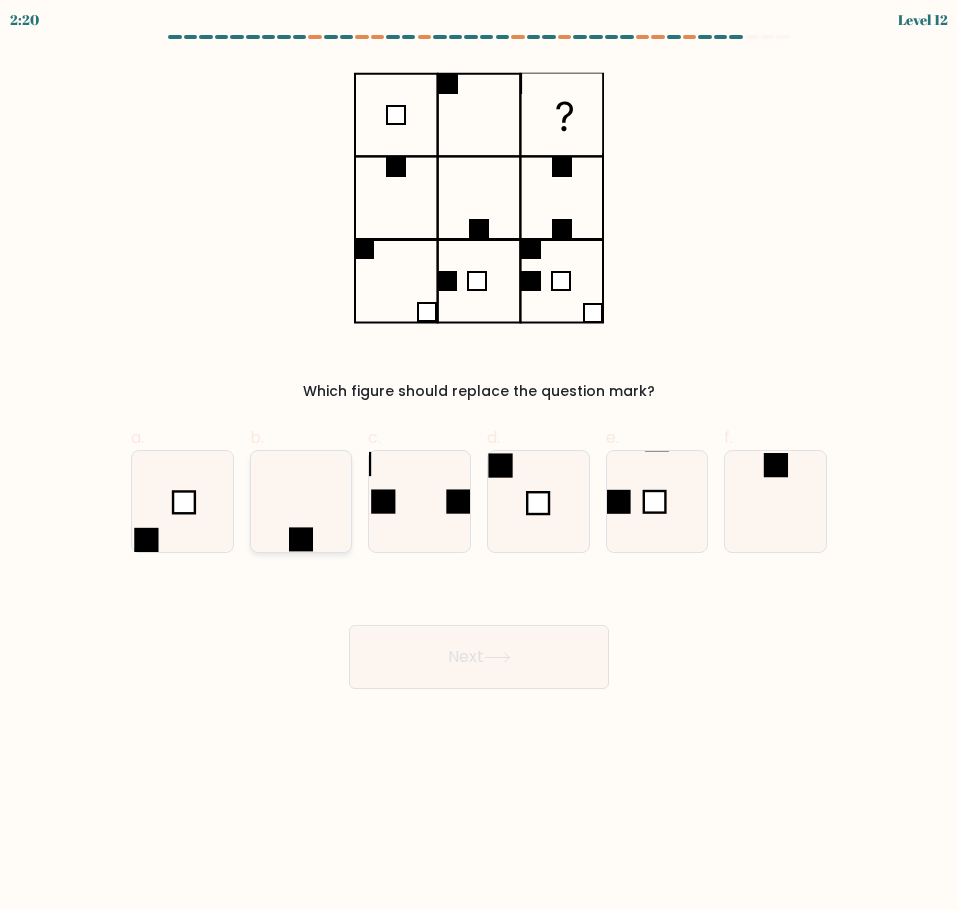 click 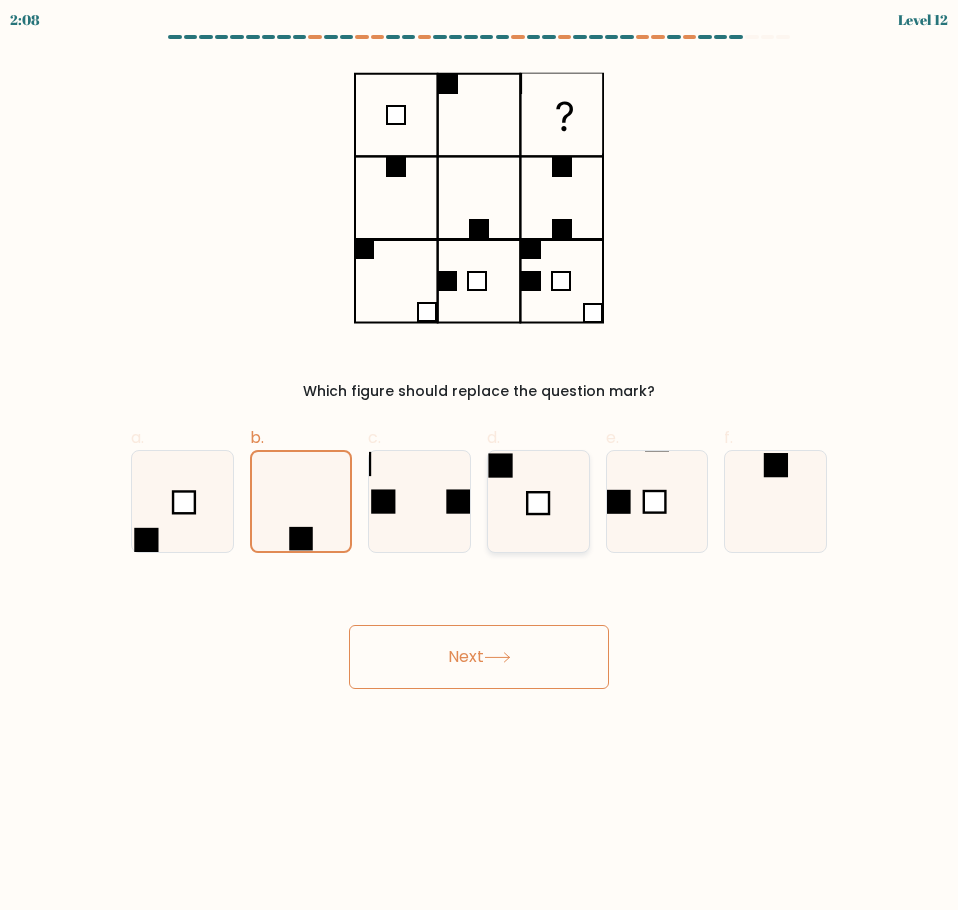 click 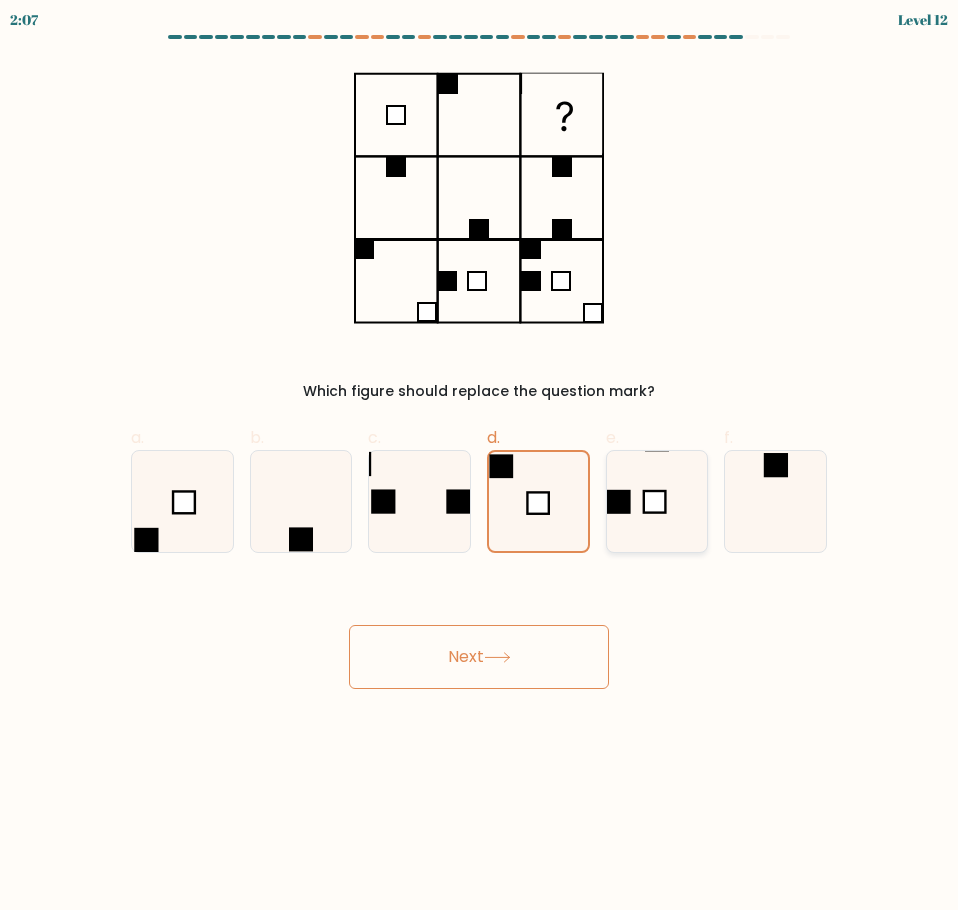 click 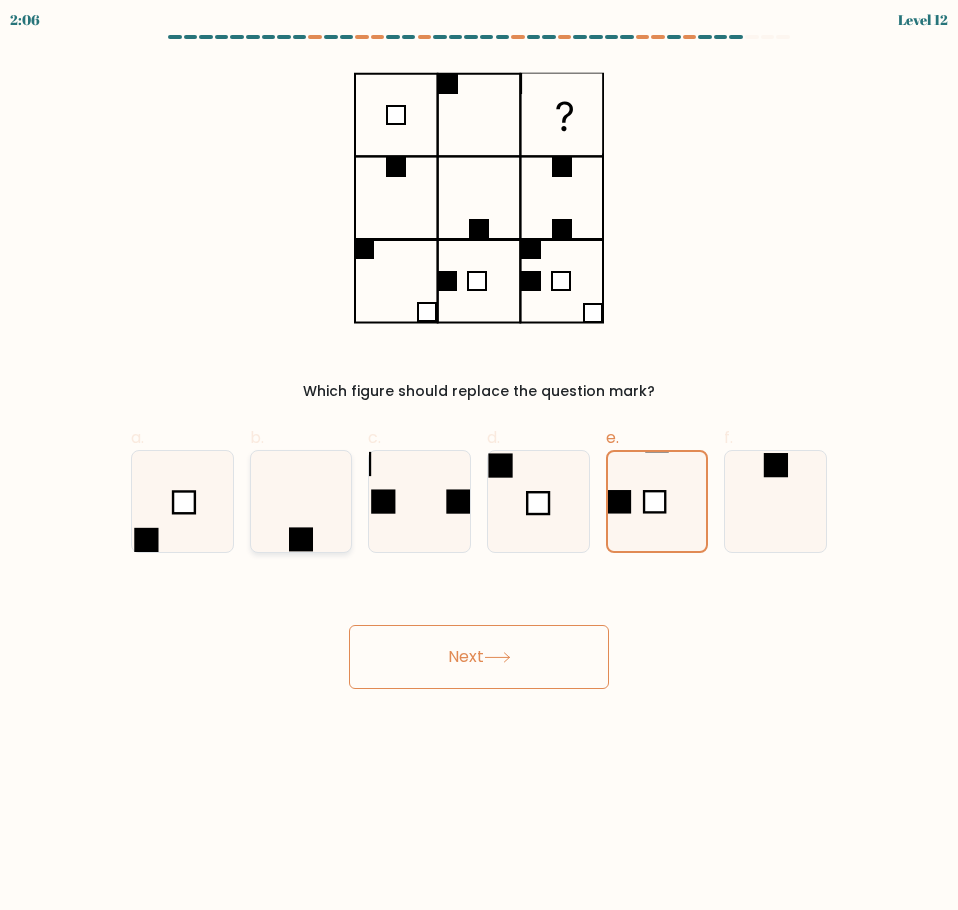 click 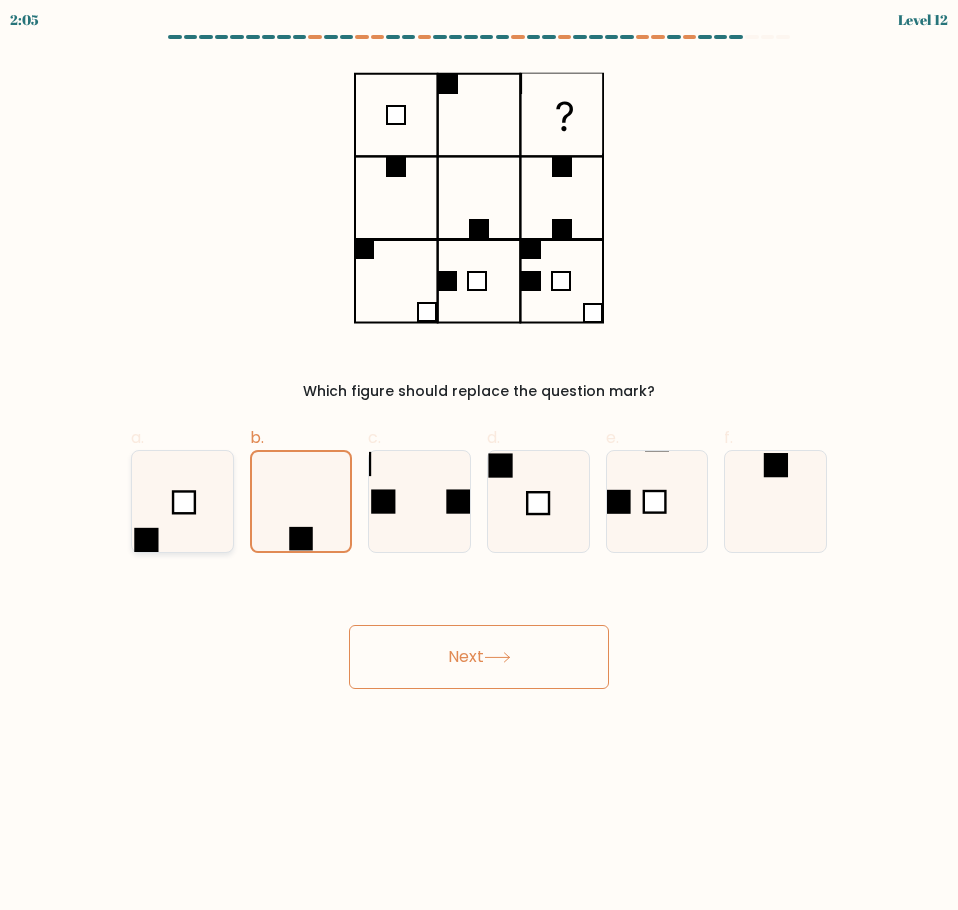 click 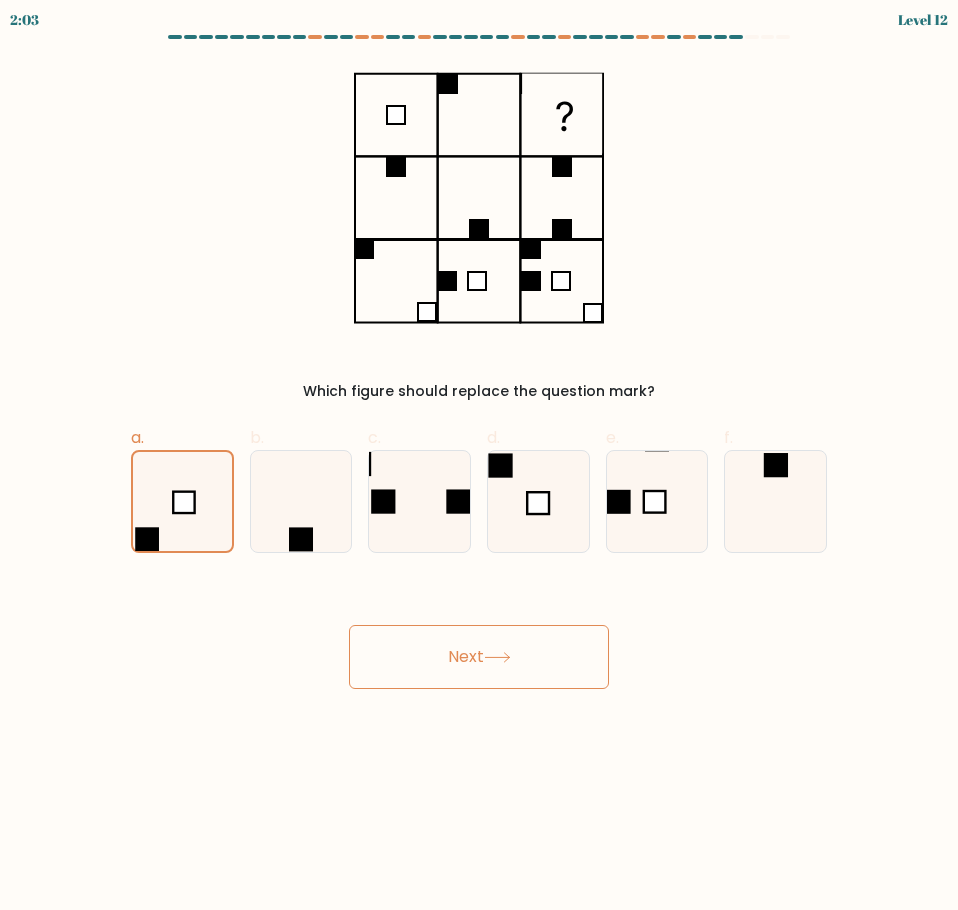 click on "Next" at bounding box center [479, 657] 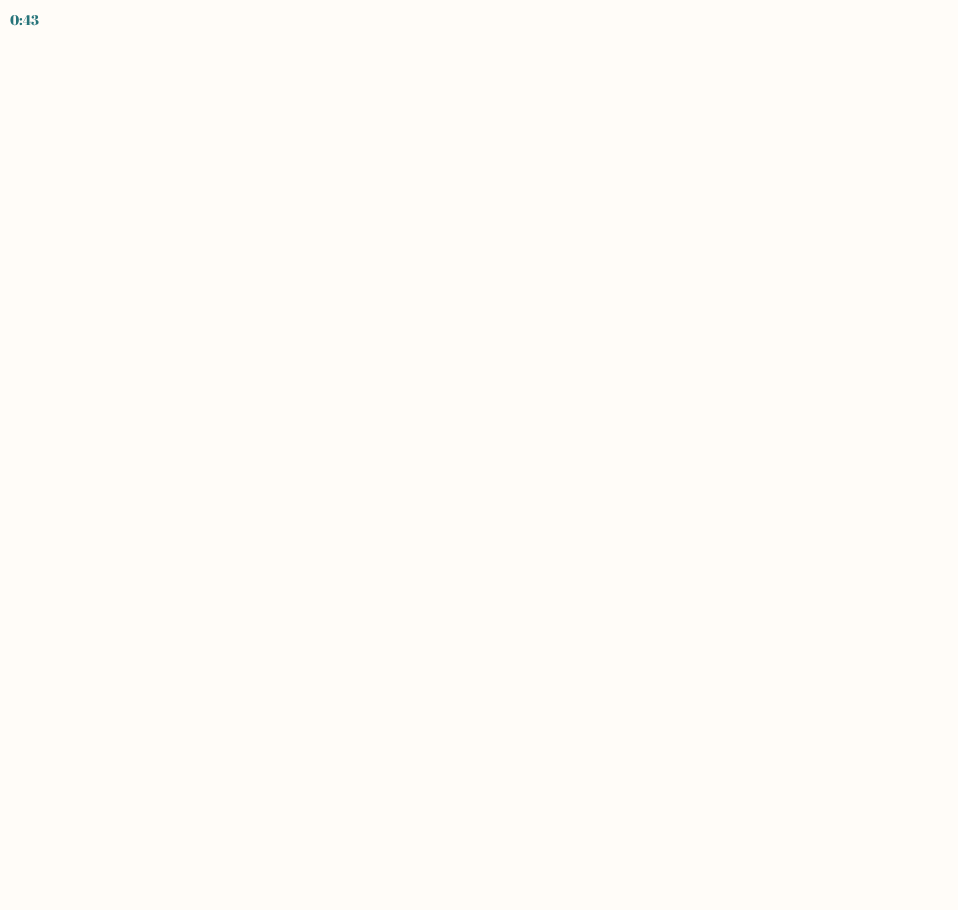 scroll, scrollTop: 0, scrollLeft: 0, axis: both 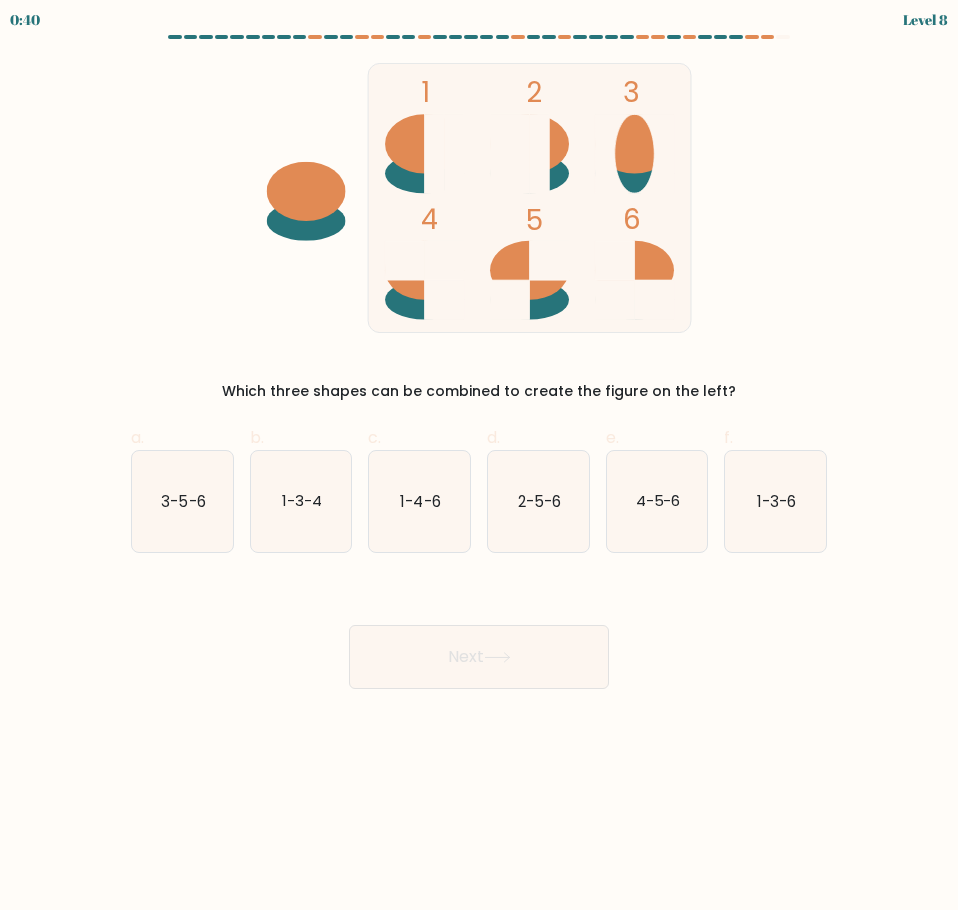 click on "a.
3-5-6
b.
1-3-4
c.
1-4-6
d.
2-5-6" at bounding box center (479, 481) 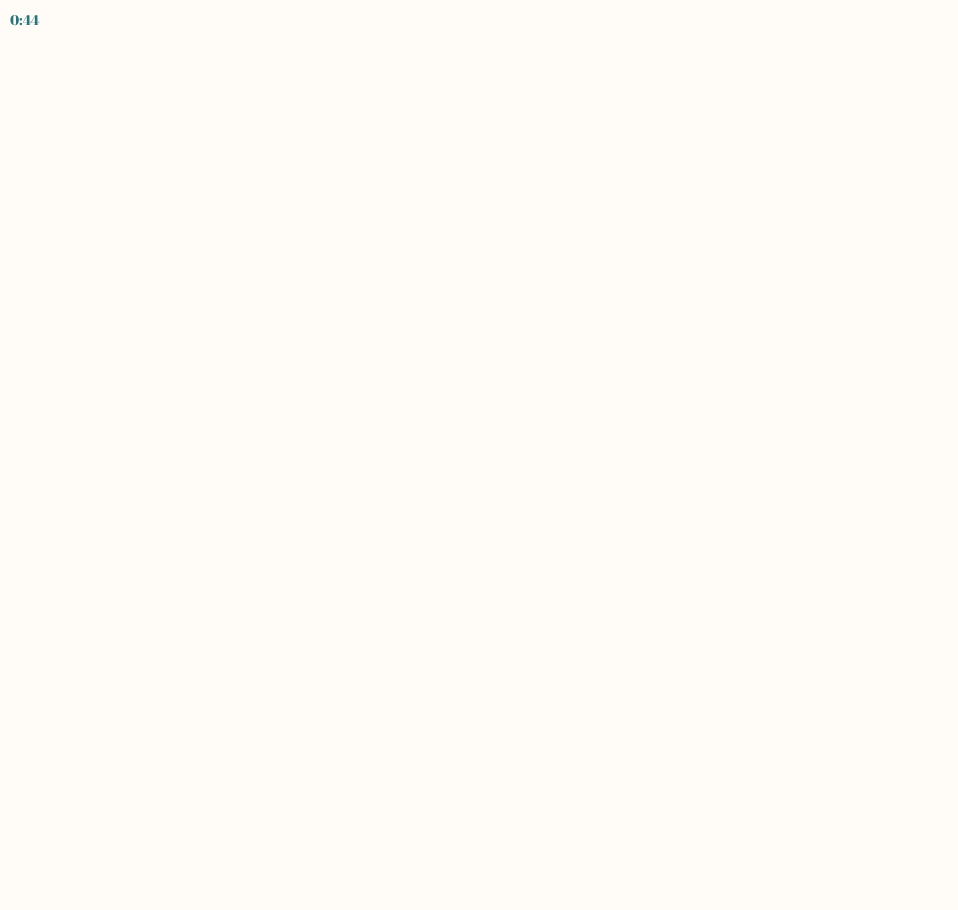 scroll, scrollTop: 0, scrollLeft: 0, axis: both 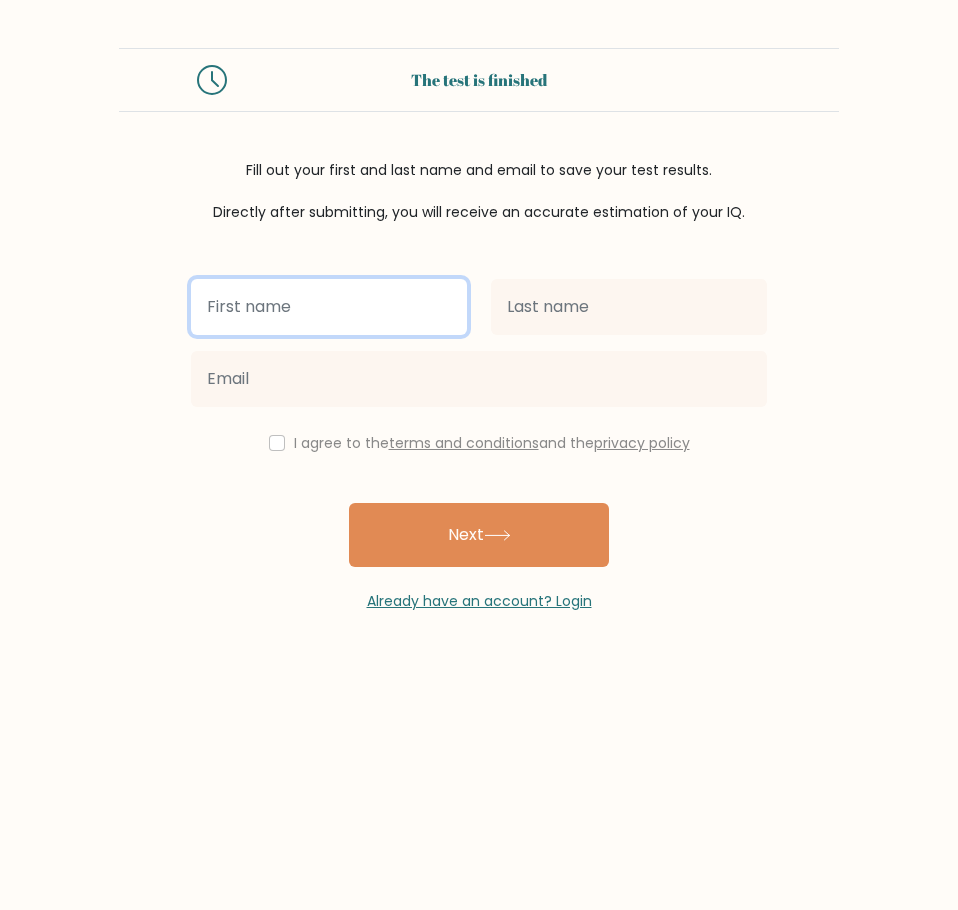 click at bounding box center [329, 307] 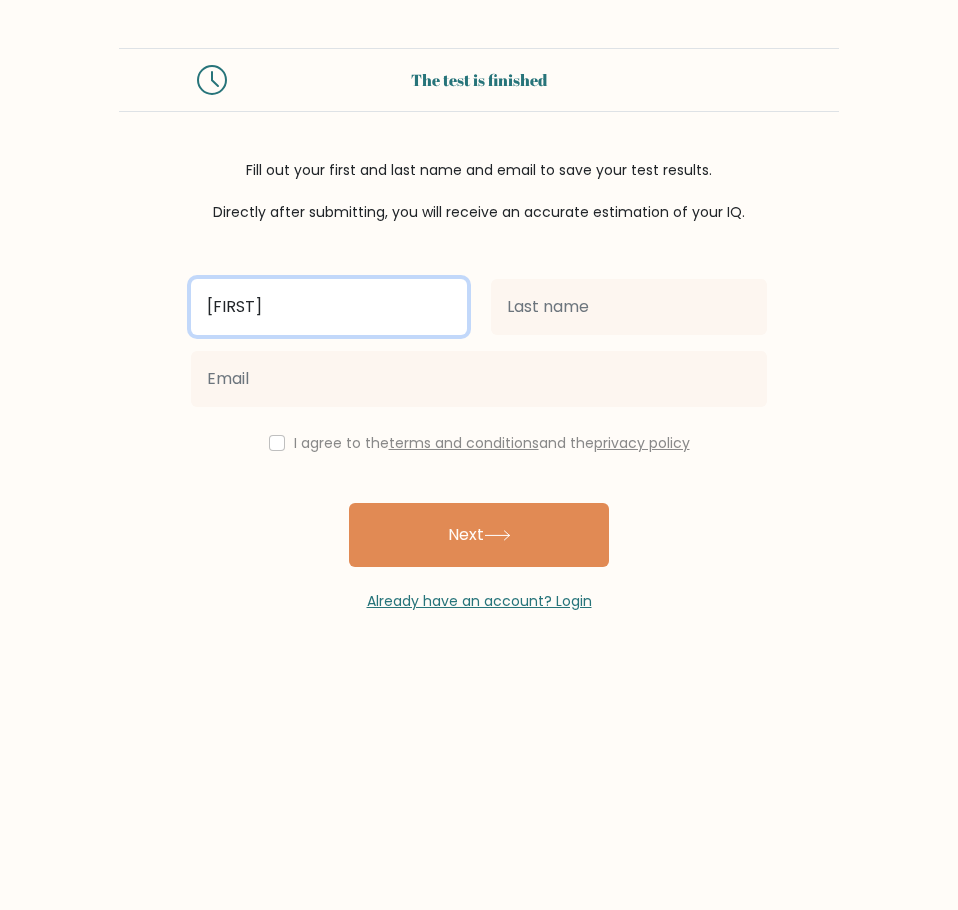 type on "[FIRST]" 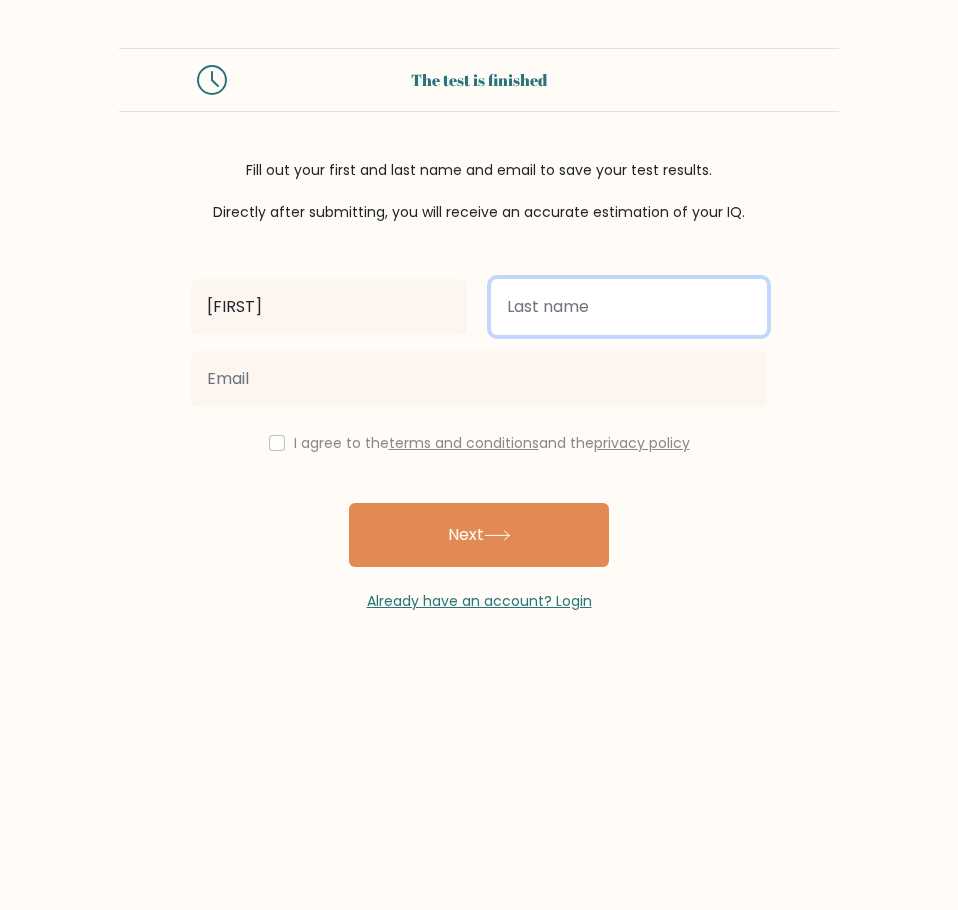 click at bounding box center [629, 307] 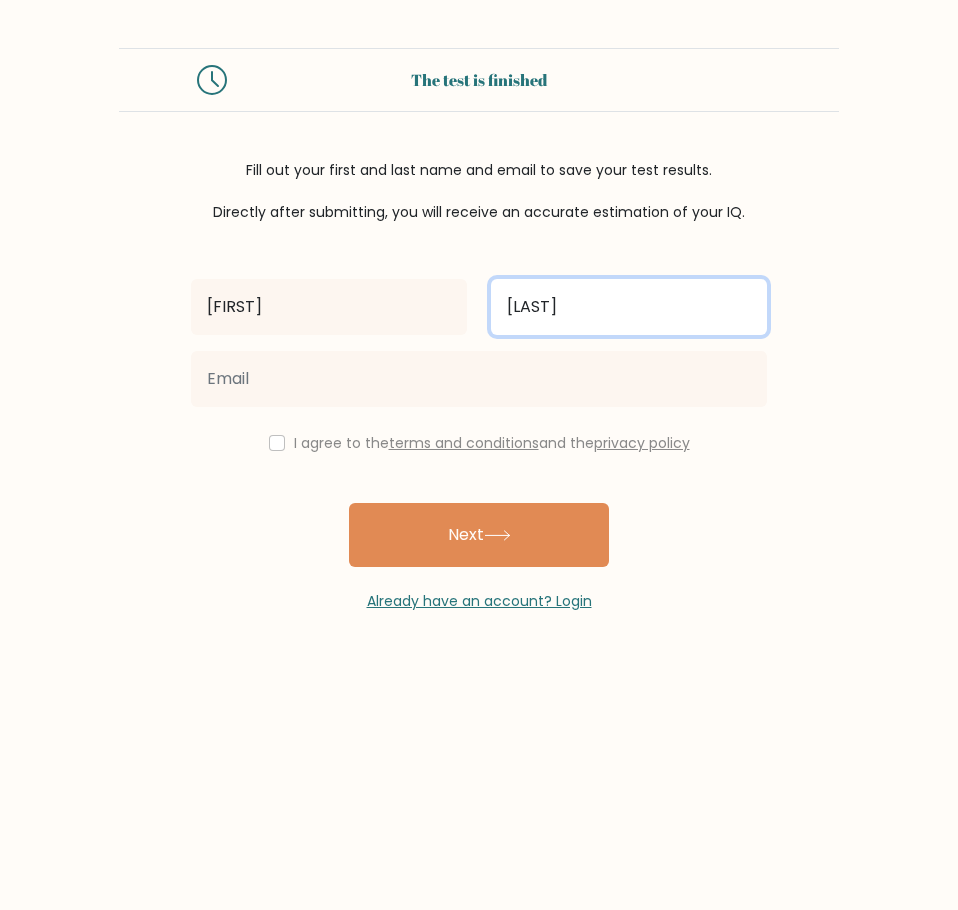 type on "[NAME]" 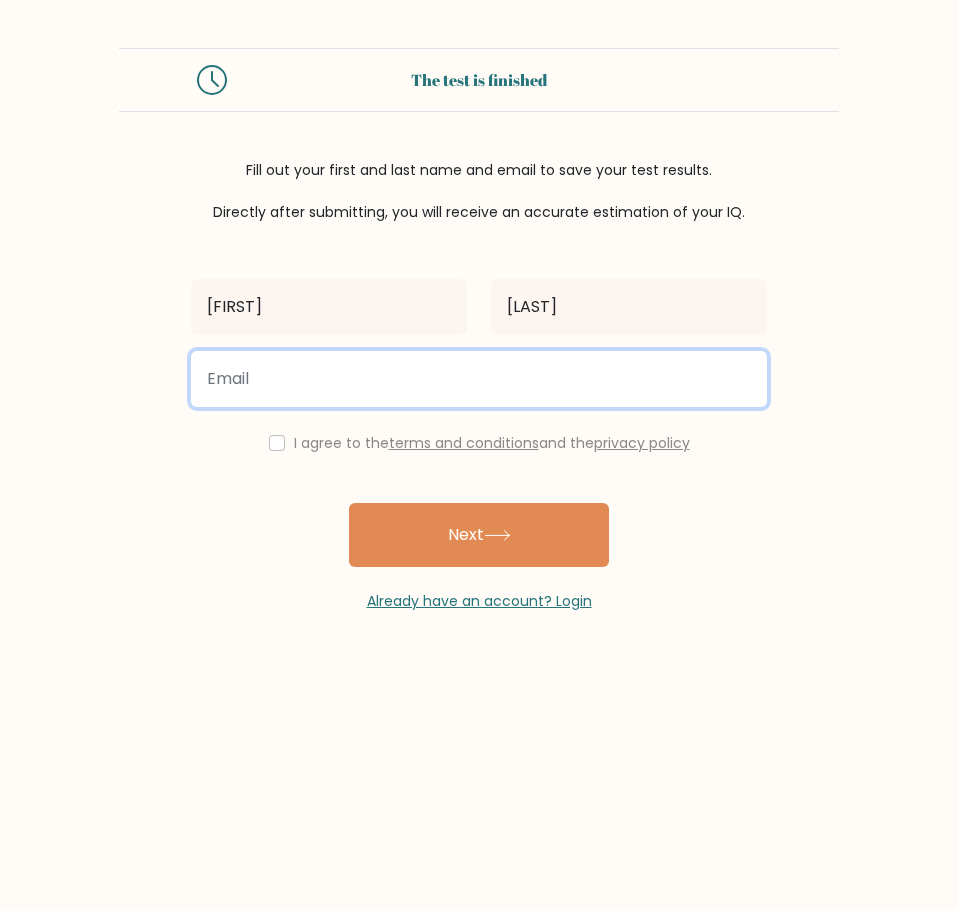 click at bounding box center (479, 379) 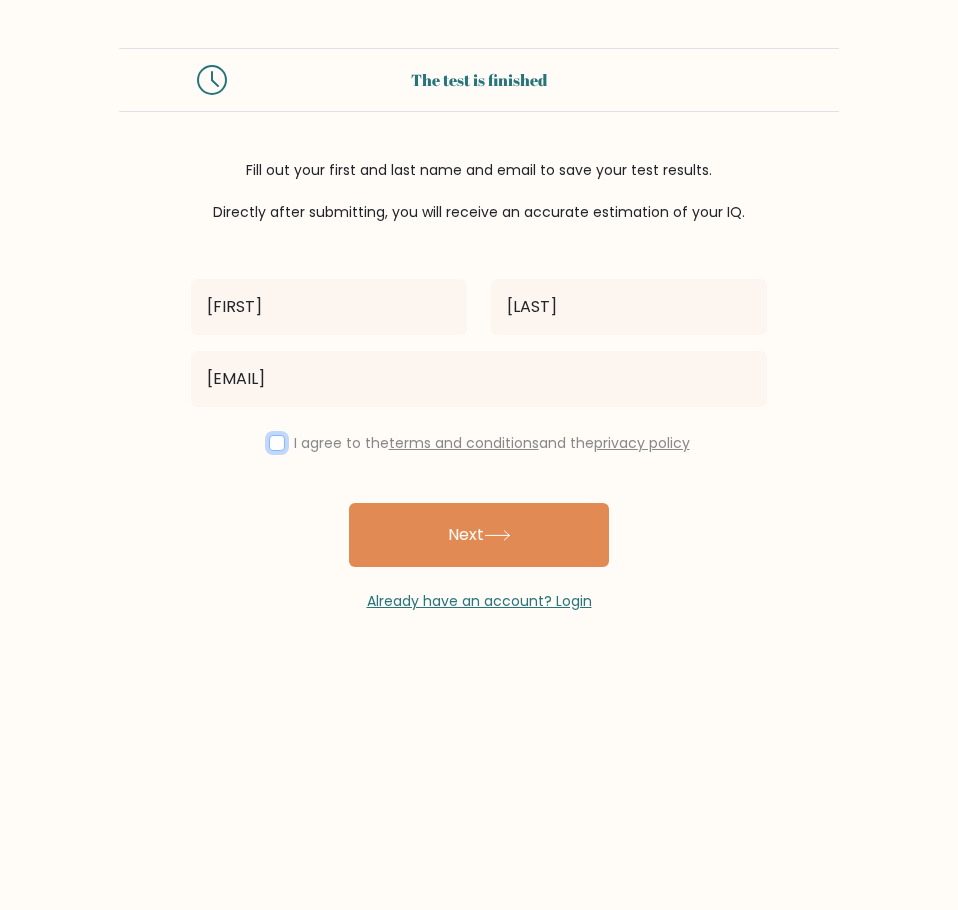 click at bounding box center (277, 443) 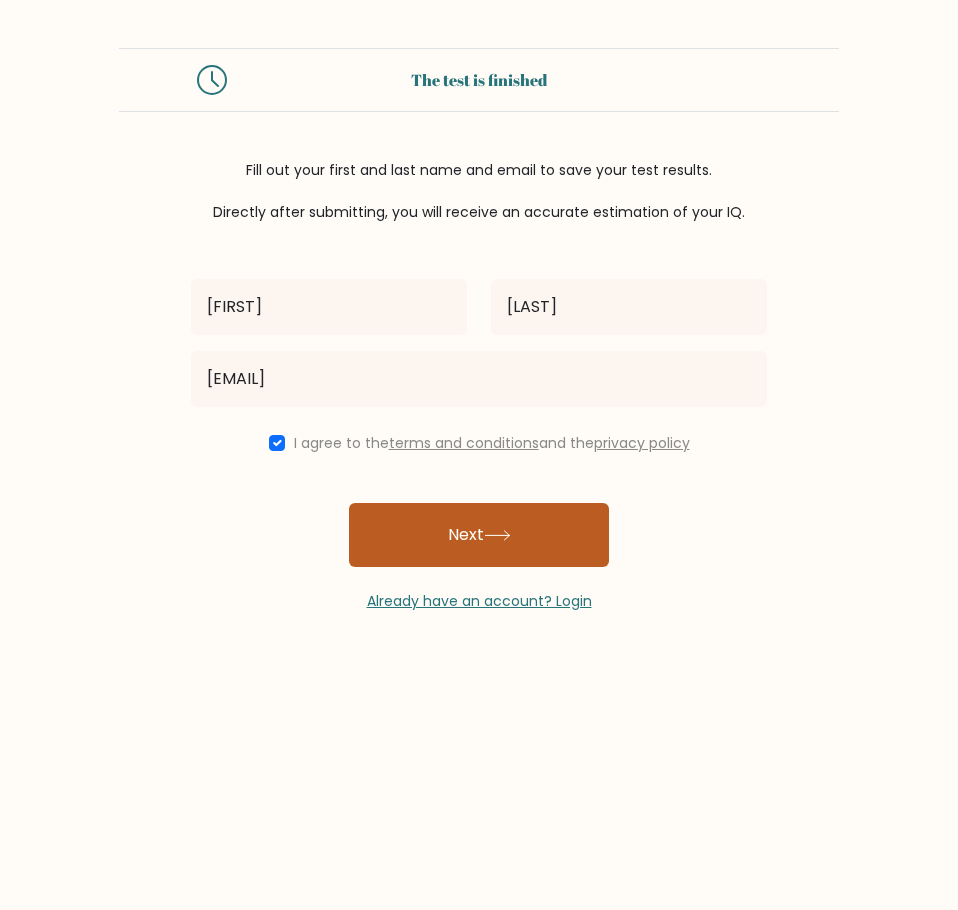 click on "Next" at bounding box center (479, 535) 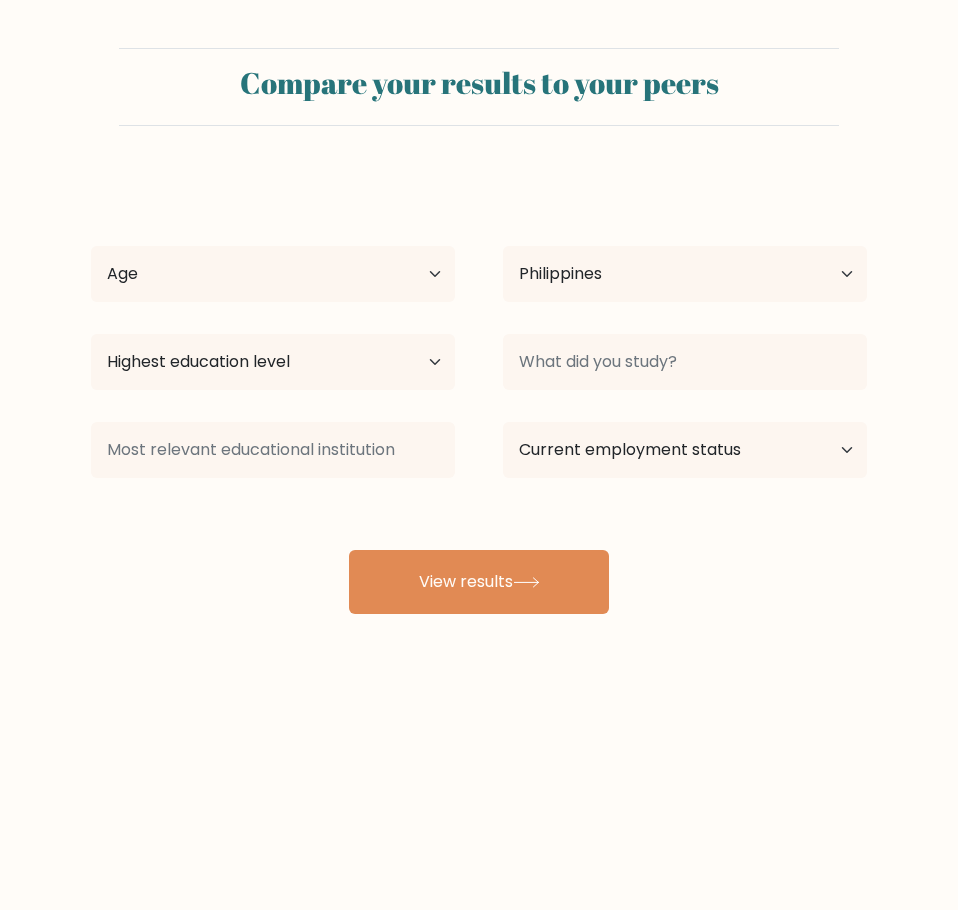 select on "PH" 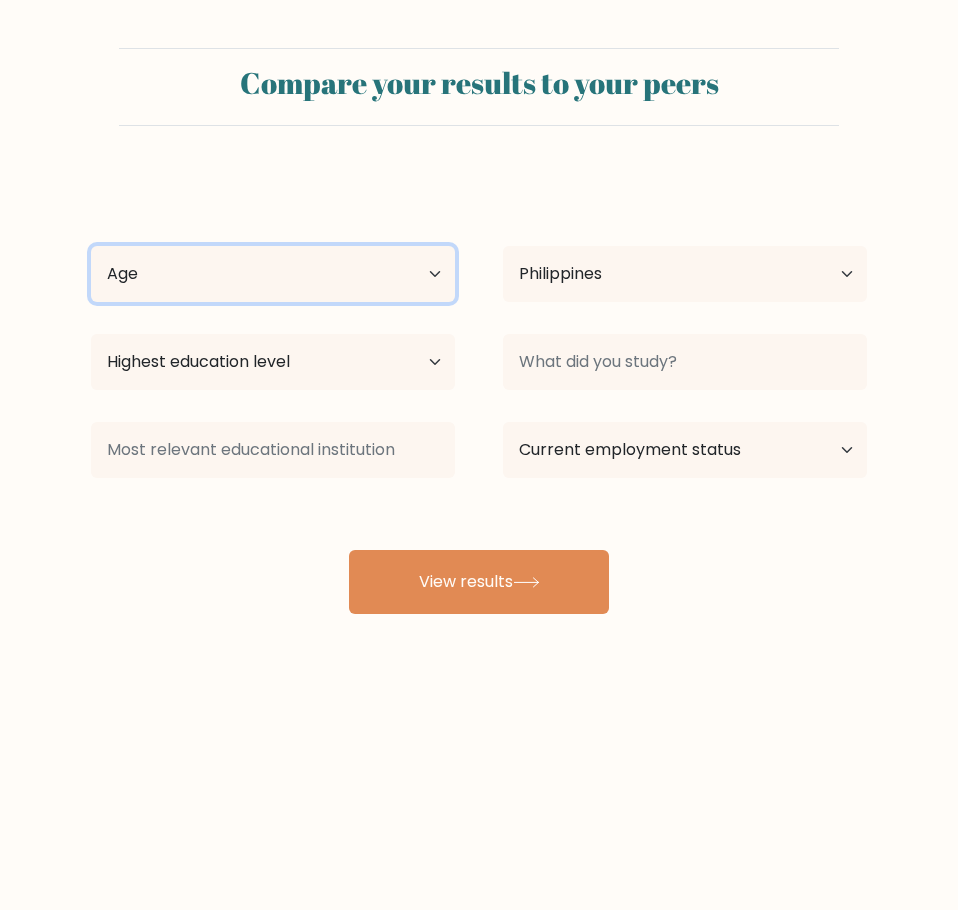 click on "Age
Under 18 years old
18-24 years old
25-34 years old
35-44 years old
45-54 years old
55-64 years old
65 years old and above" at bounding box center [273, 274] 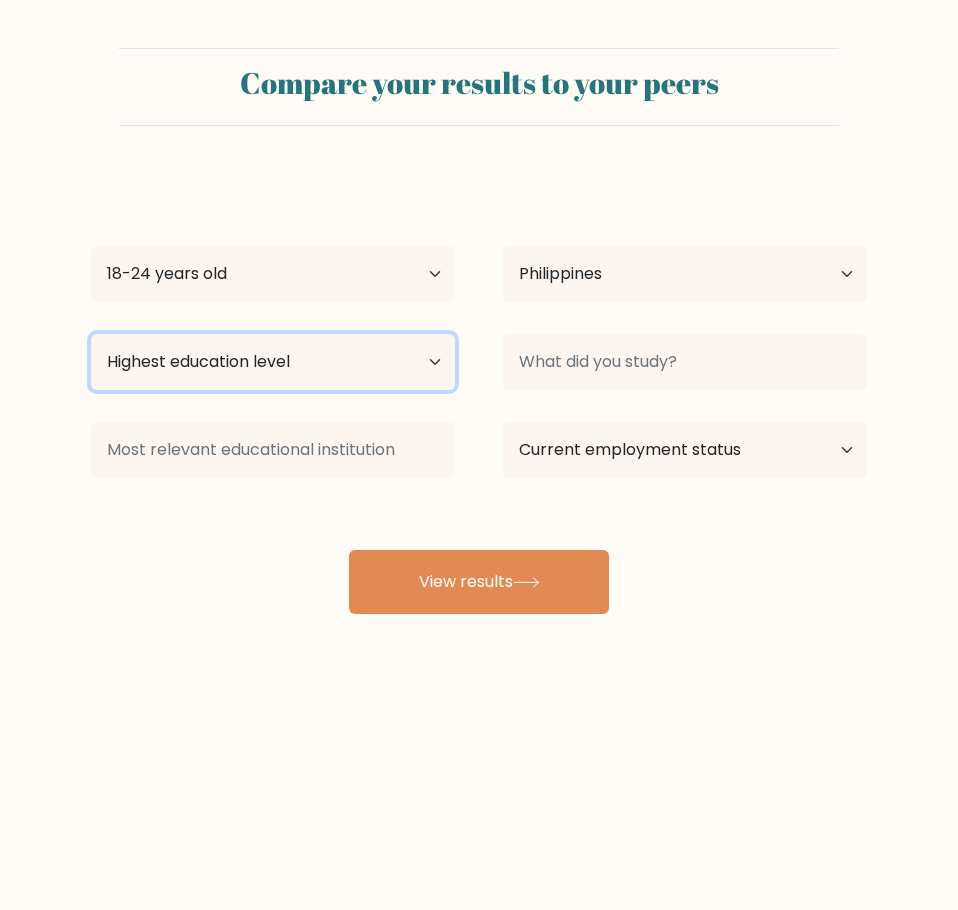 click on "Highest education level
No schooling
Primary
Lower Secondary
Upper Secondary
Occupation Specific
Bachelor's degree
Master's degree
Doctoral degree" at bounding box center [273, 362] 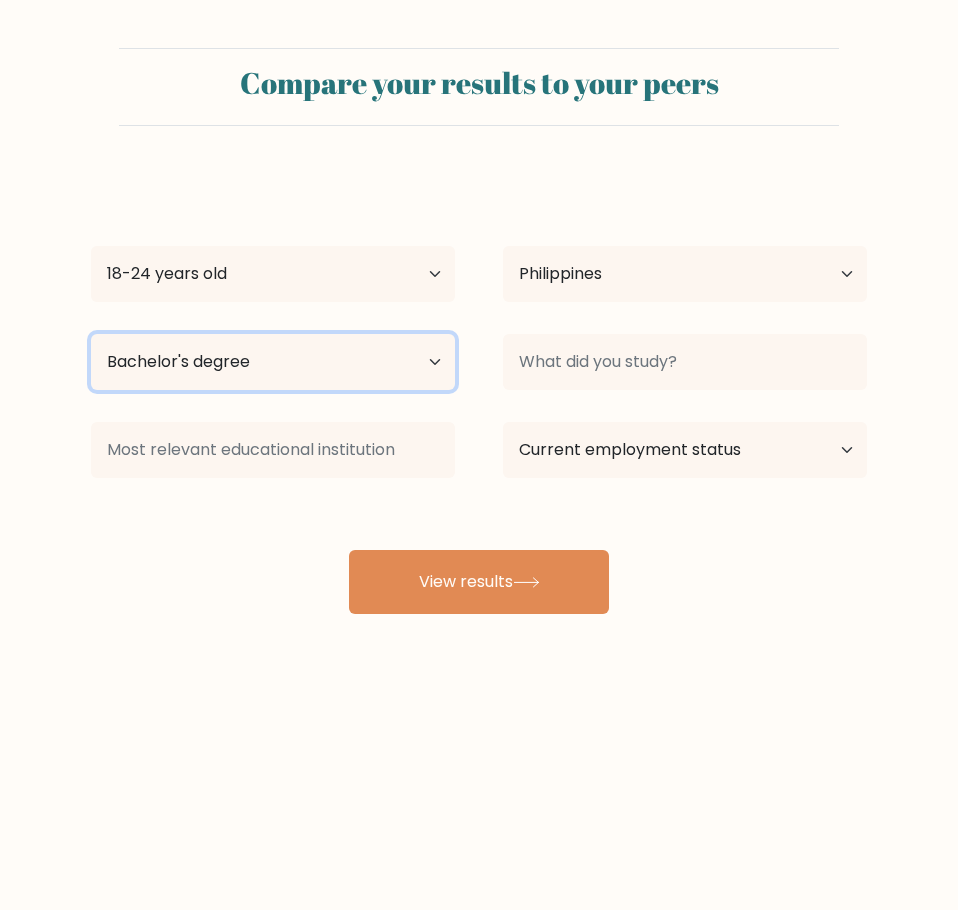 click on "Highest education level
No schooling
Primary
Lower Secondary
Upper Secondary
Occupation Specific
Bachelor's degree
Master's degree
Doctoral degree" at bounding box center [273, 362] 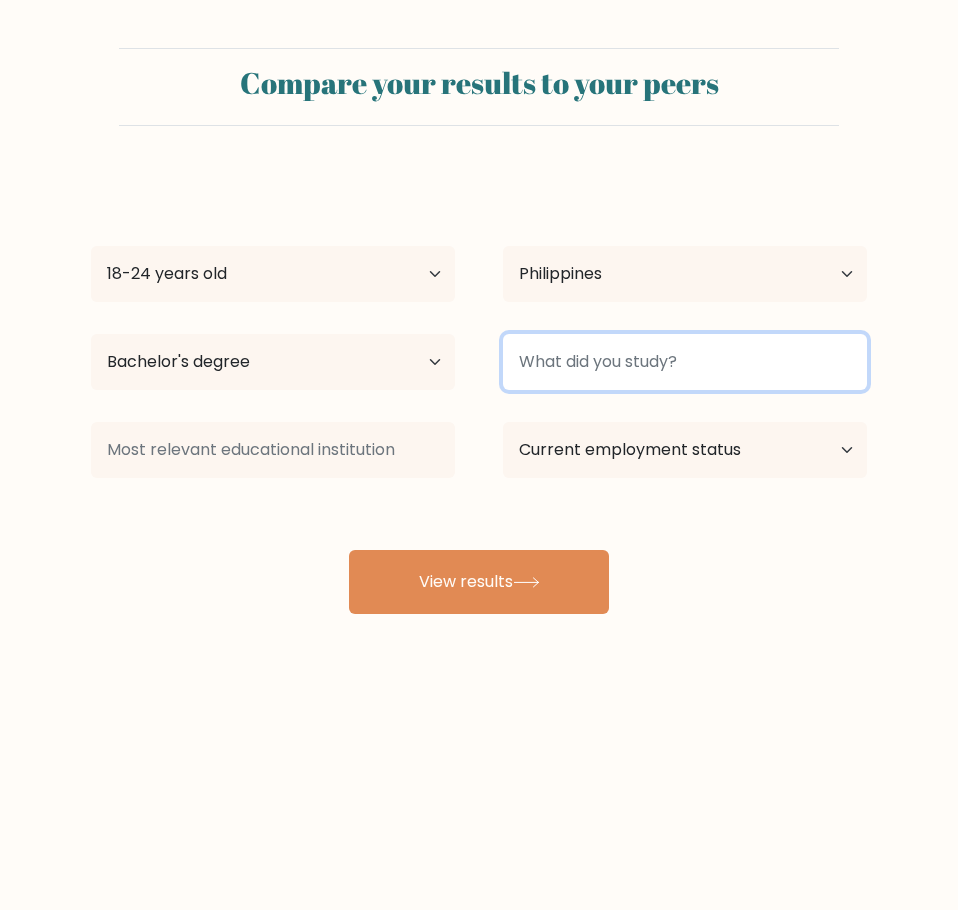 click at bounding box center (685, 362) 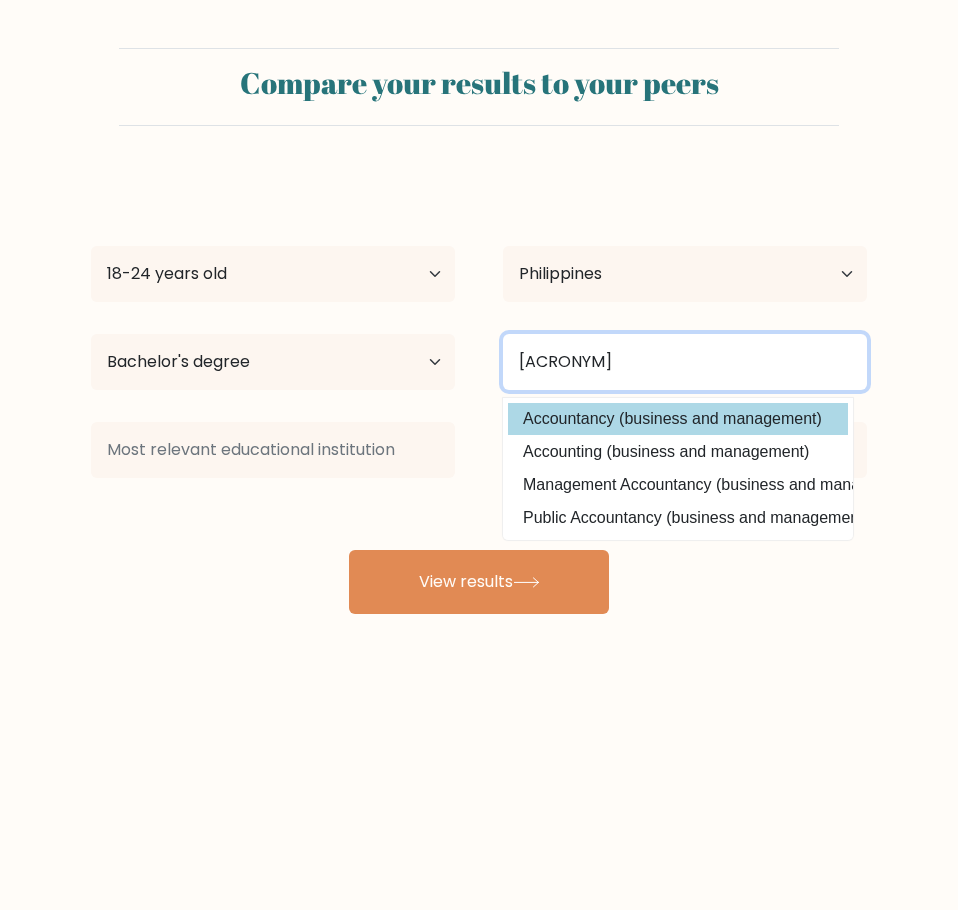 type on "ACCOUN" 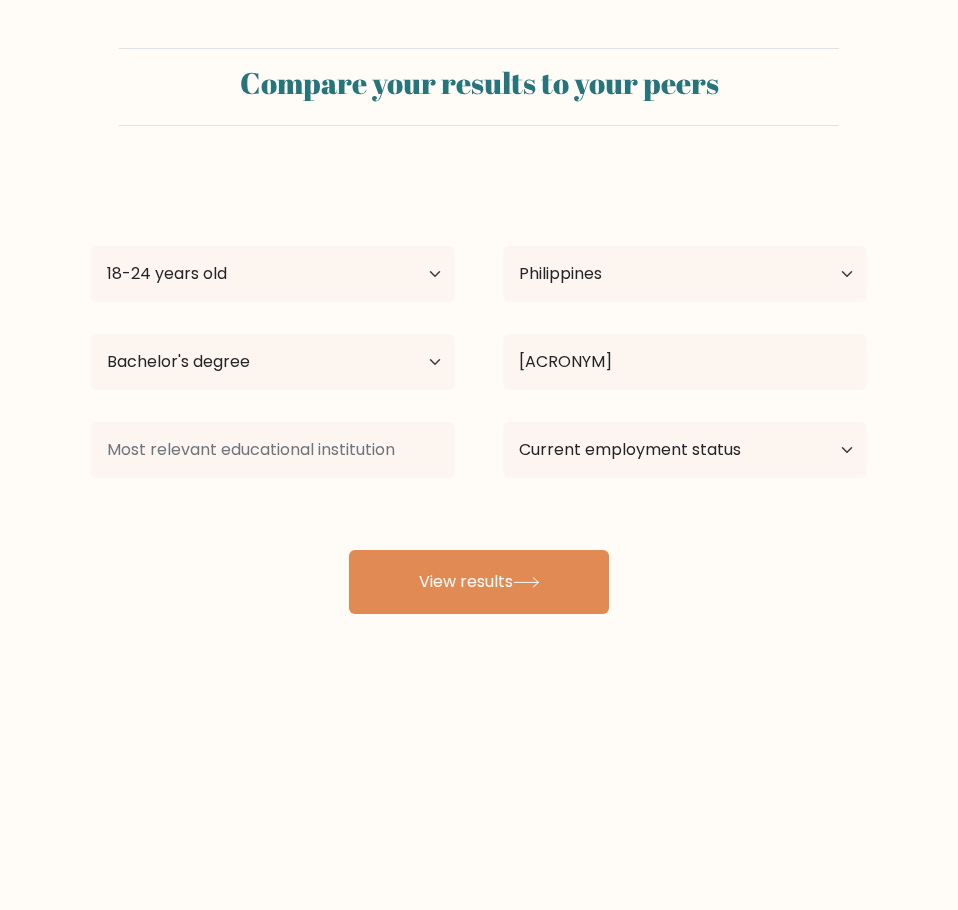 click on "Angelica
Mamino
Age
Under 18 years old
18-24 years old
25-34 years old
35-44 years old
45-54 years old
55-64 years old
65 years old and above
Country
Afghanistan
Albania
Algeria
American Samoa
Andorra
Angola
Anguilla
Antarctica
Antigua and Barbuda
Argentina
Armenia
Aruba
Australia
Austria
Azerbaijan
Bahamas
Bahrain
Bangladesh
Barbados
Belarus
Belgium
Belize
Benin
Bermuda
Bhutan
Bolivia
Bonaire, Sint Eustatius and Saba
Bosnia and Herzegovina
Botswana
Bouvet Island
Brazil
Brunei" at bounding box center [479, 394] 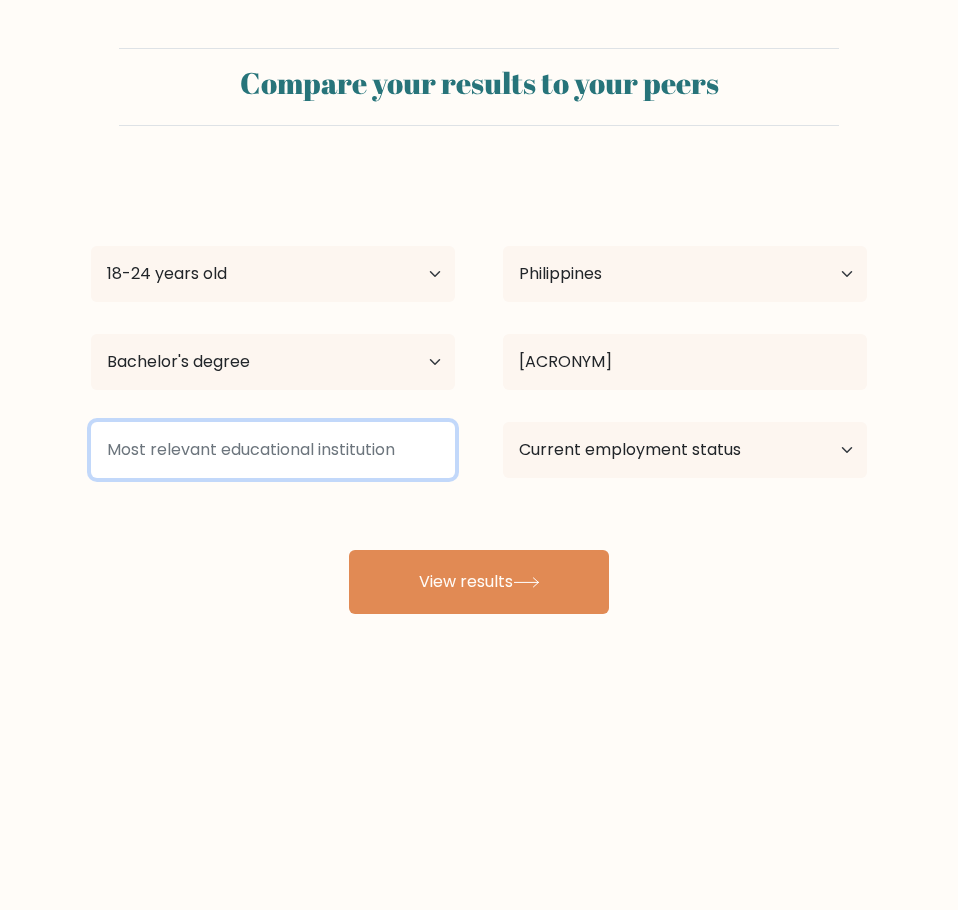 click at bounding box center (273, 450) 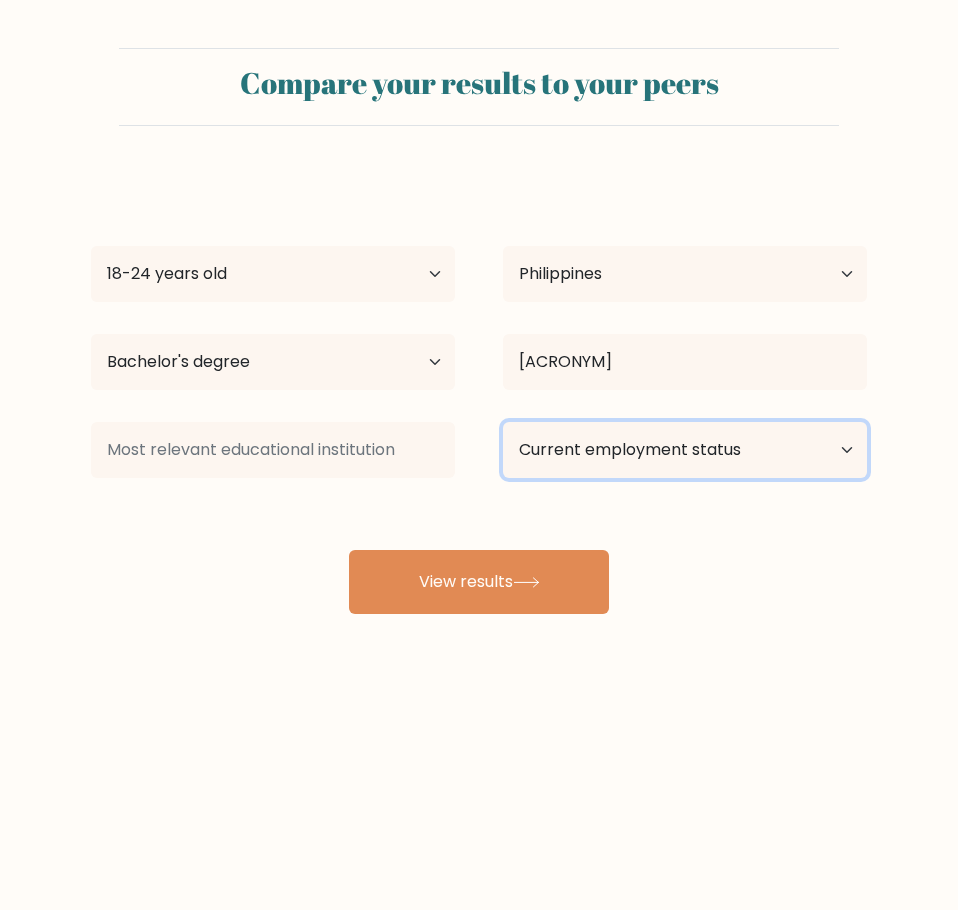 click on "Current employment status
Employed
Student
Retired
Other / prefer not to answer" at bounding box center [685, 450] 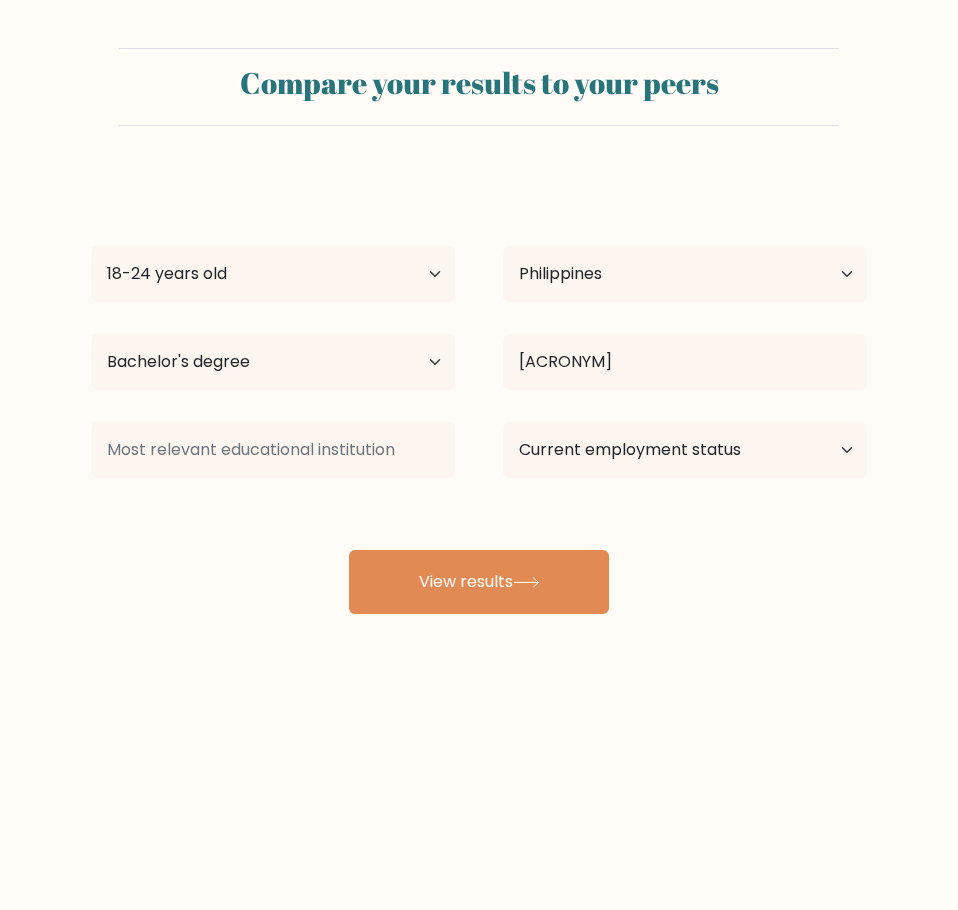 click on "Compare your results to your peers
Angelica
Mamino
Age
Under 18 years old
18-24 years old
25-34 years old
35-44 years old
45-54 years old
55-64 years old
65 years old and above
Country
Afghanistan
Albania
Algeria
American Samoa
Andorra
Angola
Anguilla
Antarctica
Antigua and Barbuda
Argentina
Armenia
Aruba" at bounding box center [479, 379] 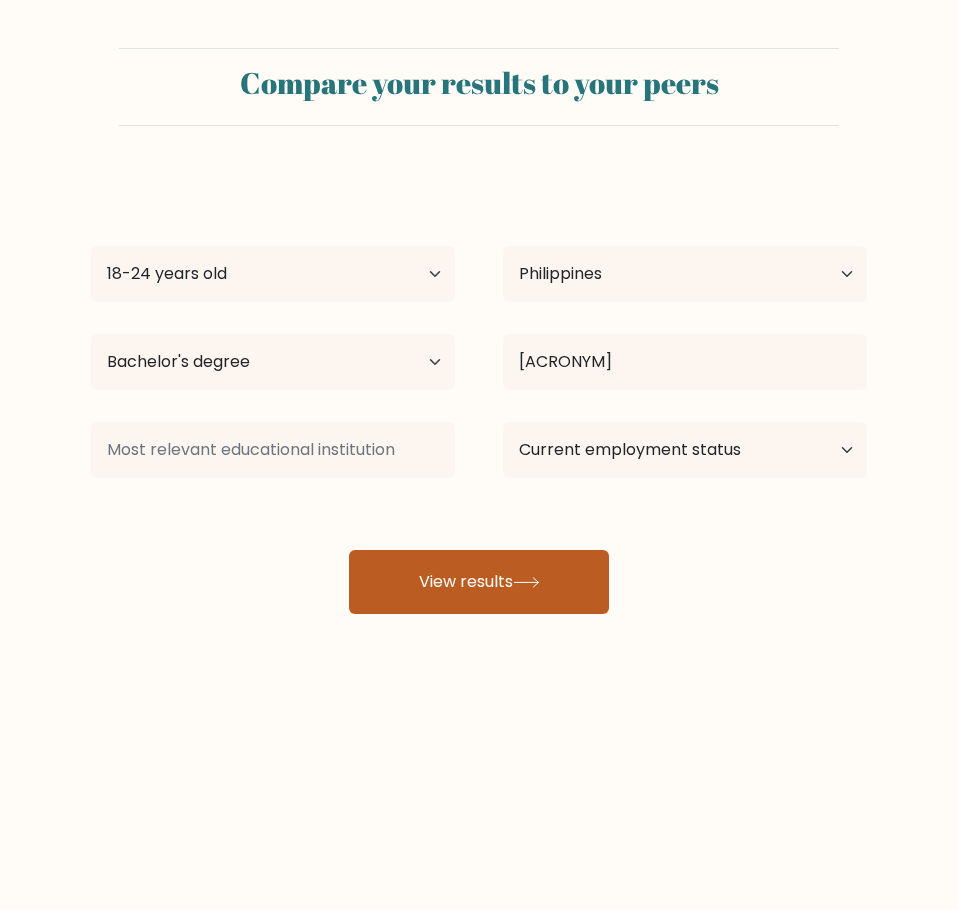 click on "View results" at bounding box center [479, 582] 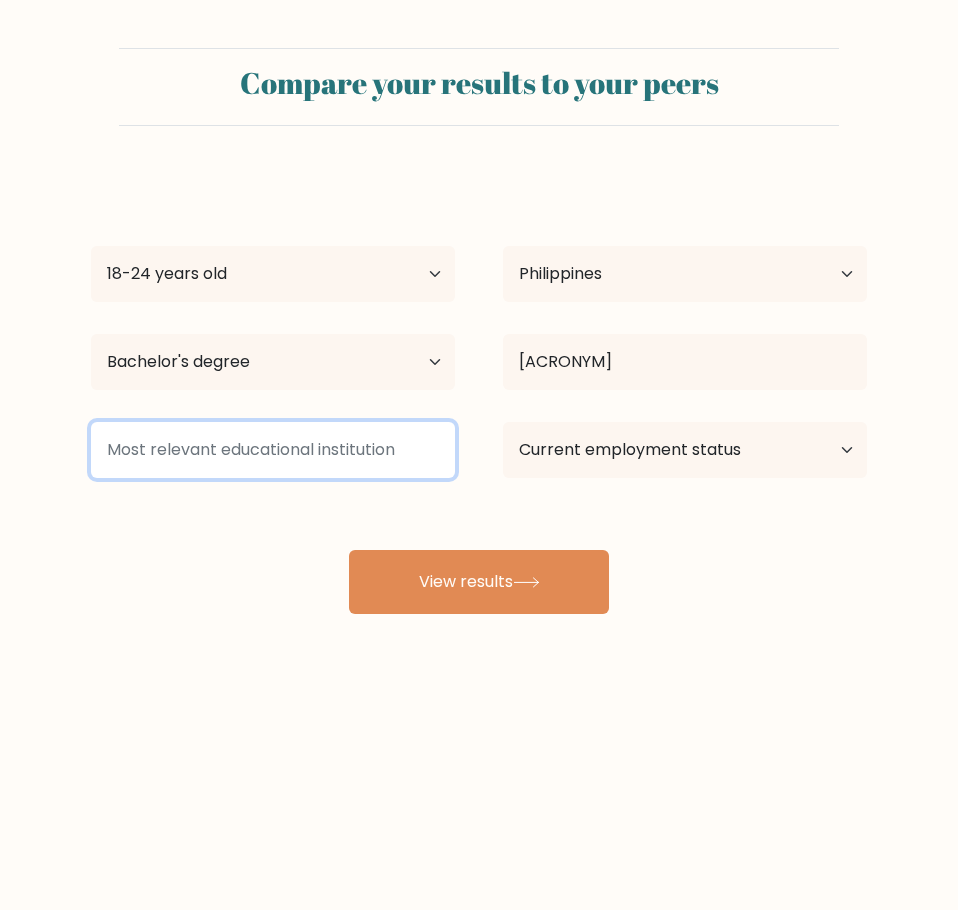 click at bounding box center (273, 450) 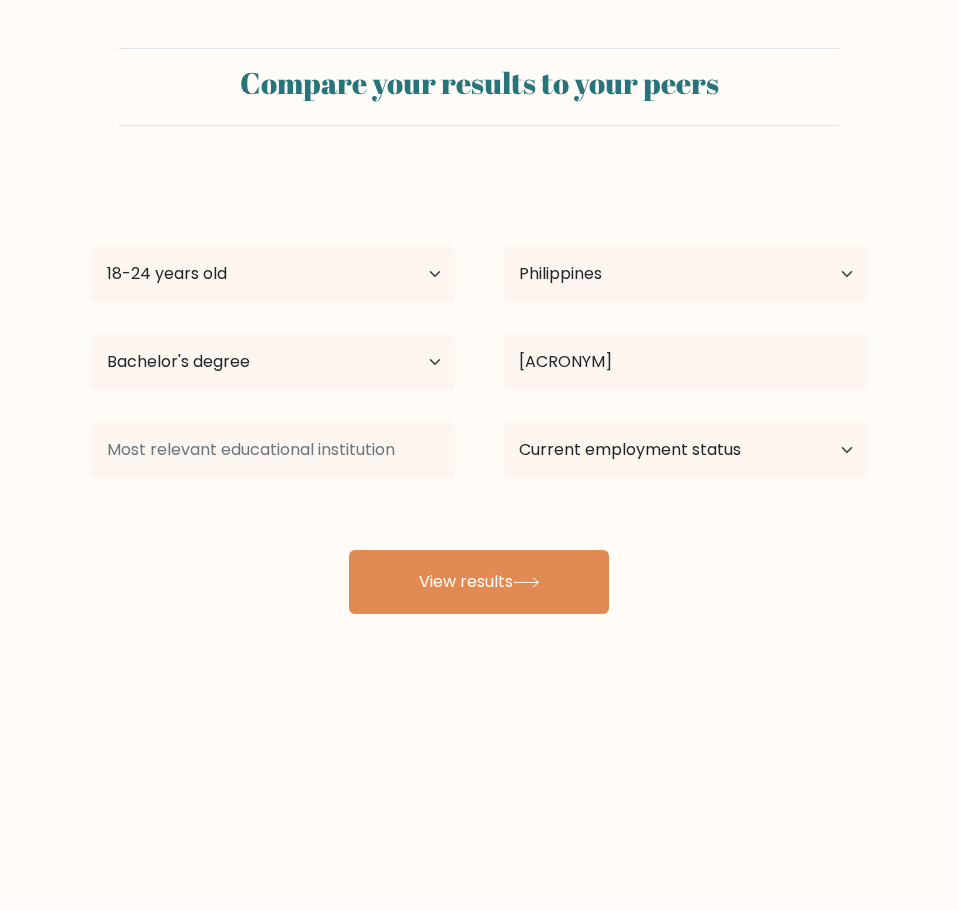 click on "Angelica
Mamino
Age
Under 18 years old
18-24 years old
25-34 years old
35-44 years old
45-54 years old
55-64 years old
65 years old and above
Country
Afghanistan
Albania
Algeria
American Samoa
Andorra
Angola
Anguilla
Antarctica
Antigua and Barbuda
Argentina
Armenia
Aruba
Australia
Austria
Azerbaijan
Bahamas
Bahrain
Bangladesh
Barbados
Belarus
Belgium
Belize
Benin
Bermuda
Bhutan
Bolivia
Bonaire, Sint Eustatius and Saba
Bosnia and Herzegovina
Botswana
Bouvet Island
Brazil
Brunei" at bounding box center (479, 394) 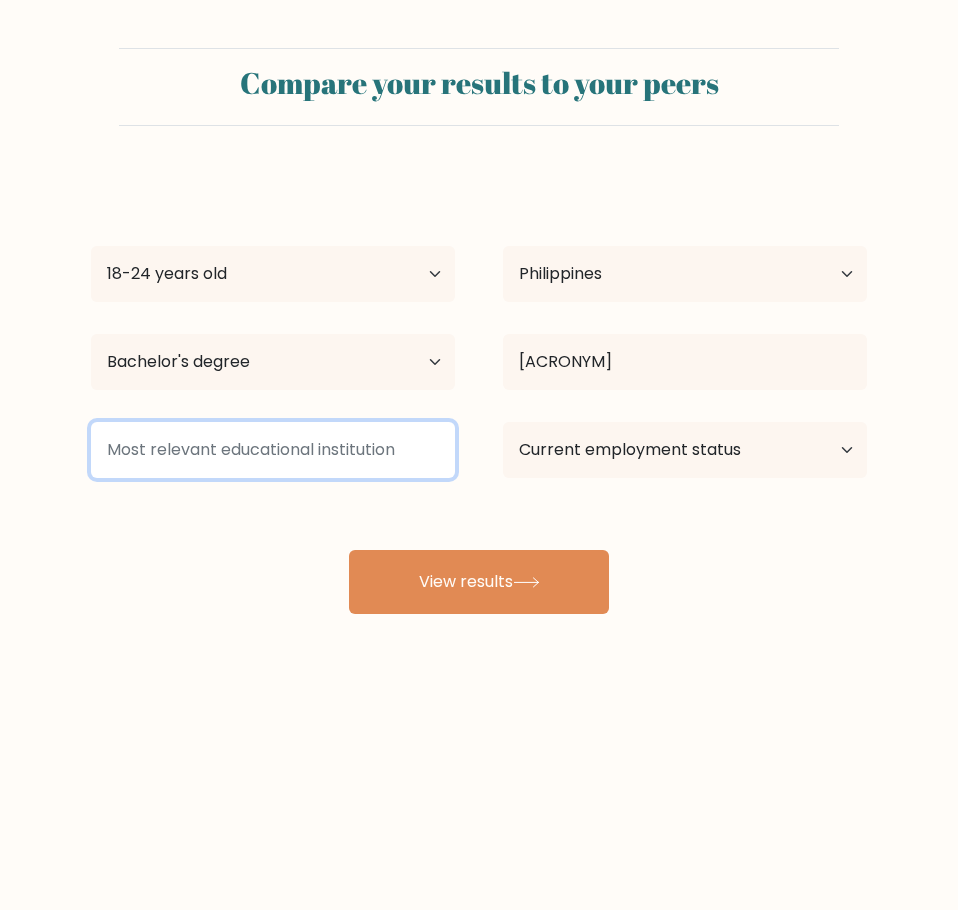 click at bounding box center [273, 450] 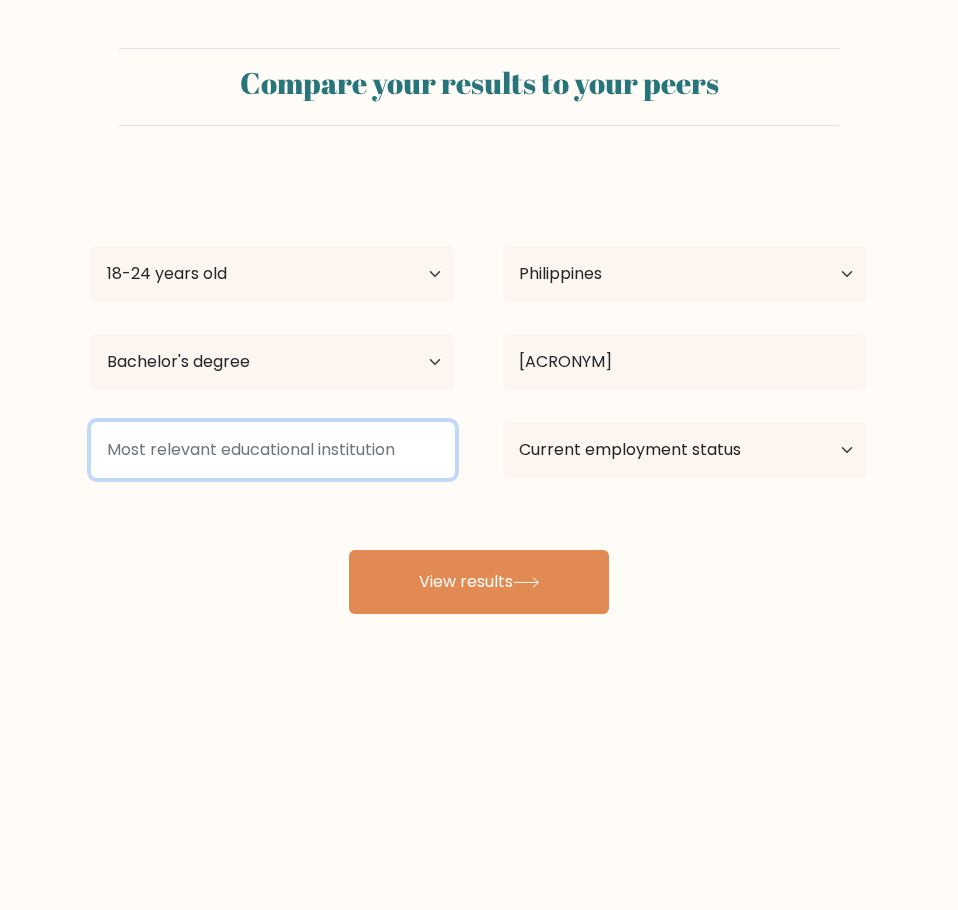 drag, startPoint x: 423, startPoint y: 450, endPoint x: 894, endPoint y: 288, distance: 498.08133 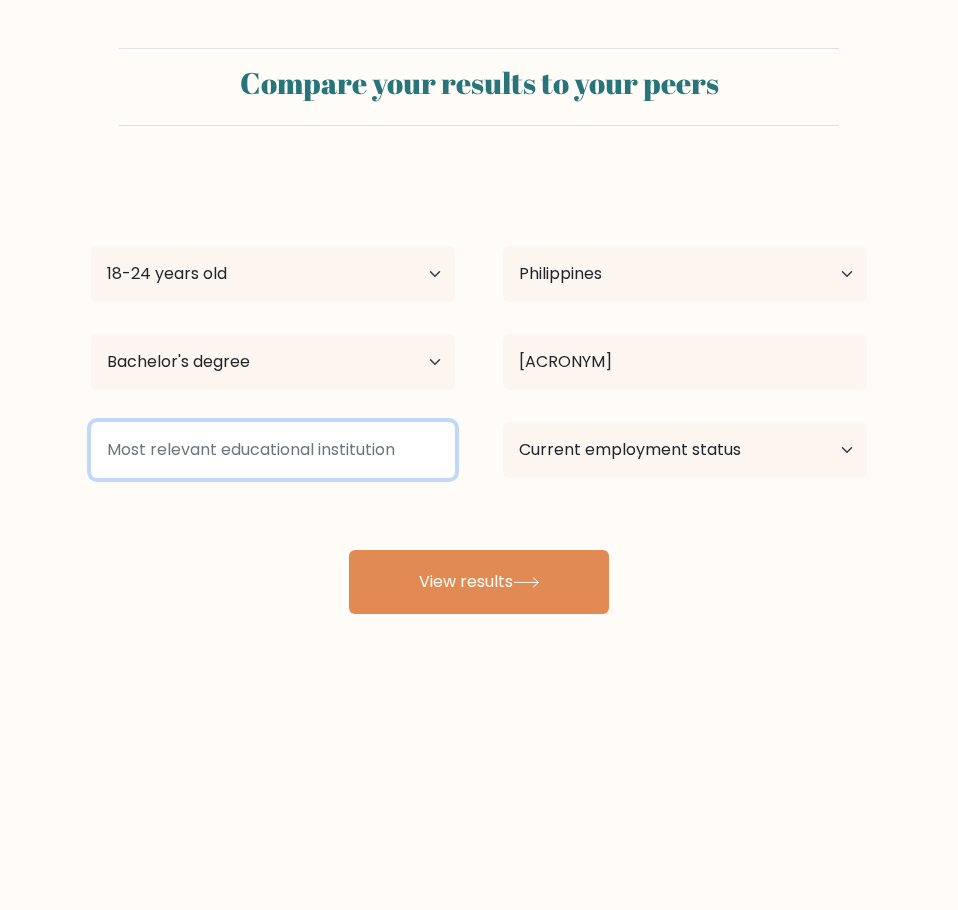 click at bounding box center (273, 450) 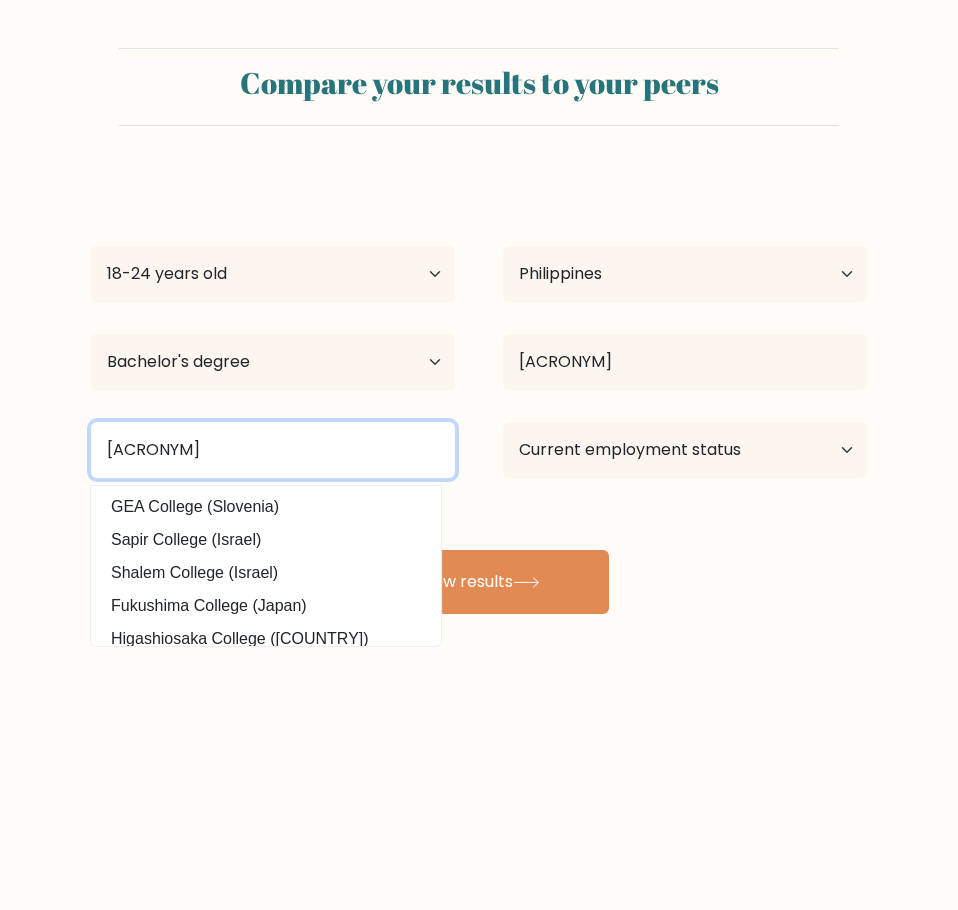 drag, startPoint x: 262, startPoint y: 435, endPoint x: 42, endPoint y: 435, distance: 220 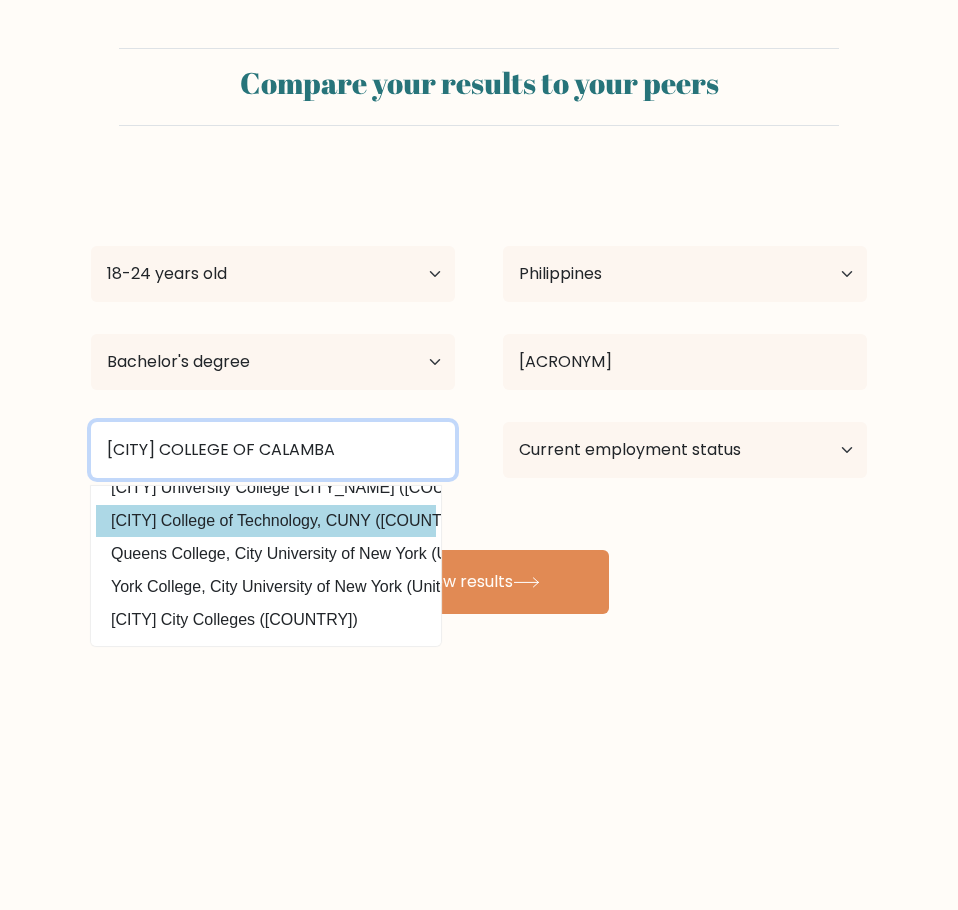 scroll, scrollTop: 195, scrollLeft: 0, axis: vertical 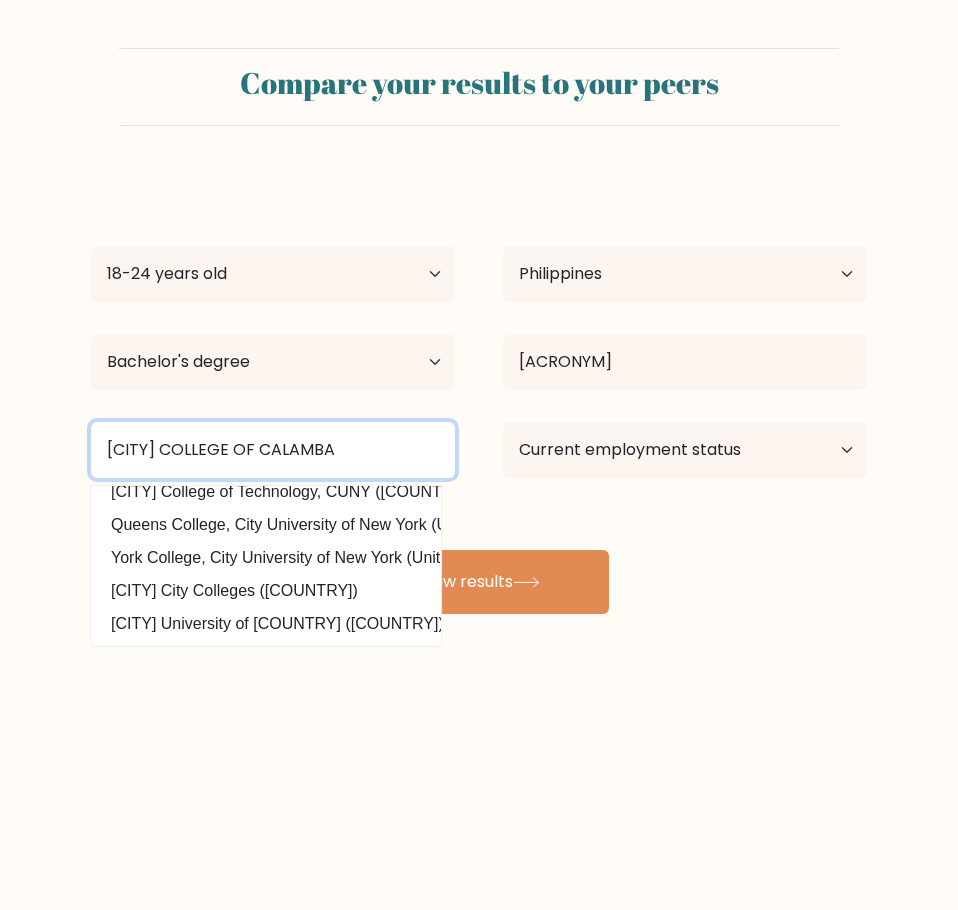 drag, startPoint x: 352, startPoint y: 457, endPoint x: 58, endPoint y: 465, distance: 294.10883 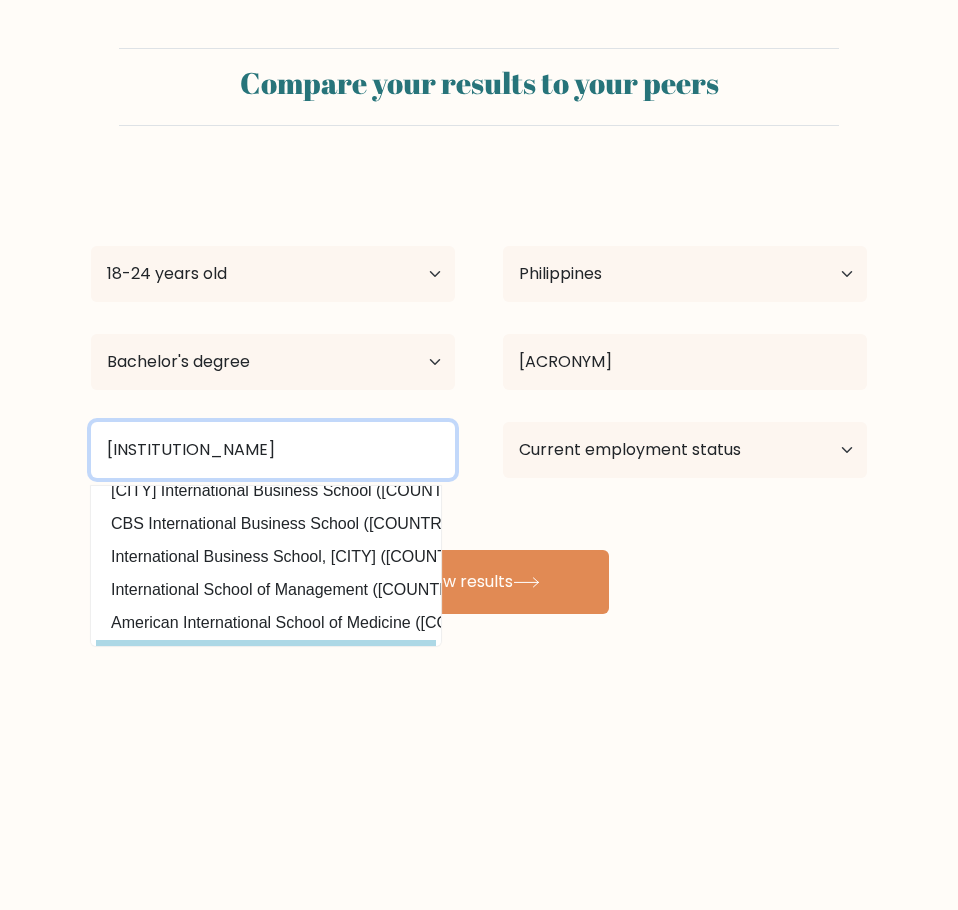 scroll, scrollTop: 195, scrollLeft: 0, axis: vertical 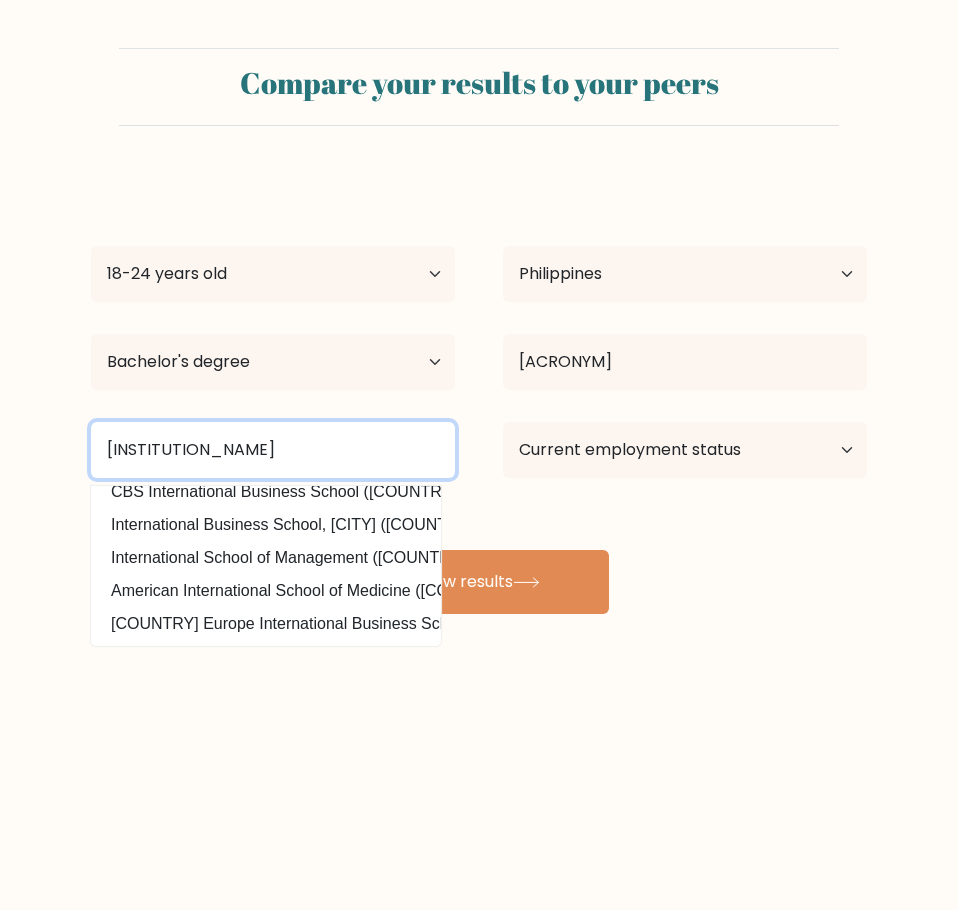 drag, startPoint x: 407, startPoint y: 439, endPoint x: 509, endPoint y: 547, distance: 148.55302 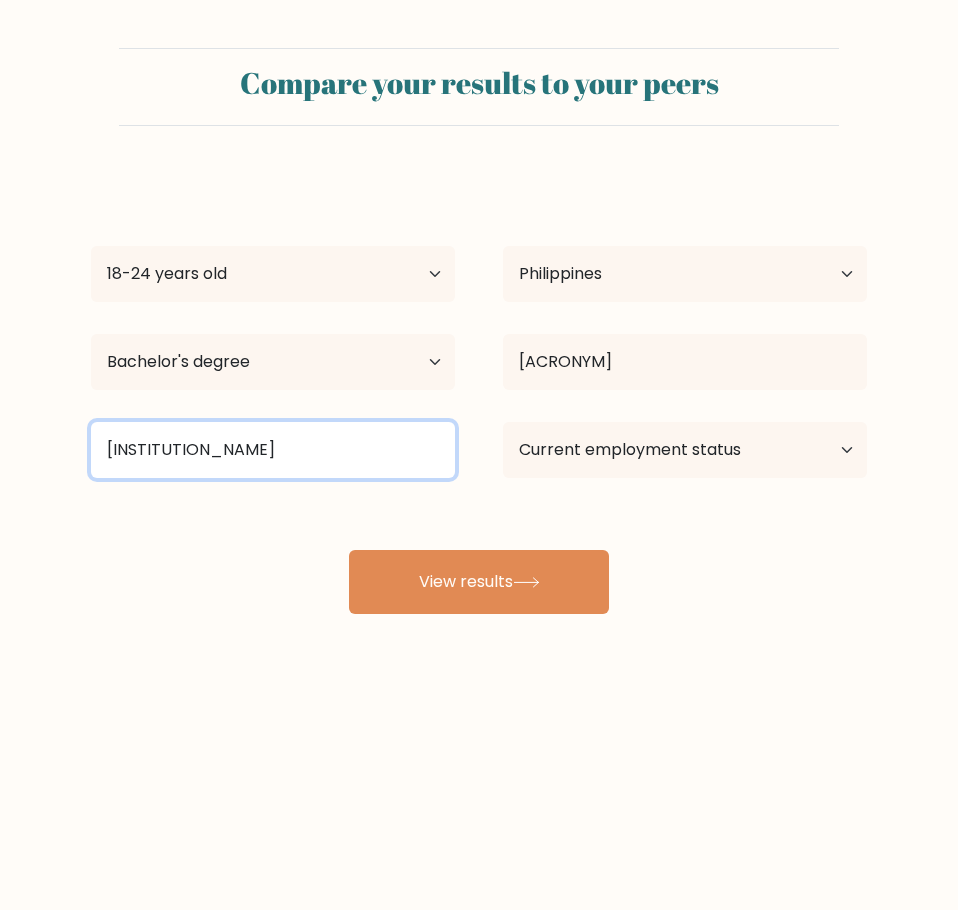 click on "ST BENILED INTERNATIONAL SCHOOL" at bounding box center (273, 450) 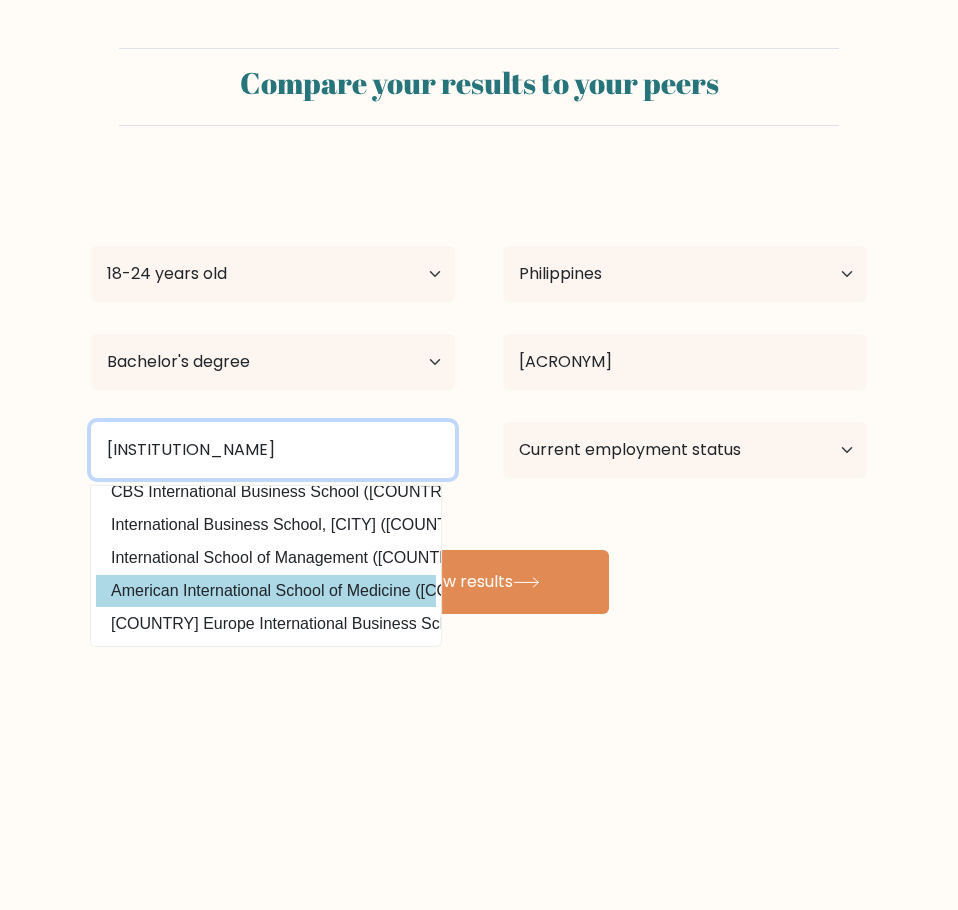 scroll, scrollTop: 0, scrollLeft: 0, axis: both 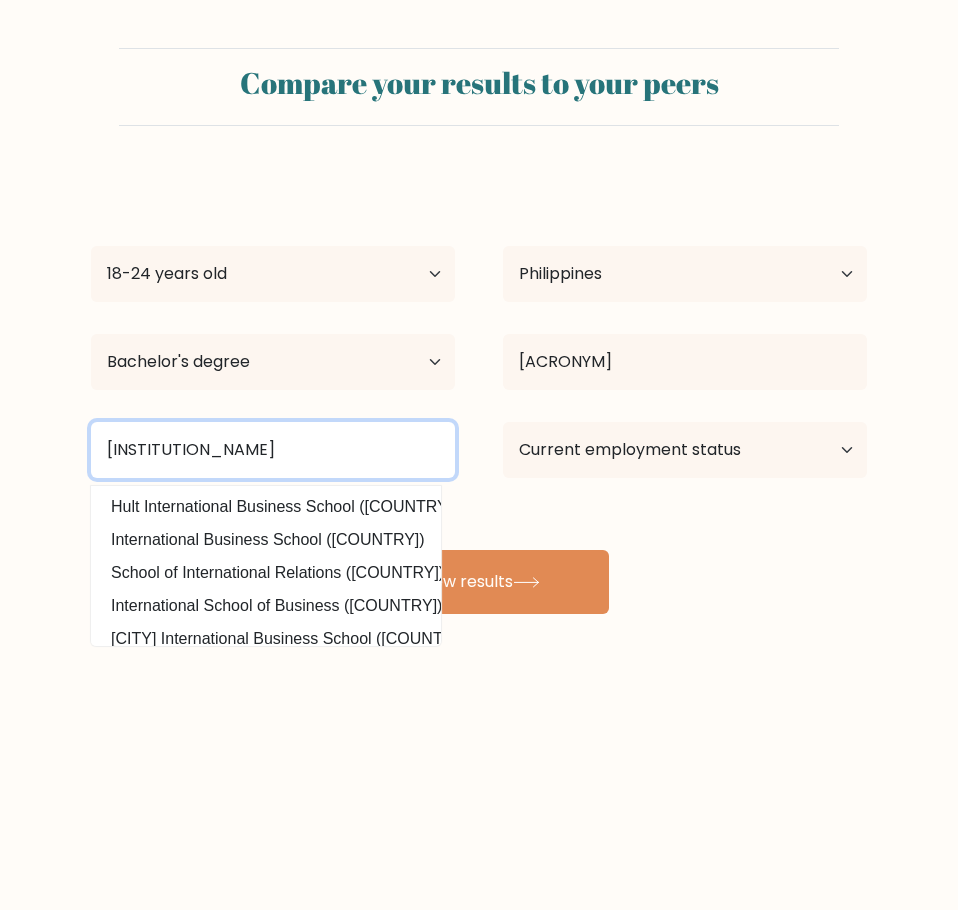 drag, startPoint x: 401, startPoint y: 447, endPoint x: -6, endPoint y: 447, distance: 407 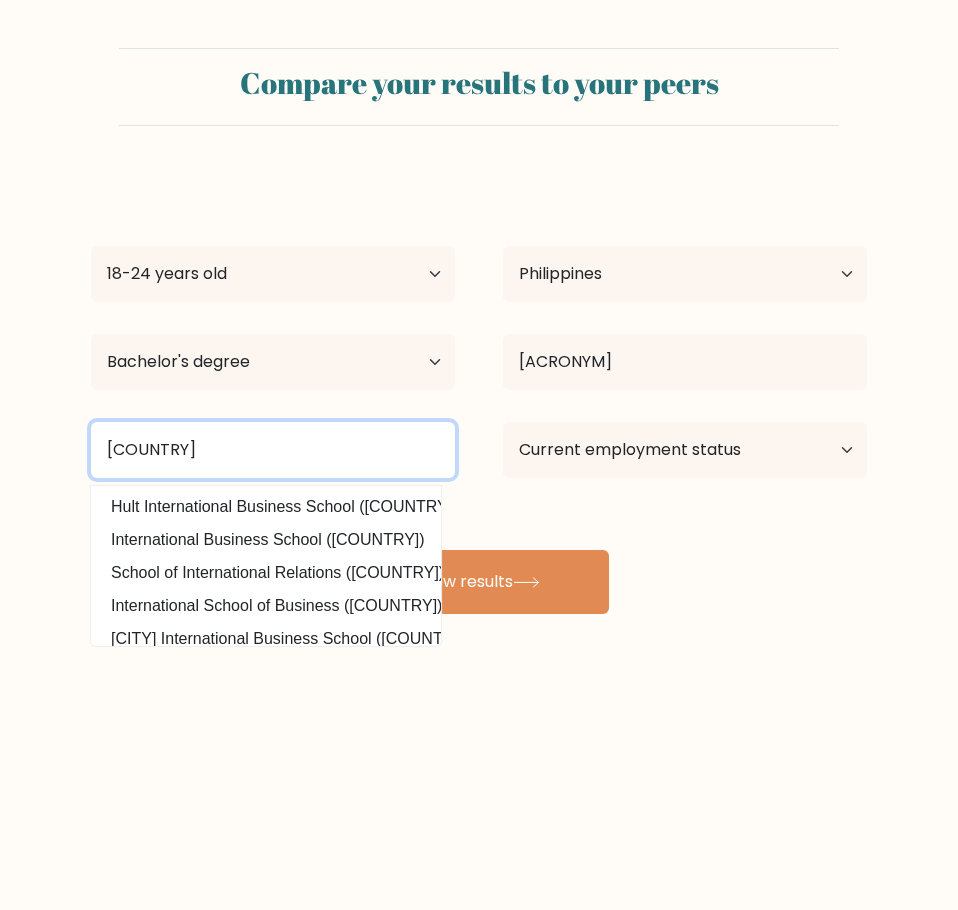type on "PHILIPPINESS" 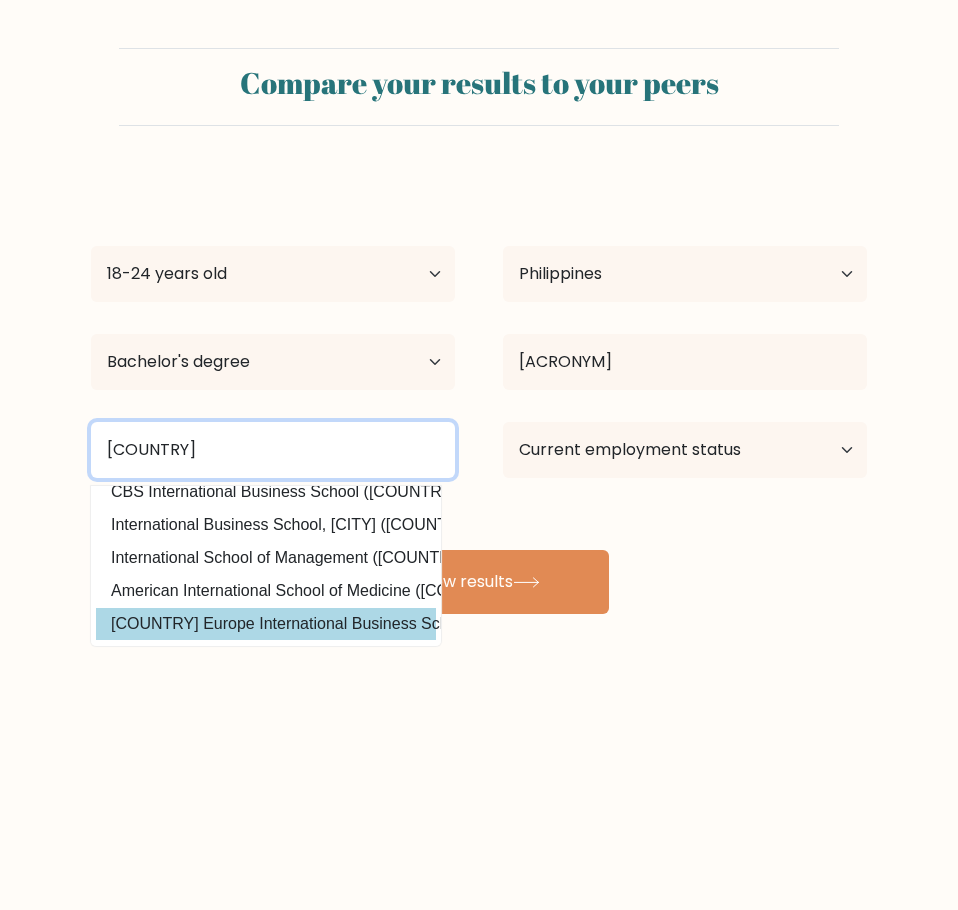 scroll, scrollTop: 0, scrollLeft: 0, axis: both 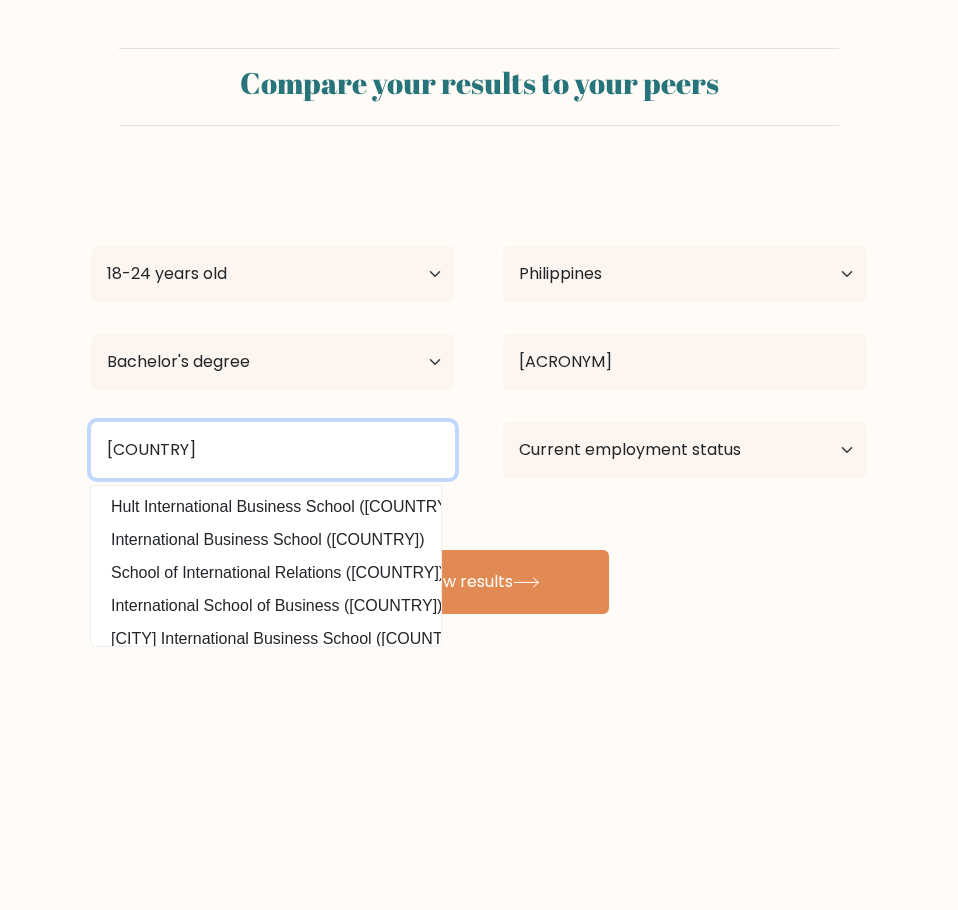 drag, startPoint x: 227, startPoint y: 443, endPoint x: 33, endPoint y: 429, distance: 194.5045 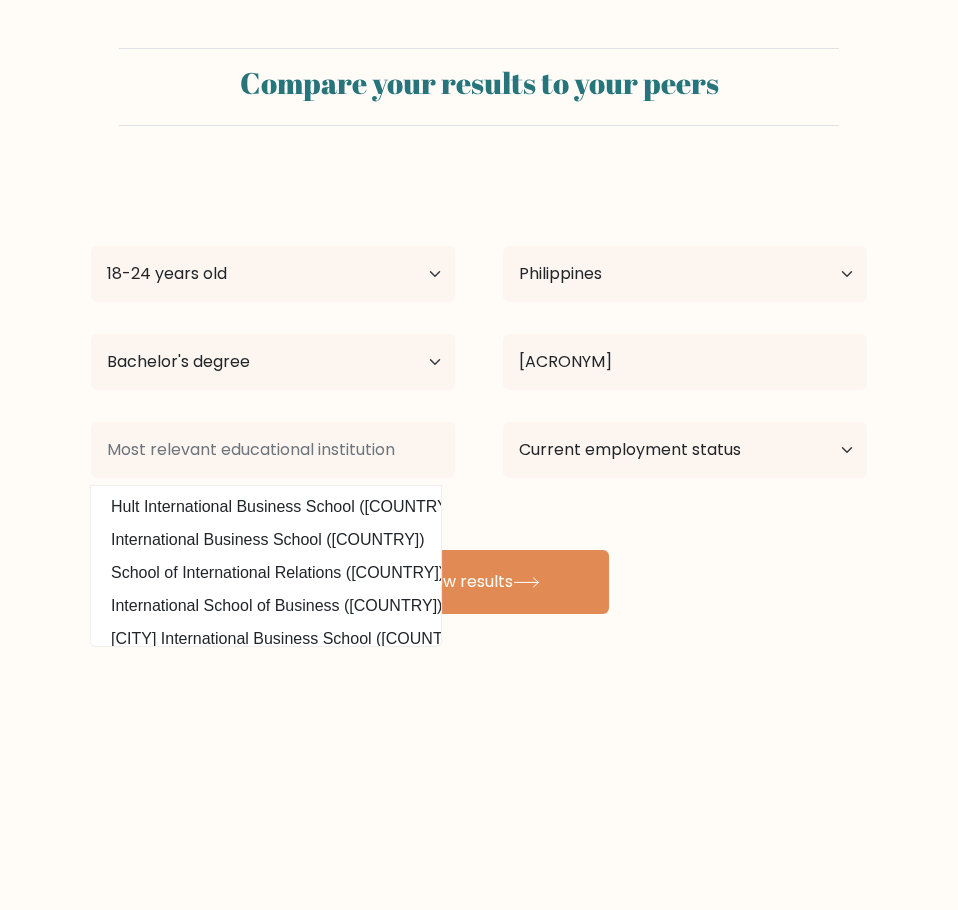 click on "Compare your results to your peers
Angelica
Mamino
Age
Under 18 years old
18-24 years old
25-34 years old
35-44 years old
45-54 years old
55-64 years old
65 years old and above
Country
Afghanistan
Albania
Algeria
American Samoa
Andorra
Angola
Anguilla
Antarctica
Antigua and Barbuda
Argentina
Armenia
Aruba" at bounding box center [479, 379] 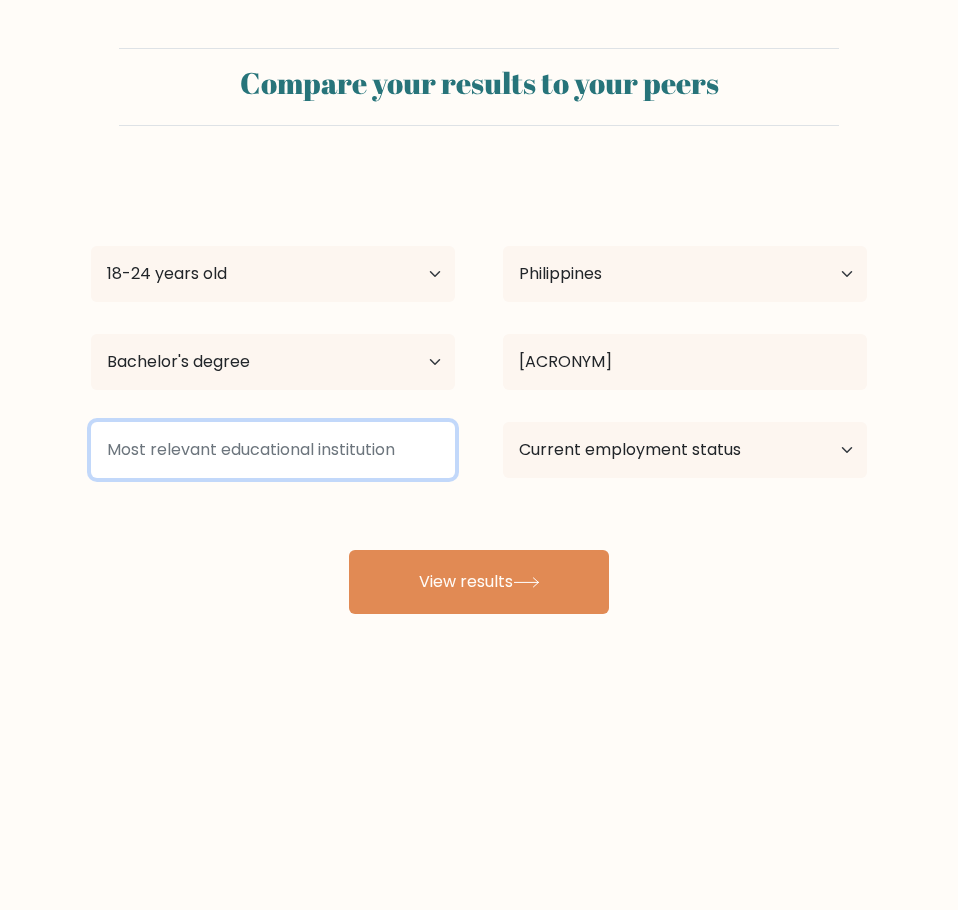 click at bounding box center (273, 450) 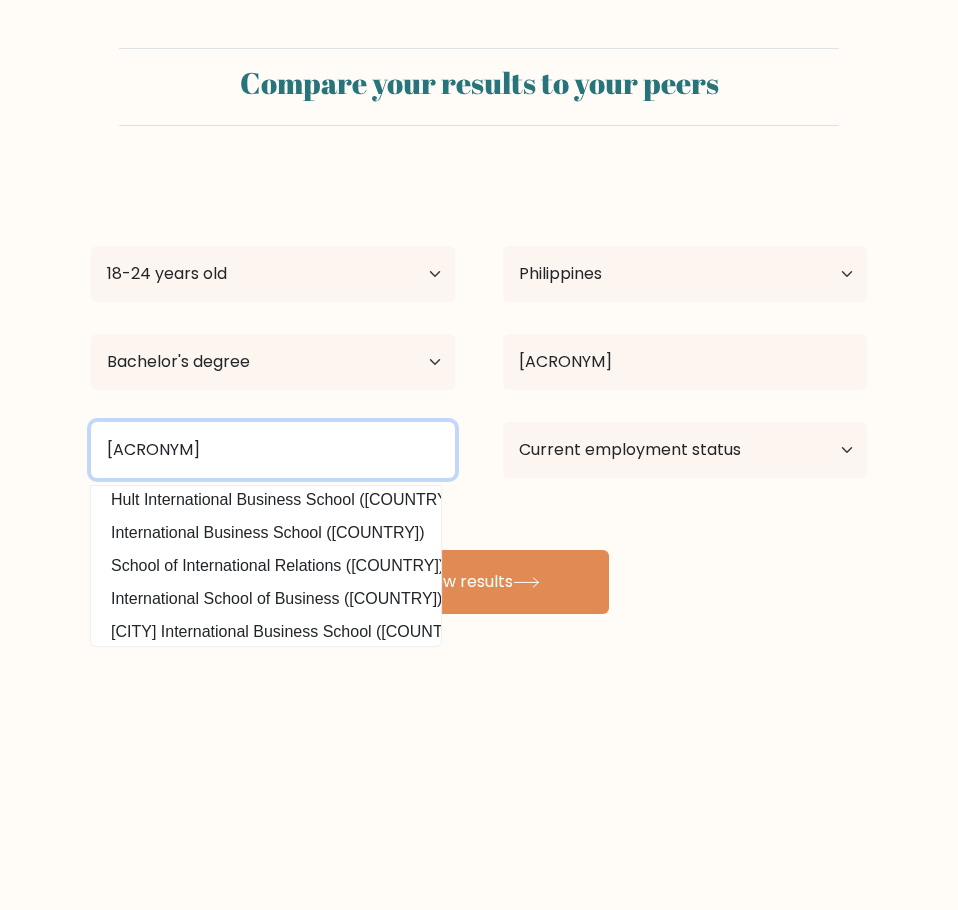 scroll, scrollTop: 0, scrollLeft: 0, axis: both 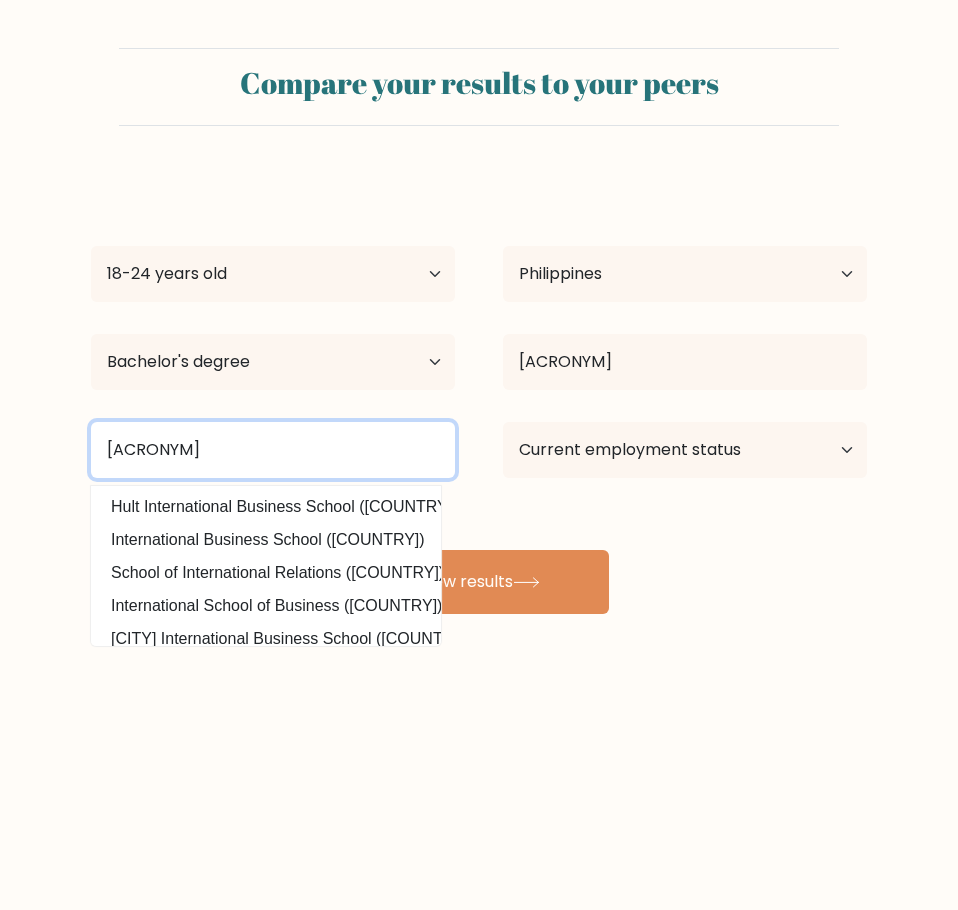 drag, startPoint x: 217, startPoint y: 453, endPoint x: 12, endPoint y: 445, distance: 205.15604 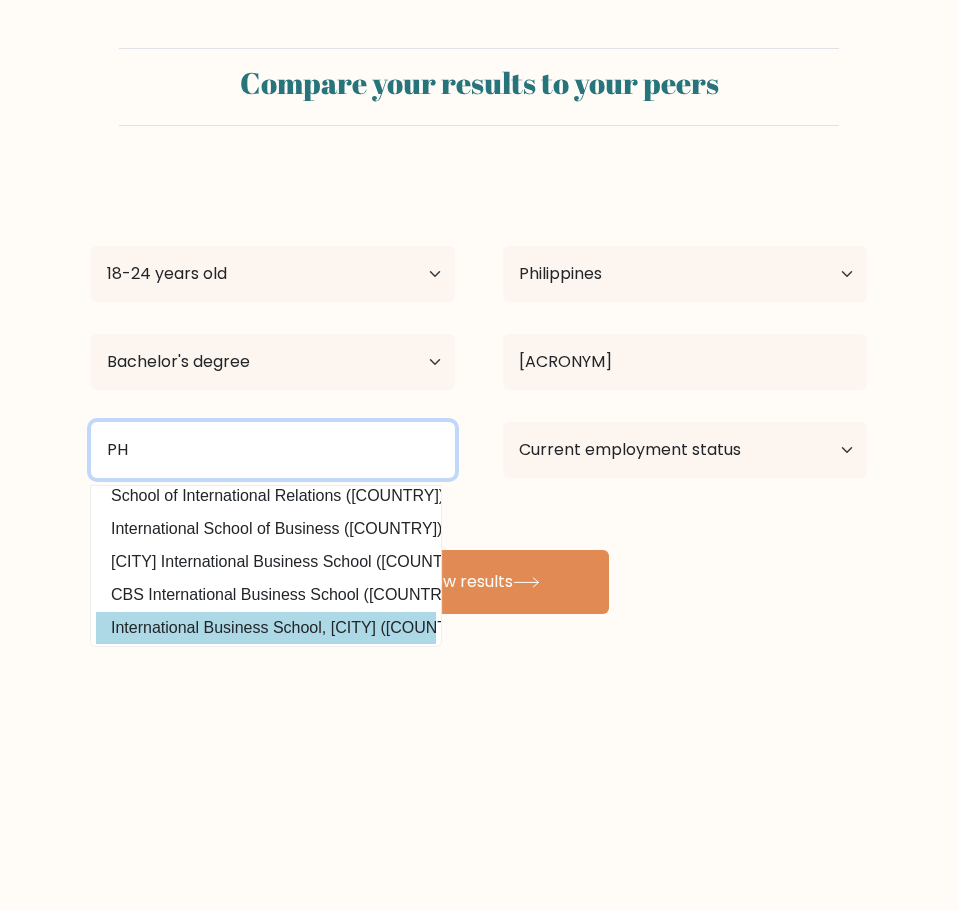 scroll, scrollTop: 195, scrollLeft: 0, axis: vertical 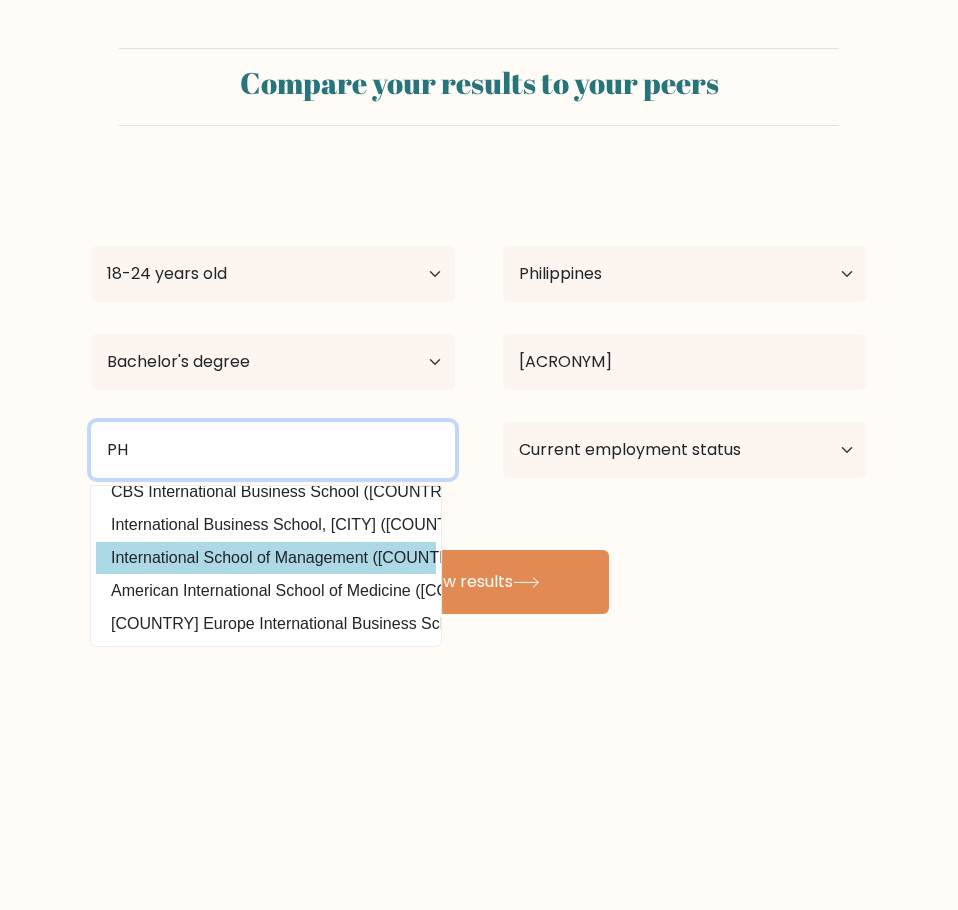 type on "PH" 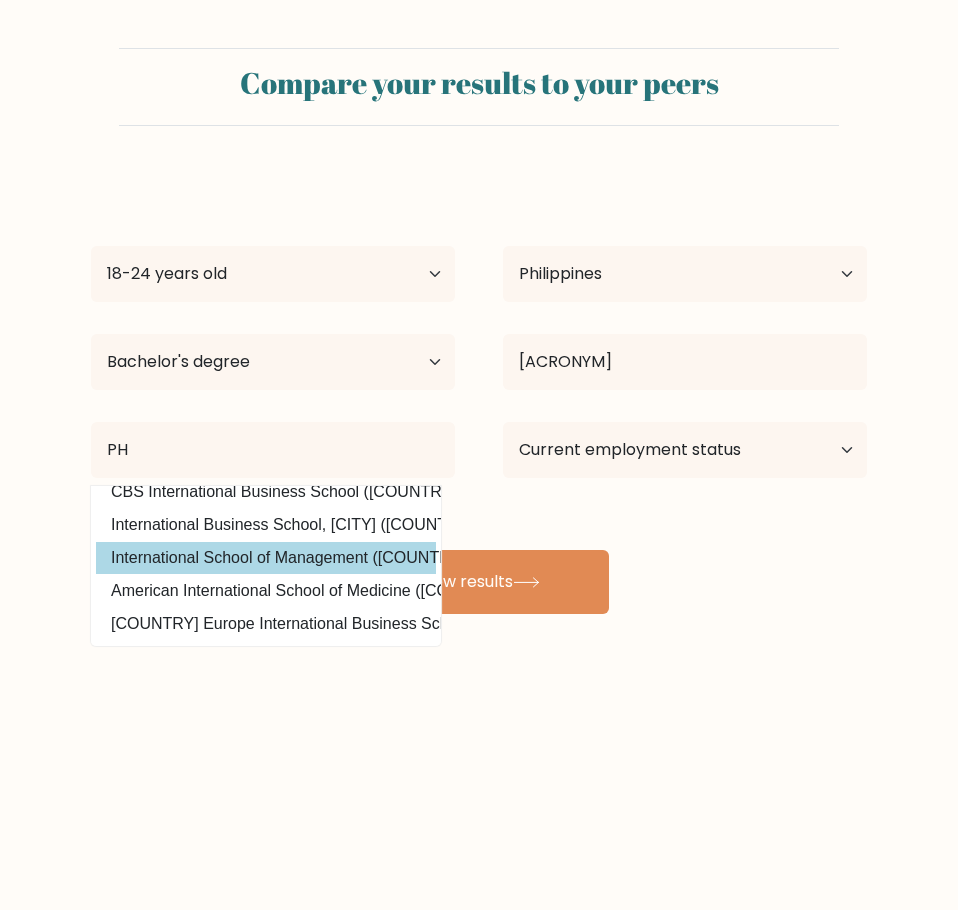 click on "Angelica
Mamino
Age
Under 18 years old
18-24 years old
25-34 years old
35-44 years old
45-54 years old
55-64 years old
65 years old and above
Country
Afghanistan
Albania
Algeria
American Samoa
Andorra
Angola
Anguilla
Antarctica
Antigua and Barbuda
Argentina
Armenia
Aruba
Australia
Austria
Azerbaijan
Bahamas
Bahrain
Bangladesh
Barbados
Belarus
Belgium
Belize
Benin
Bermuda
Bhutan
Bolivia
Bonaire, Sint Eustatius and Saba
Bosnia and Herzegovina
Botswana
Bouvet Island
Brazil
Brunei" at bounding box center [479, 394] 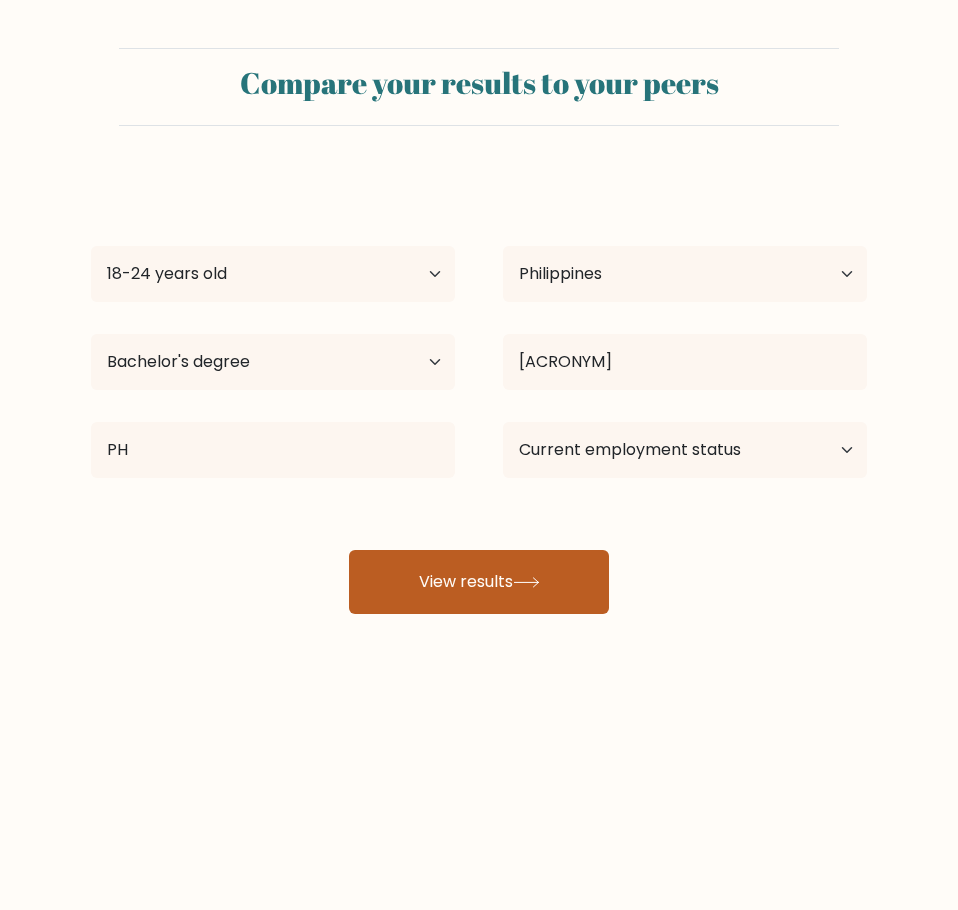 click on "View results" at bounding box center (479, 582) 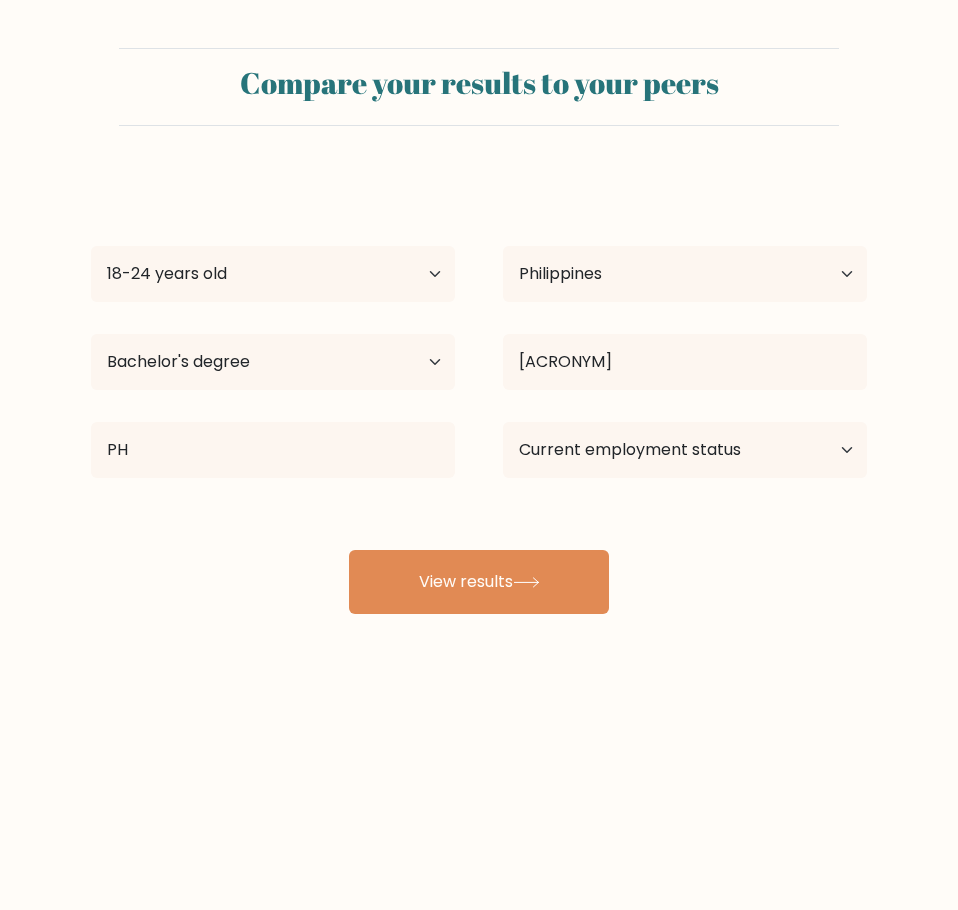 click on "PH
Hult International Business School (United States)
International Business School (Hungary)
School of International Relations (Iran)
International School of Business (Tunisia)
Libreville International Business School (Gabon)
CBS International Business School (Germany)
International Business School, Botevgrad (Bulgaria)
International School of Management (Germany)
American International School of Medicine (Guyana)
China Europe International Business School (China)" at bounding box center [273, 450] 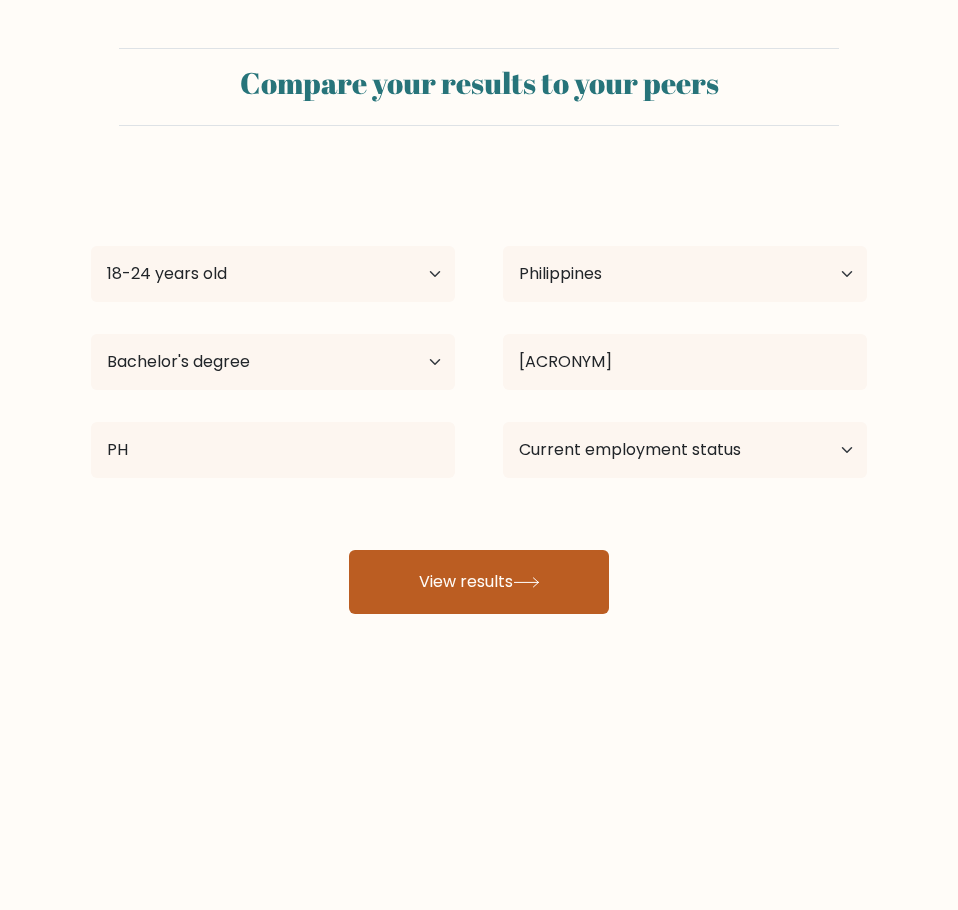 click on "View results" at bounding box center [479, 582] 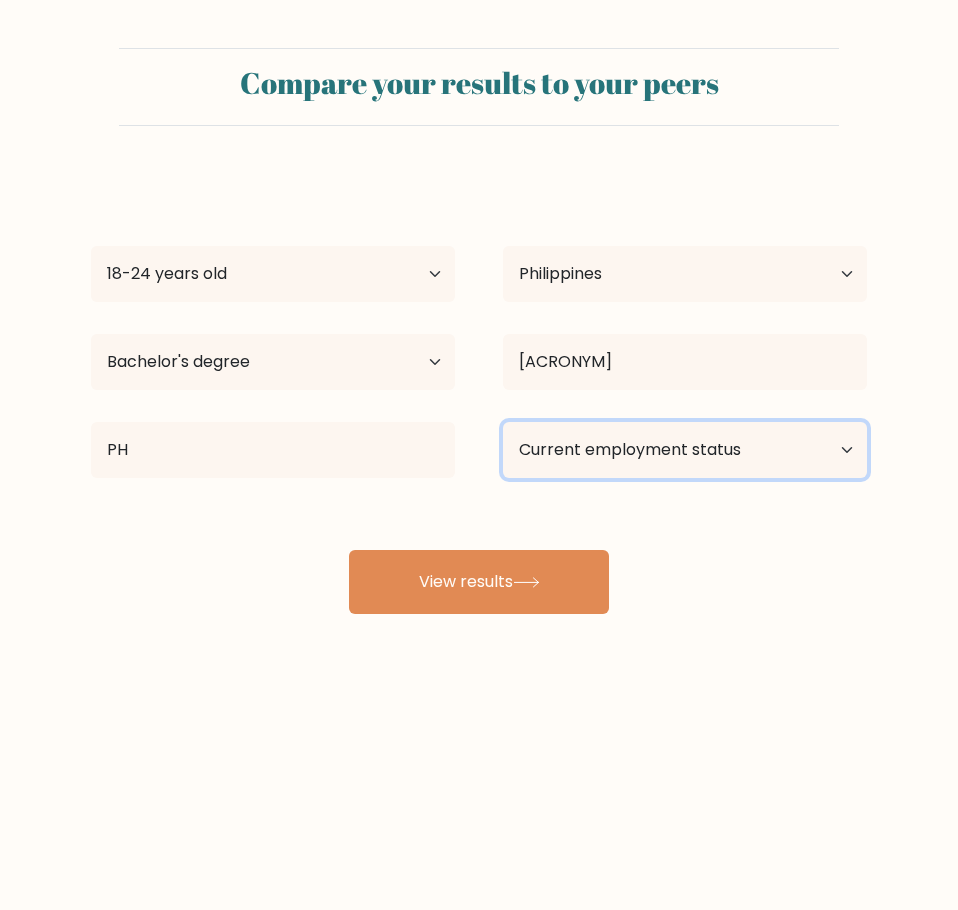 click on "Current employment status
Employed
Student
Retired
Other / prefer not to answer" at bounding box center [685, 450] 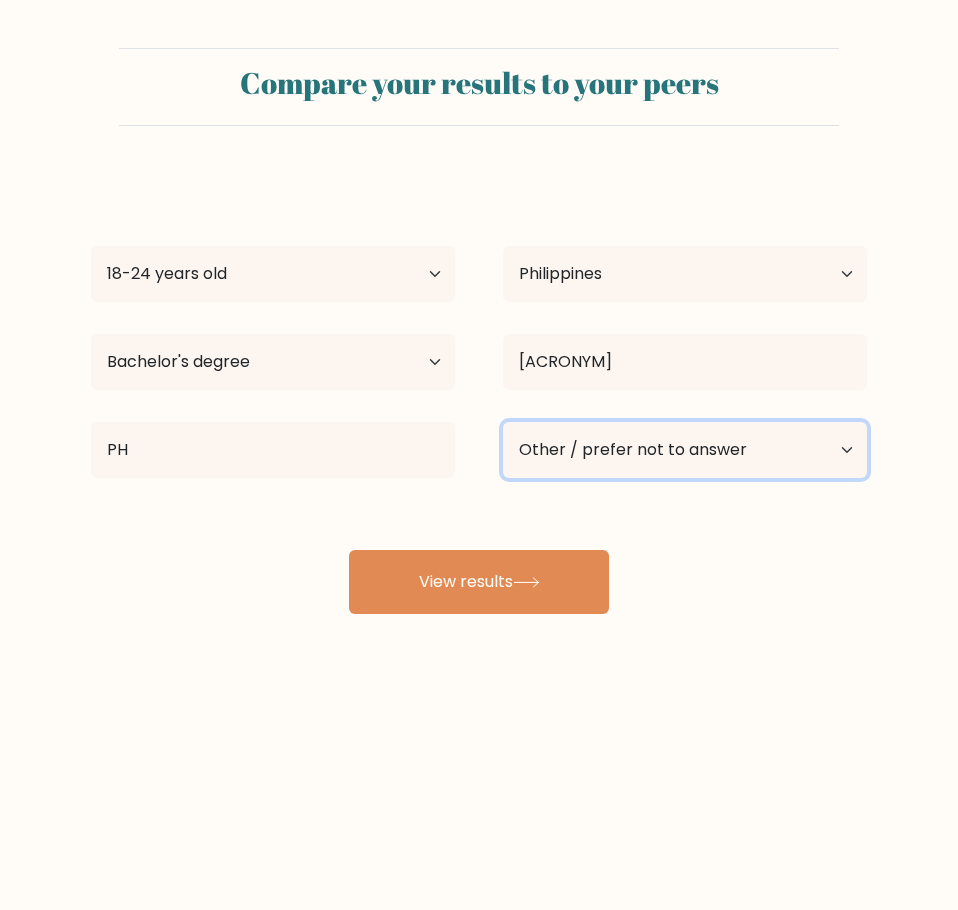 click on "Current employment status
Employed
Student
Retired
Other / prefer not to answer" at bounding box center (685, 450) 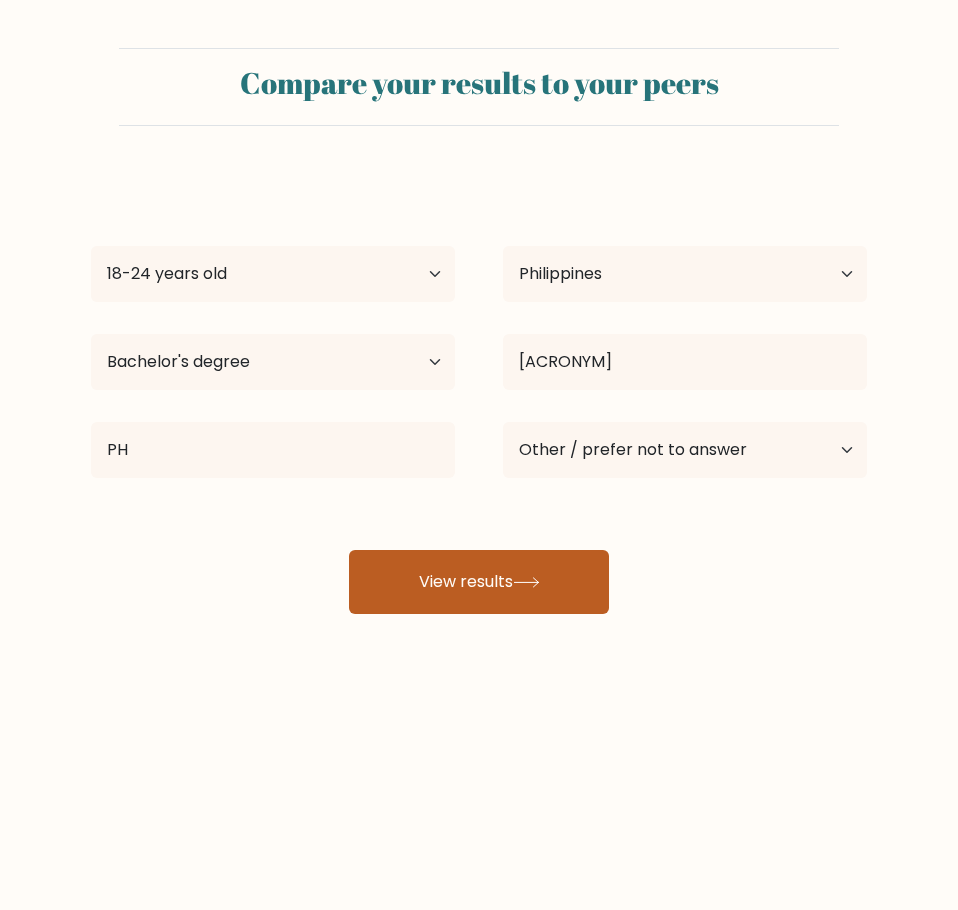 click on "View results" at bounding box center [479, 582] 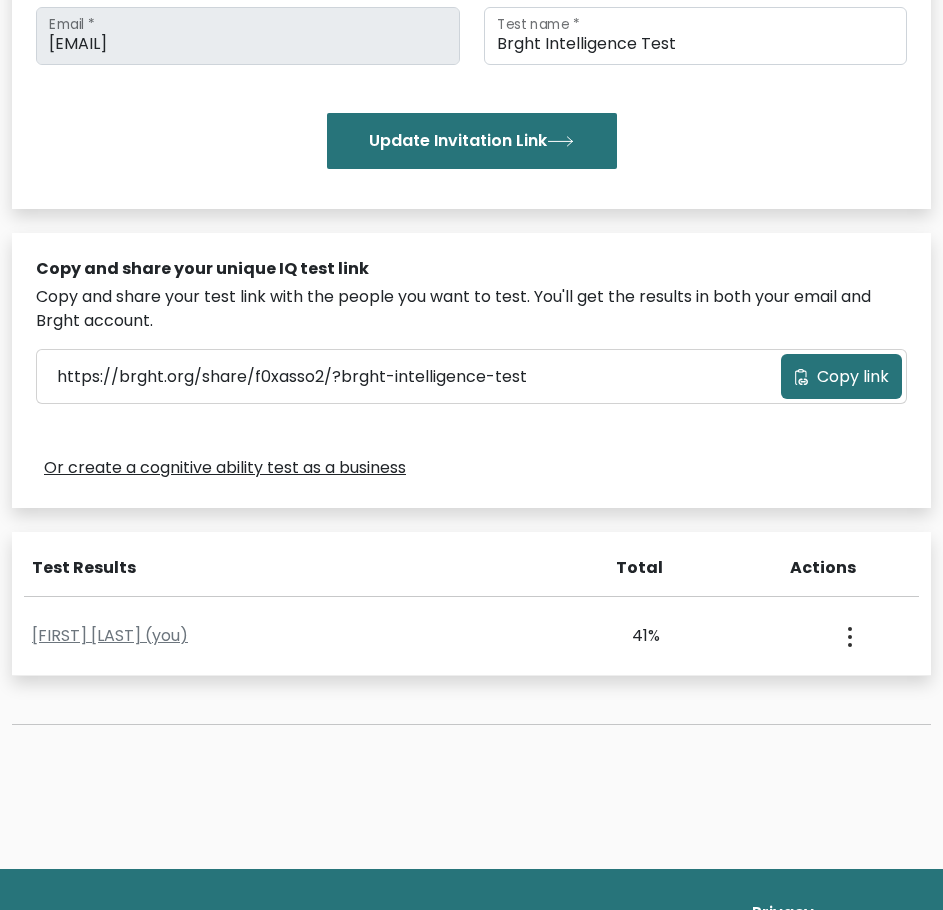 scroll, scrollTop: 400, scrollLeft: 0, axis: vertical 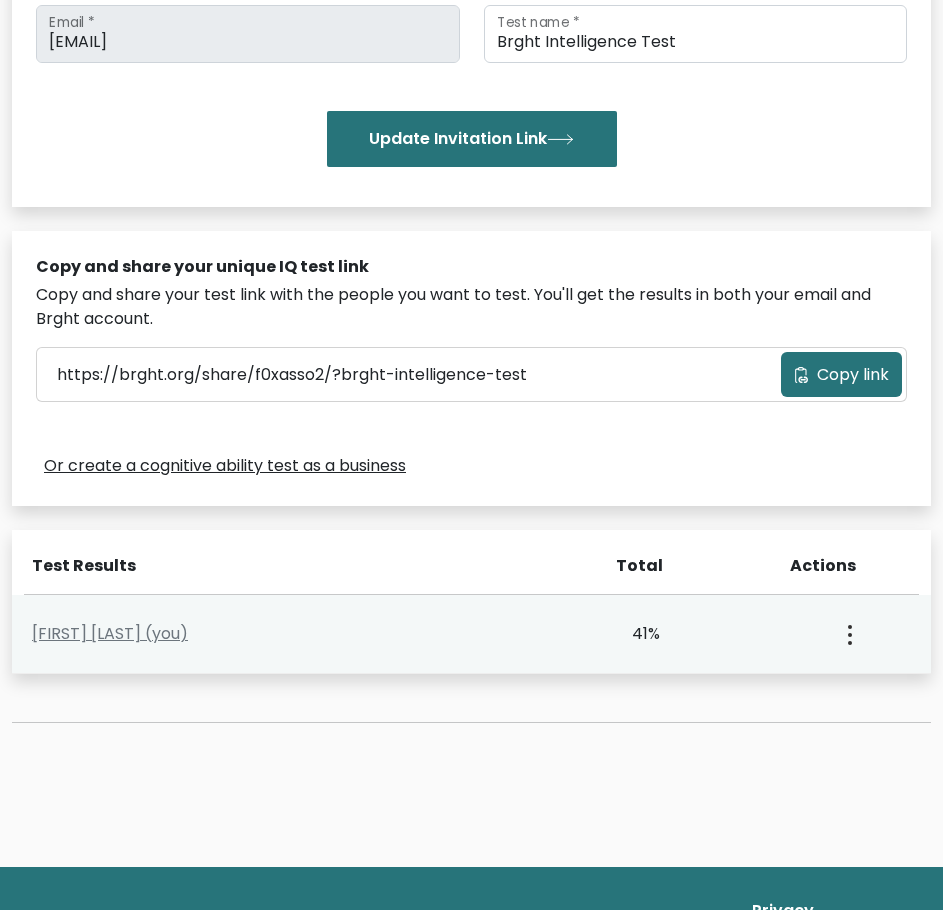 click at bounding box center (848, 634) 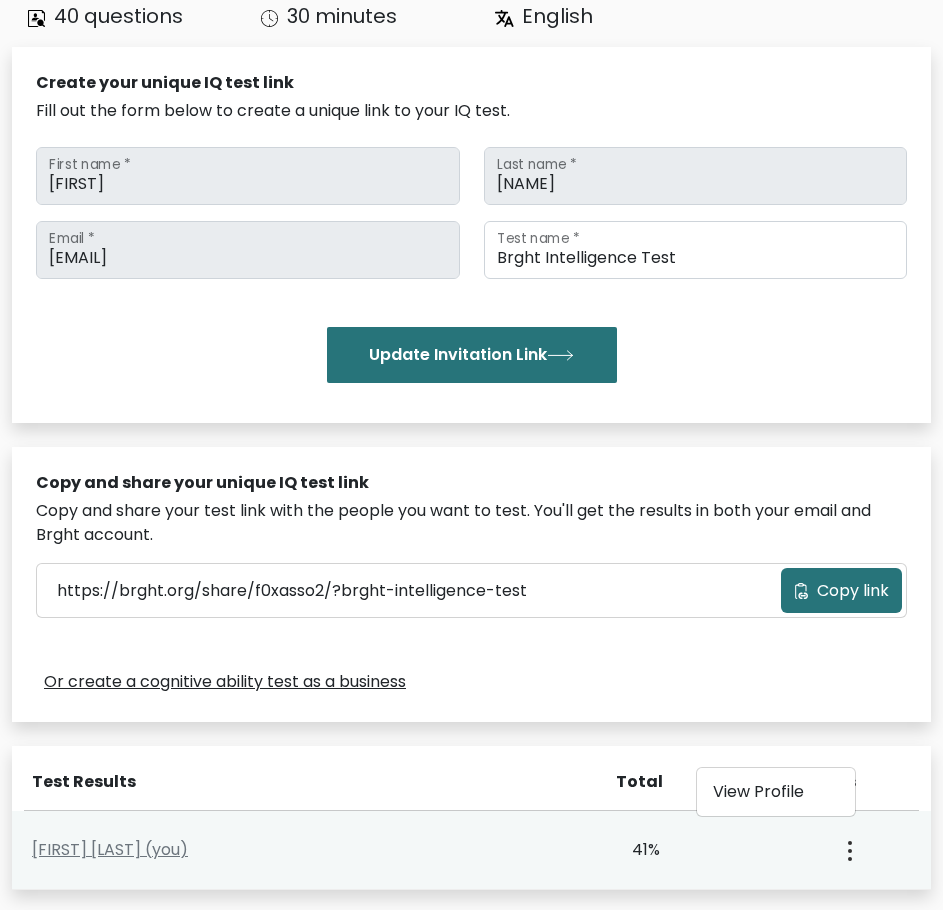 scroll, scrollTop: 100, scrollLeft: 0, axis: vertical 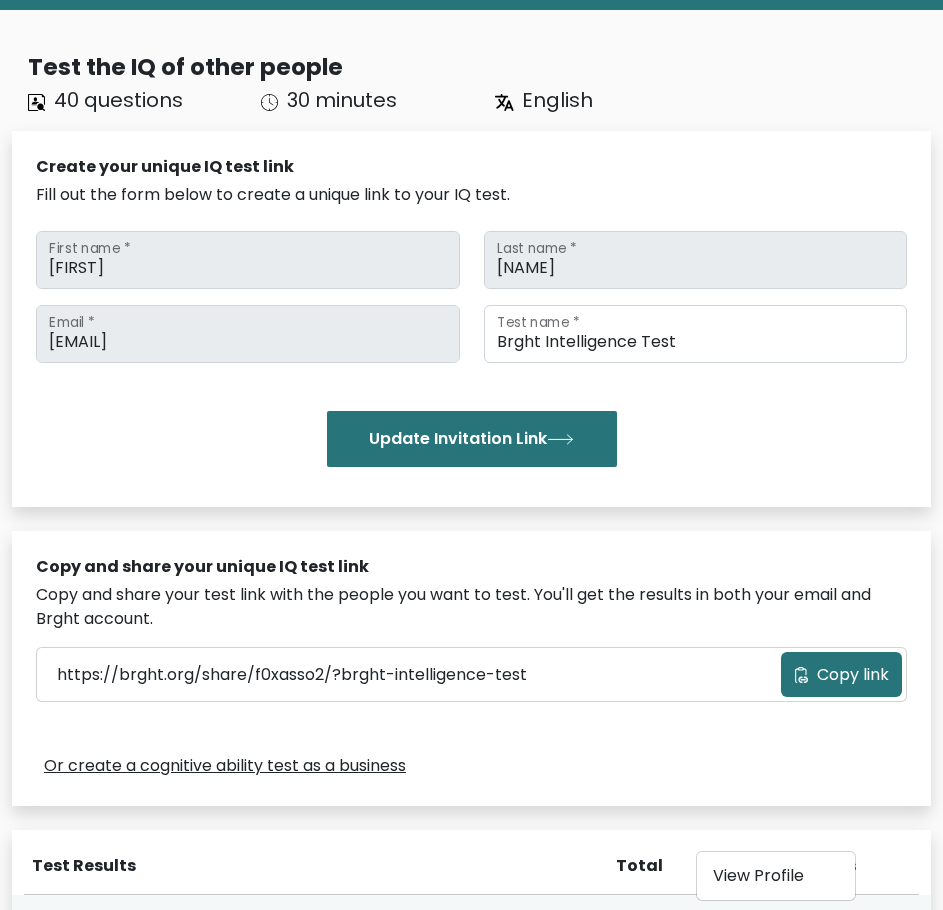 click on "Copy and share your test link with the people you want to test. You'll get the results in both your email and Brght account." at bounding box center [471, 607] 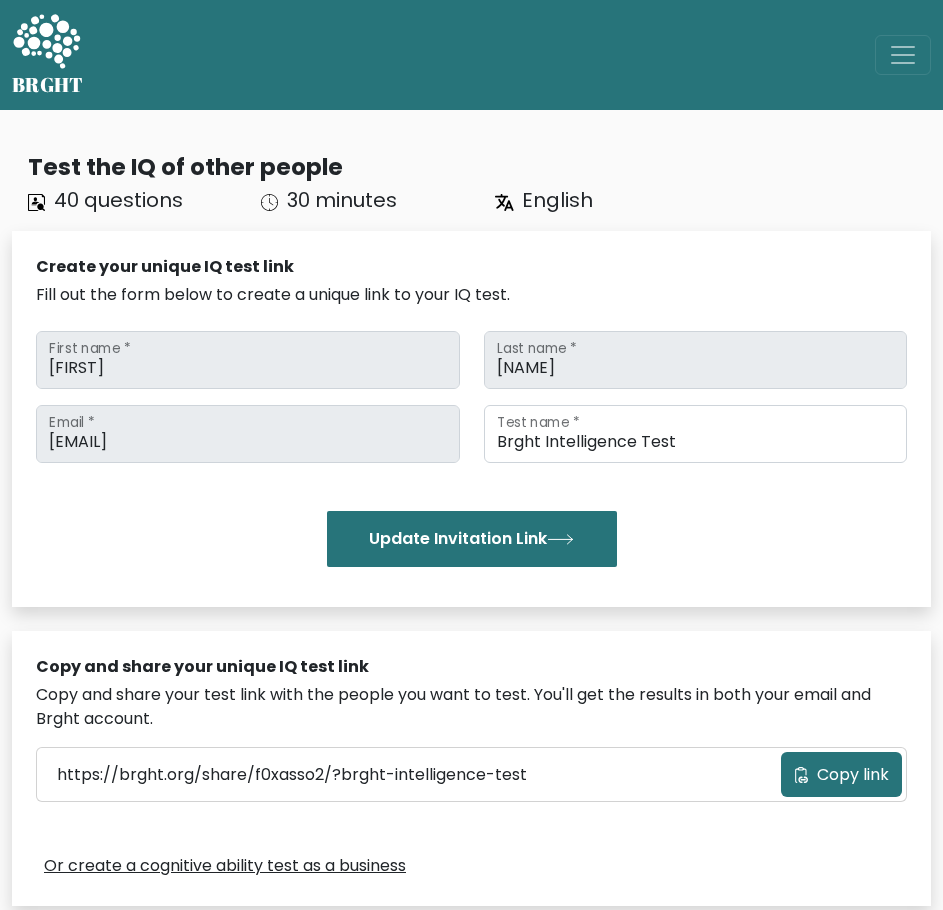 scroll, scrollTop: 300, scrollLeft: 0, axis: vertical 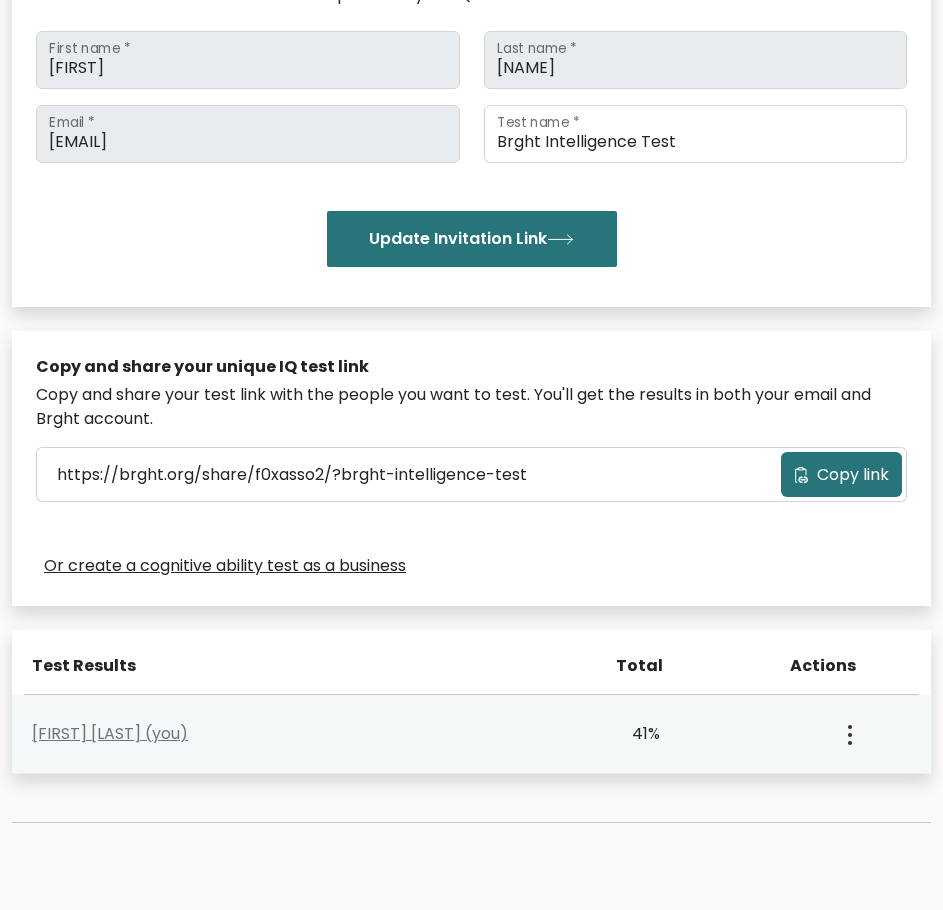 click on "View Profile" at bounding box center (848, 734) 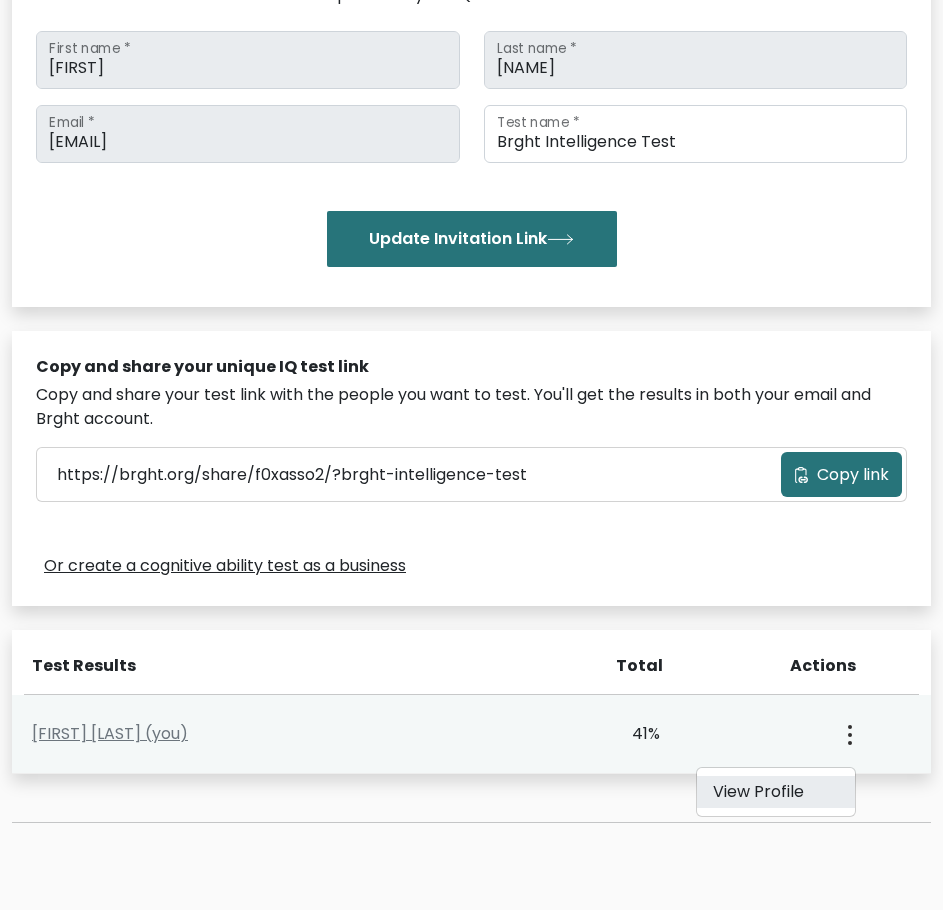 click on "View Profile" at bounding box center [776, 792] 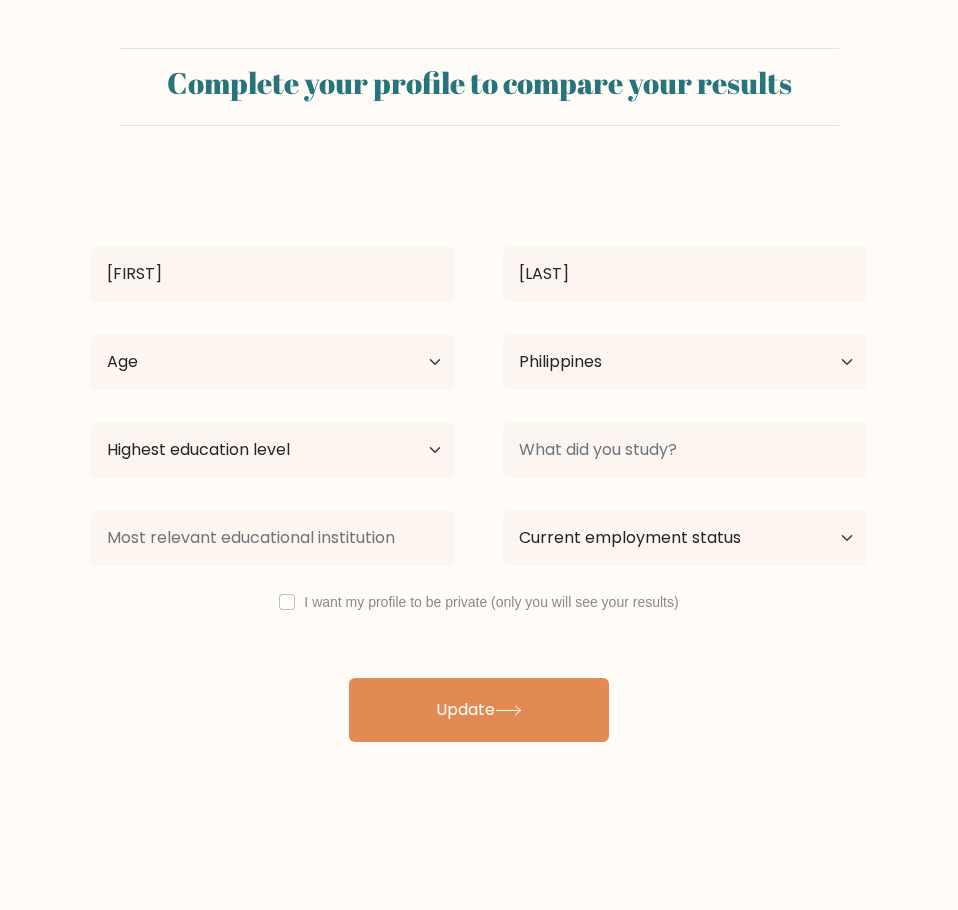select on "PH" 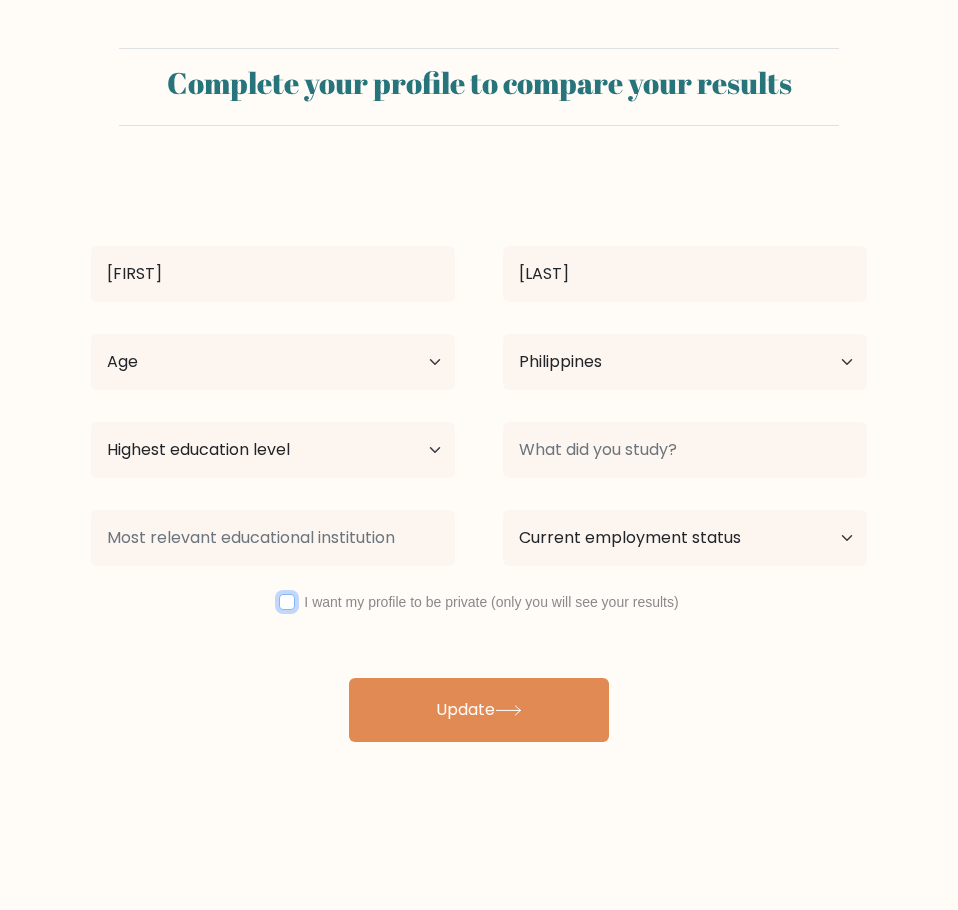 click at bounding box center (287, 602) 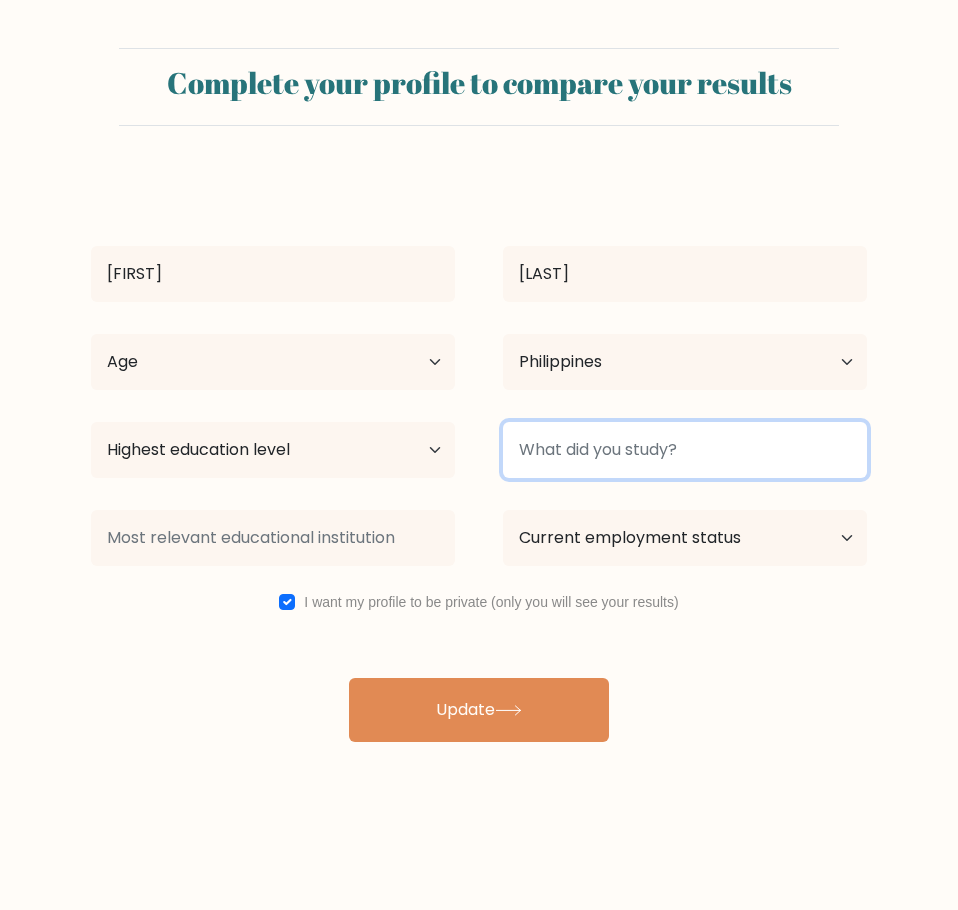 click at bounding box center [685, 450] 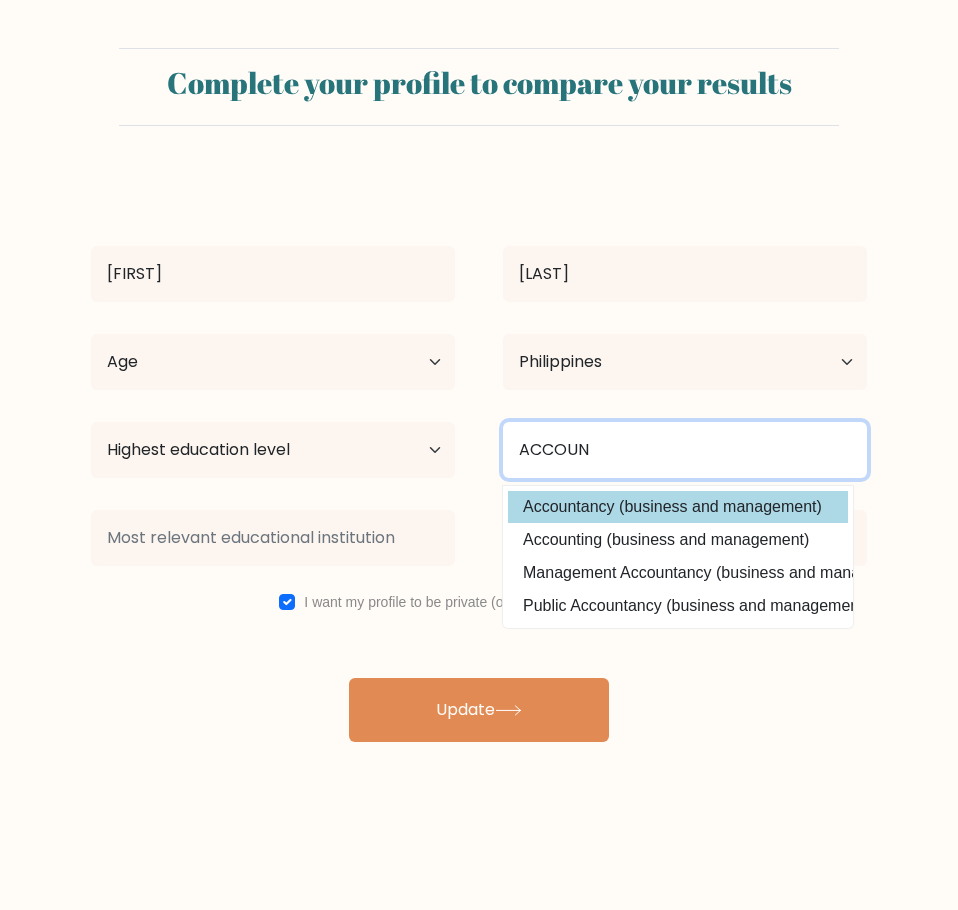 type on "ACCOUN" 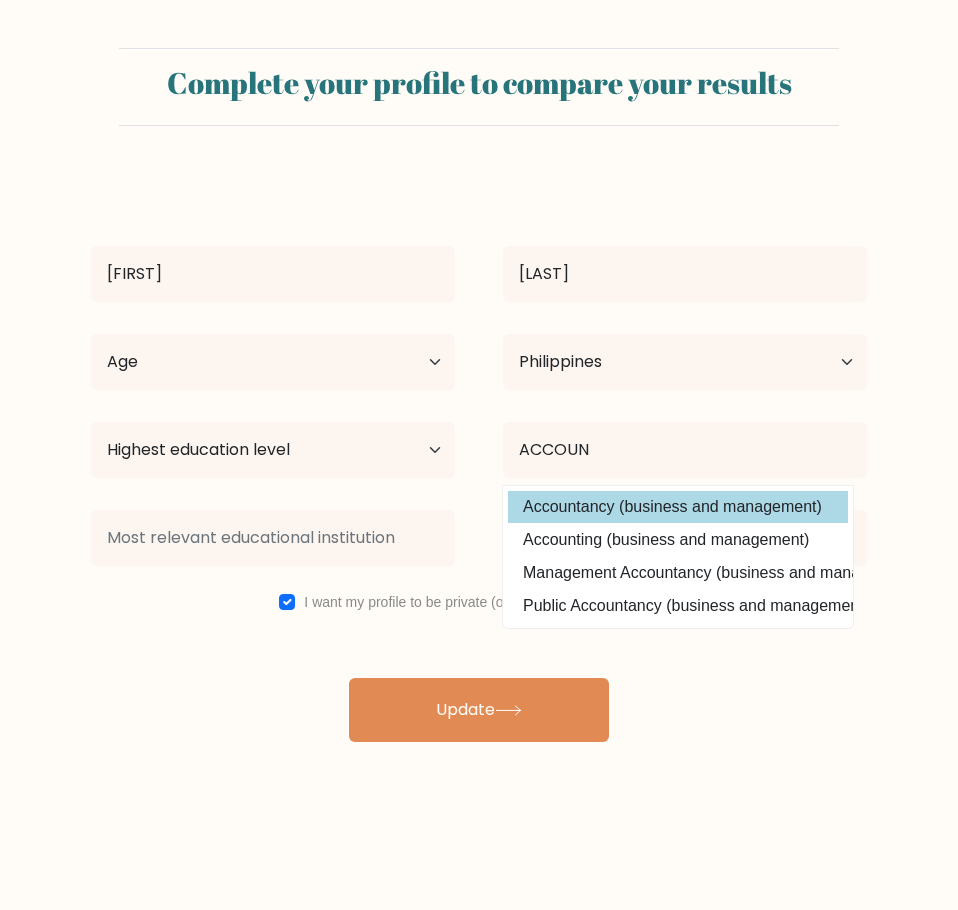 click on "Angelica
Mamino
Age
Under 18 years old
18-24 years old
25-34 years old
35-44 years old
45-54 years old
55-64 years old
65 years old and above
Country
Afghanistan
Albania
Algeria
American Samoa
Andorra
Angola
Anguilla
Antarctica
Antigua and Barbuda
Argentina
Armenia
Aruba
Australia
Austria
Azerbaijan
Bahamas
Bahrain
Bangladesh
Barbados
Belarus
Belgium
Belize
Benin
Bermuda
Bhutan" at bounding box center (479, 458) 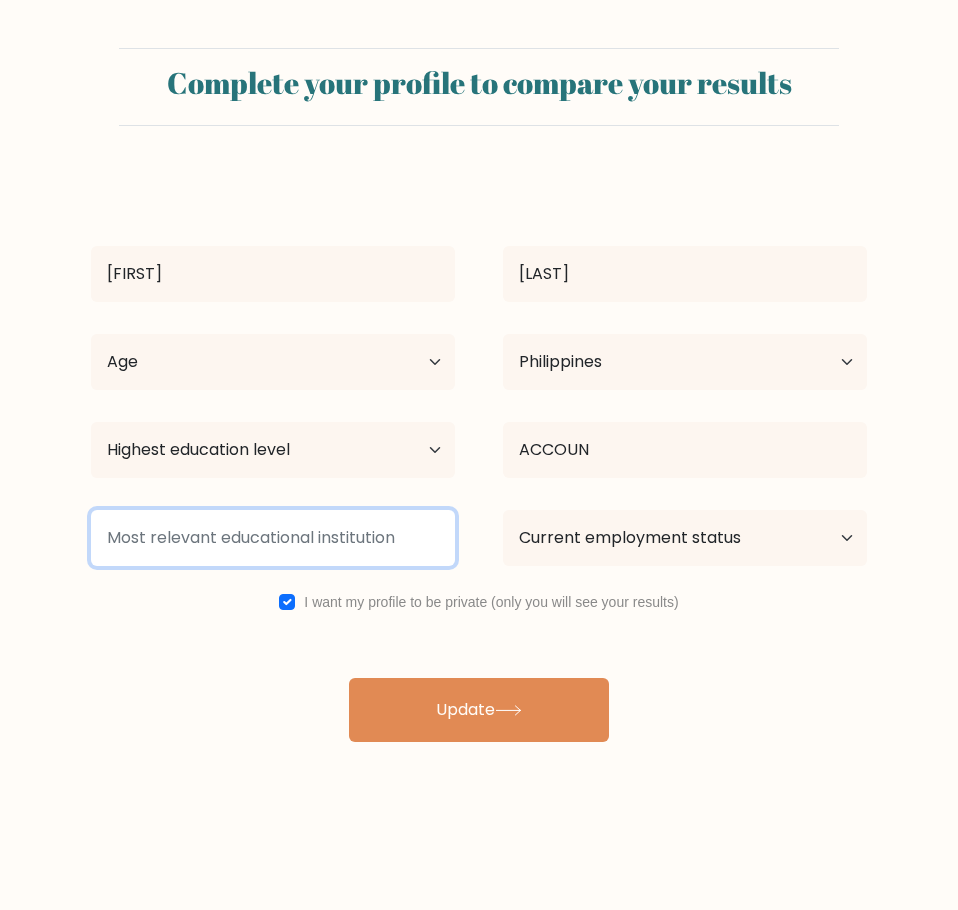 click at bounding box center (273, 538) 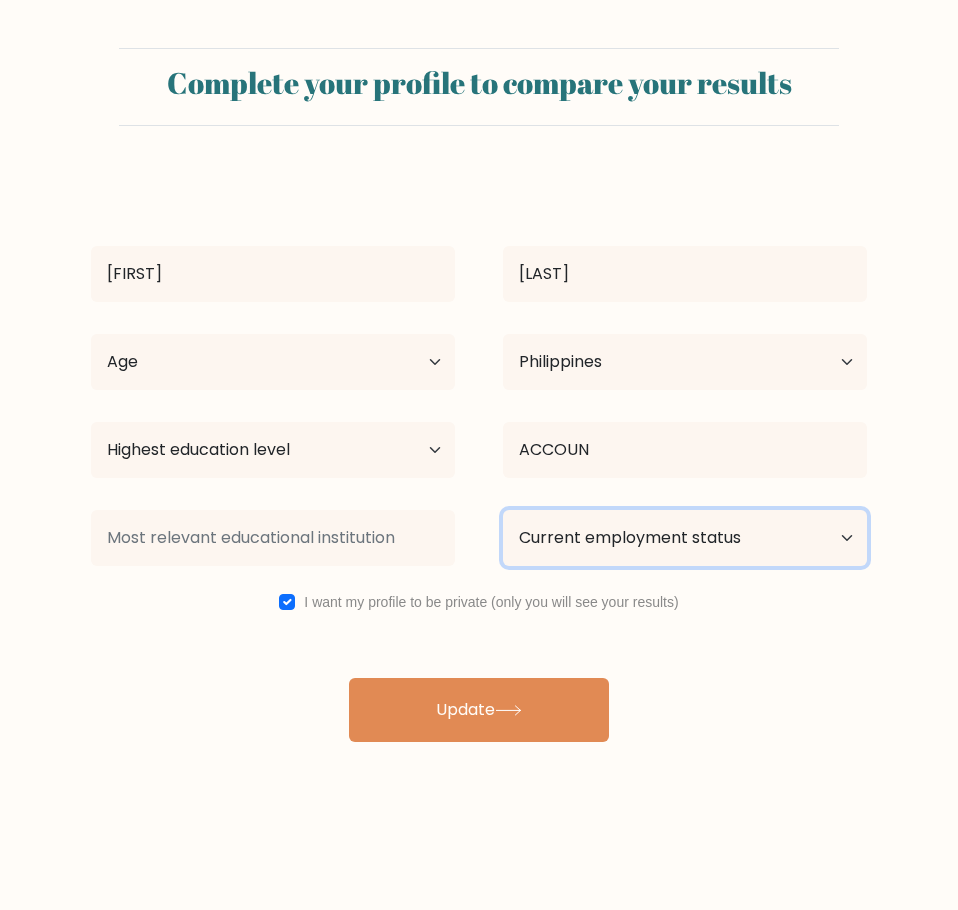 click on "Current employment status
Employed
Student
Retired
Other / prefer not to answer" at bounding box center [685, 538] 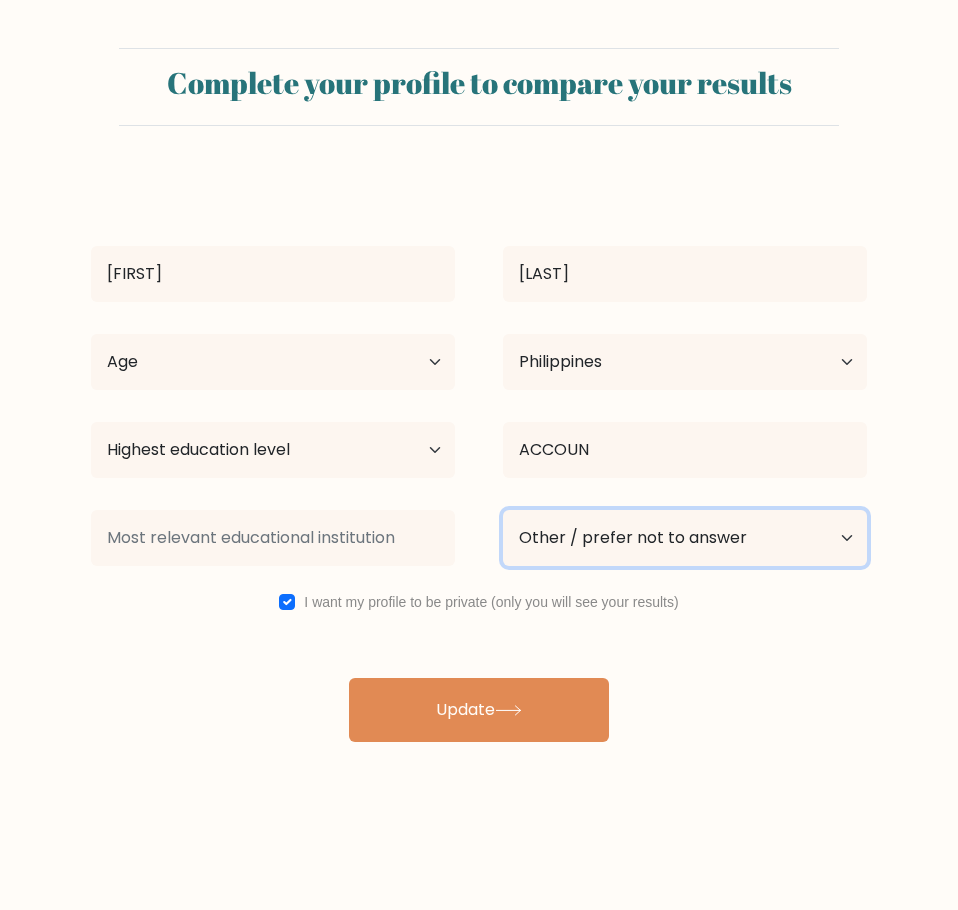 click on "Current employment status
Employed
Student
Retired
Other / prefer not to answer" at bounding box center [685, 538] 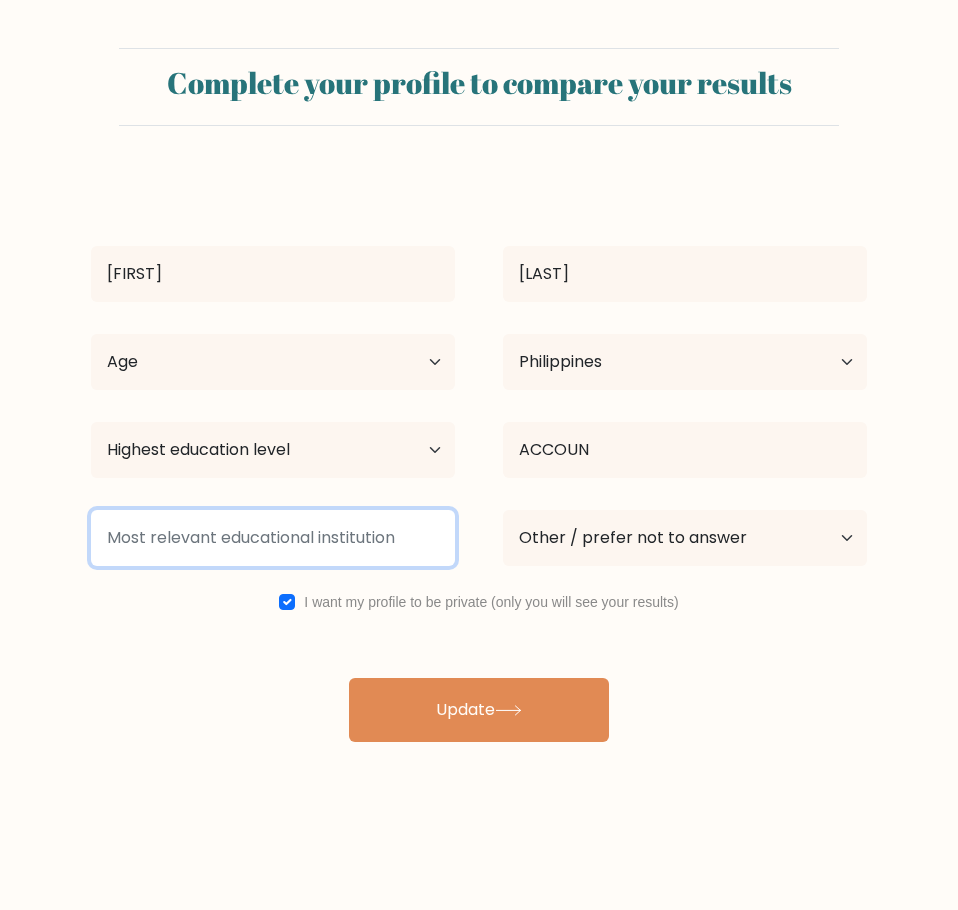 click at bounding box center (273, 538) 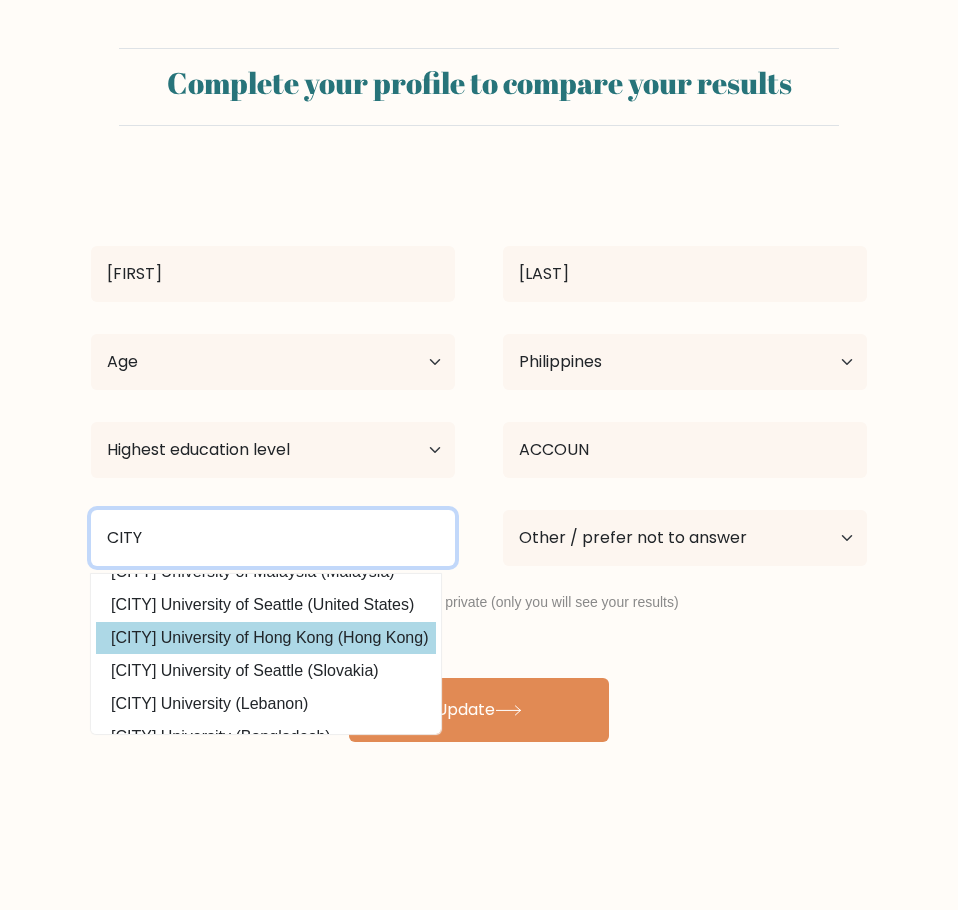 scroll, scrollTop: 100, scrollLeft: 0, axis: vertical 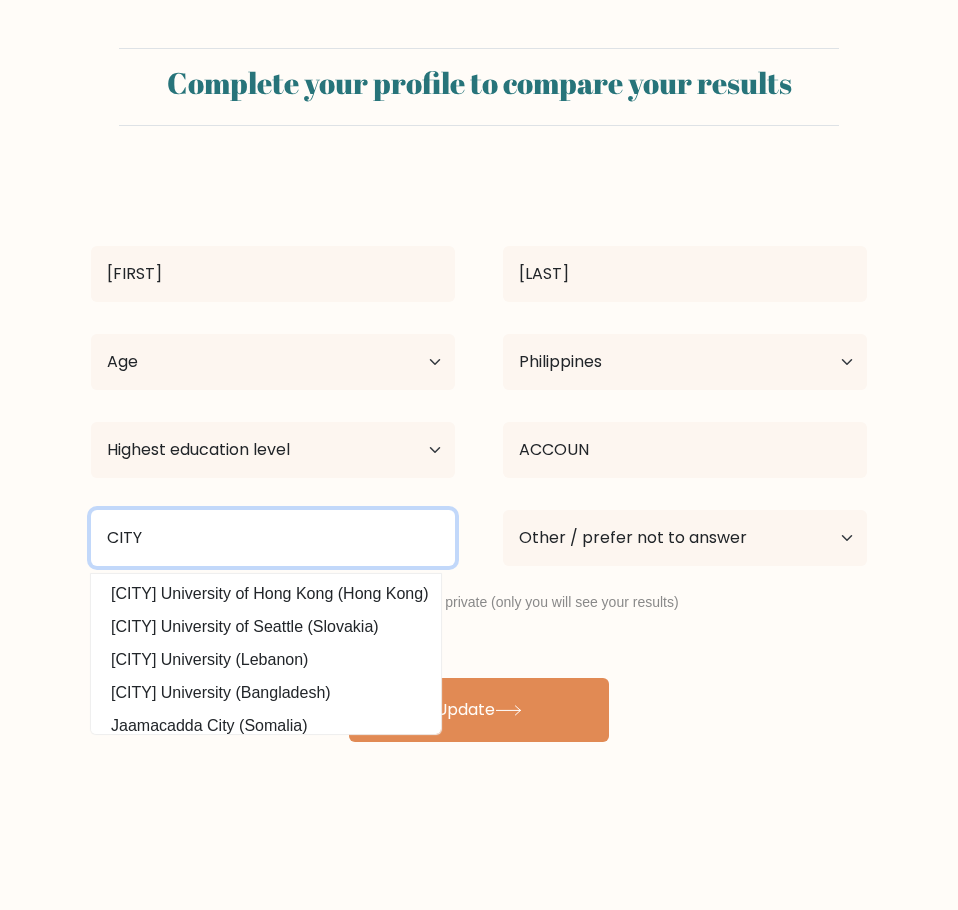 drag, startPoint x: 213, startPoint y: 523, endPoint x: 73, endPoint y: 524, distance: 140.00357 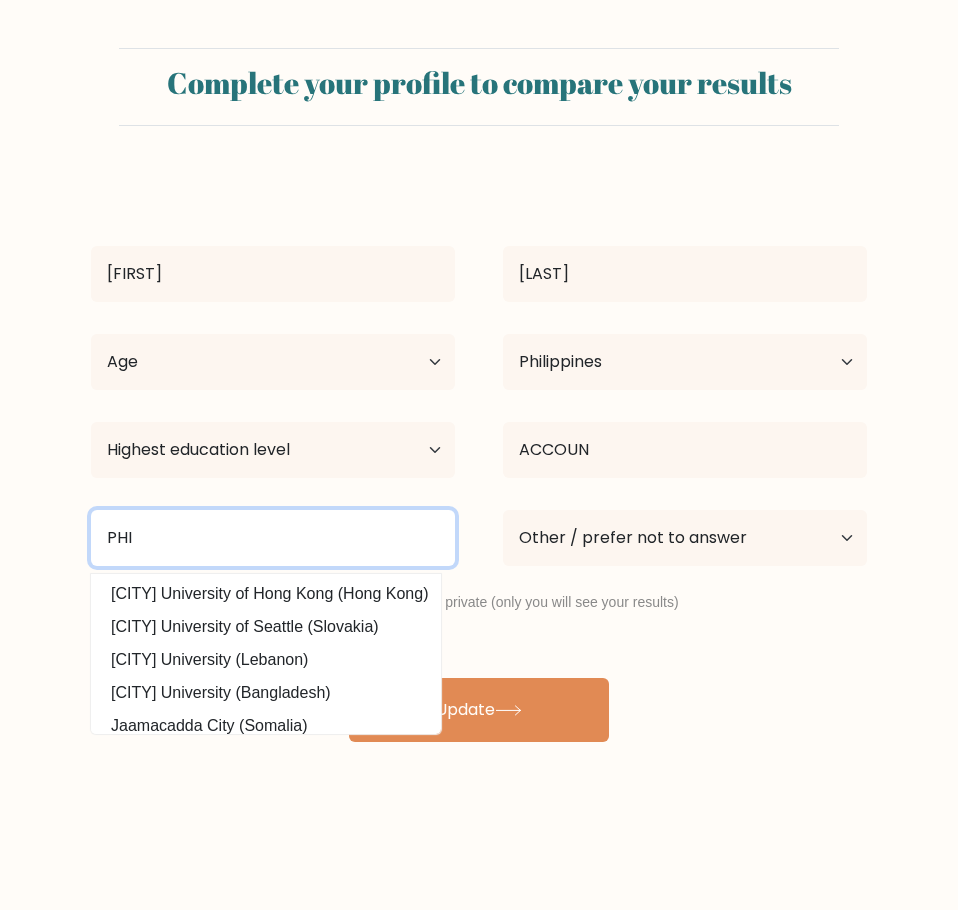scroll, scrollTop: 0, scrollLeft: 0, axis: both 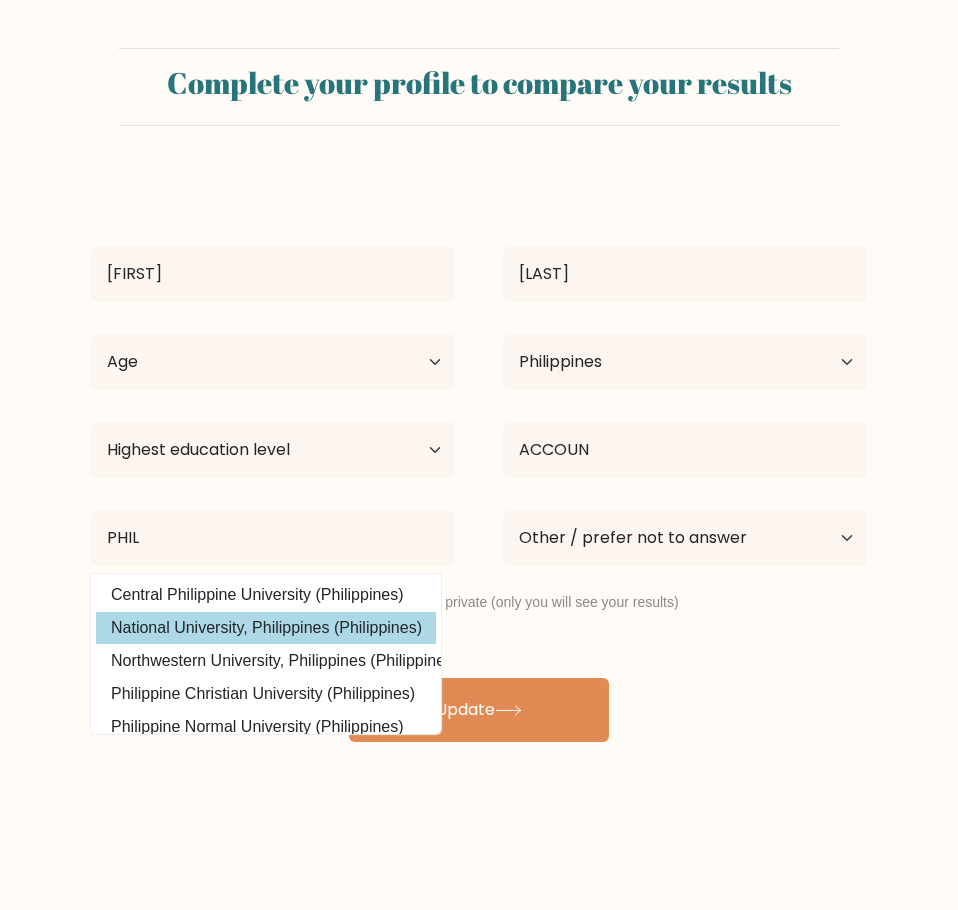click on "Angelica
Mamino
Age
Under 18 years old
18-24 years old
25-34 years old
35-44 years old
45-54 years old
55-64 years old
65 years old and above
Country
Afghanistan
Albania
Algeria
American Samoa
Andorra
Angola
Anguilla
Antarctica
Antigua and Barbuda
Argentina
Armenia
Aruba
Australia
Austria
Azerbaijan
Bahamas
Bahrain
Bangladesh
Barbados
Belarus
Belgium
Belize
Benin
Bermuda
Bhutan" at bounding box center [479, 458] 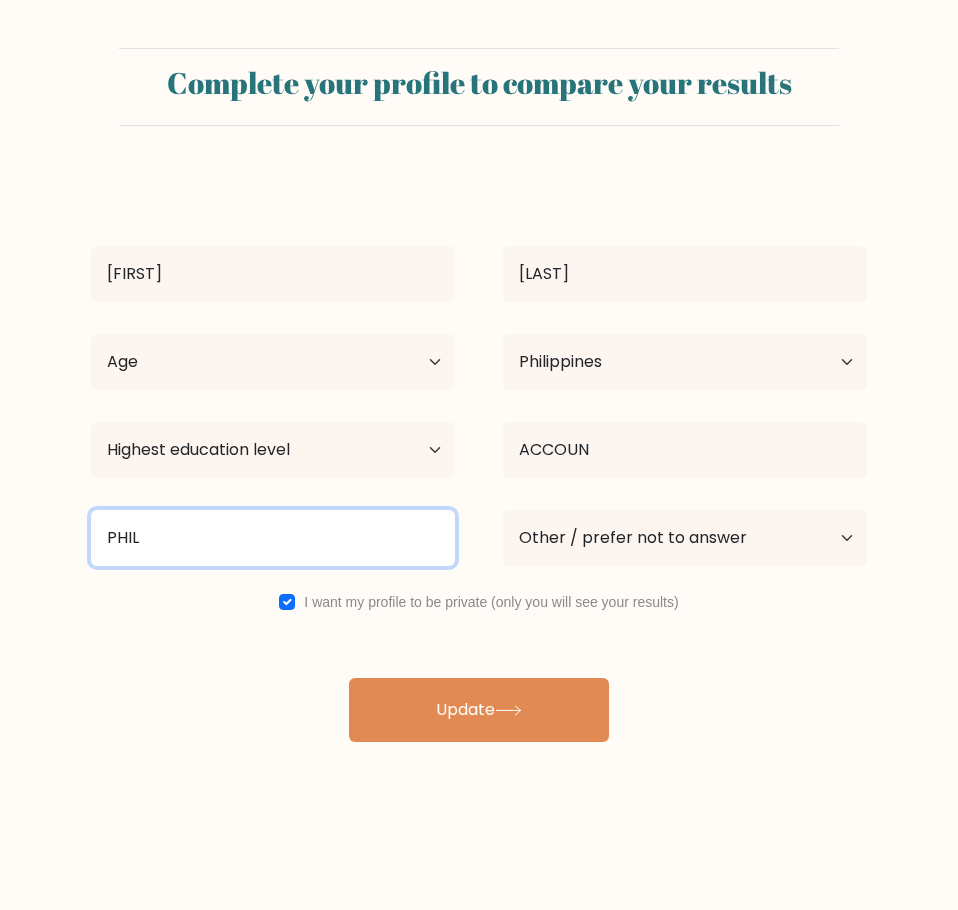 click on "PHIL" at bounding box center (273, 538) 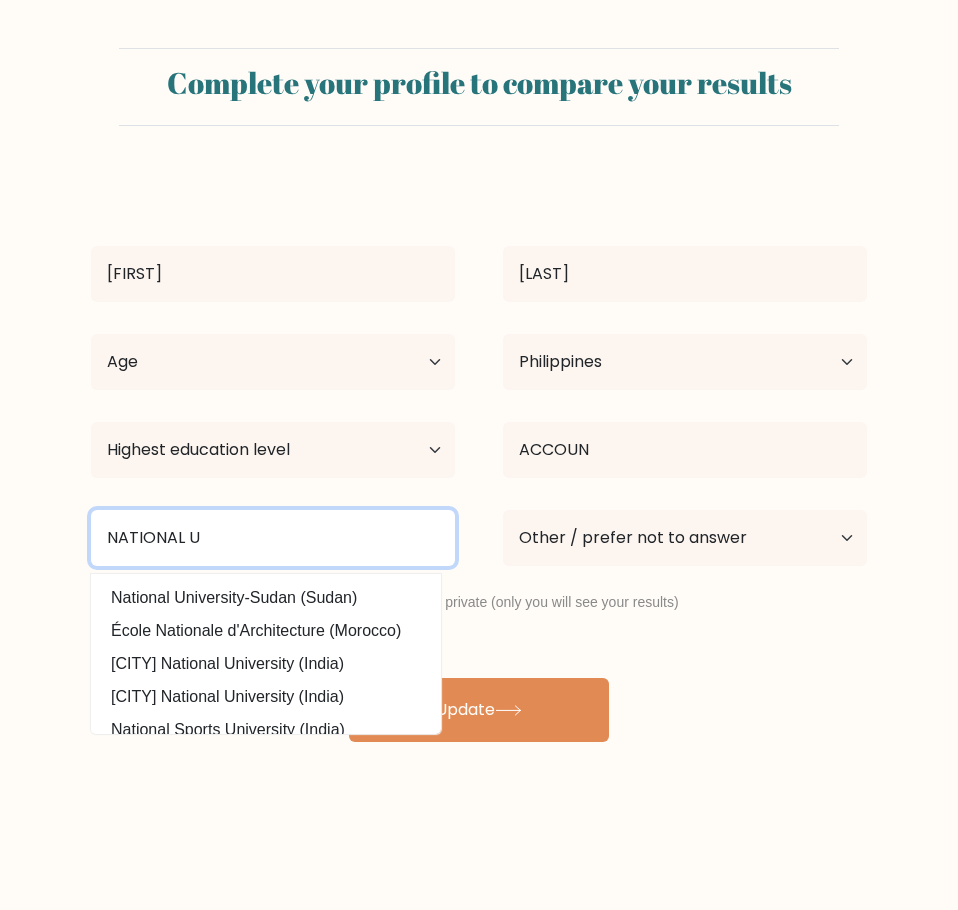 scroll, scrollTop: 0, scrollLeft: 0, axis: both 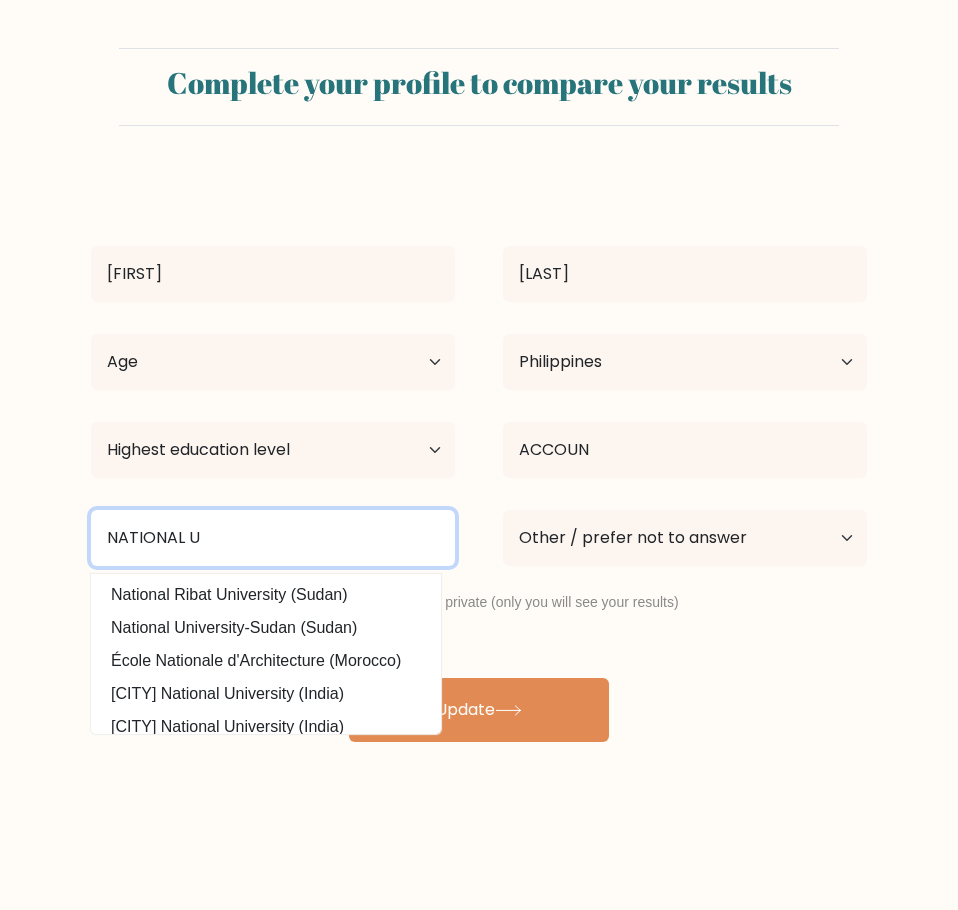 drag, startPoint x: 245, startPoint y: 524, endPoint x: 10, endPoint y: 523, distance: 235.00212 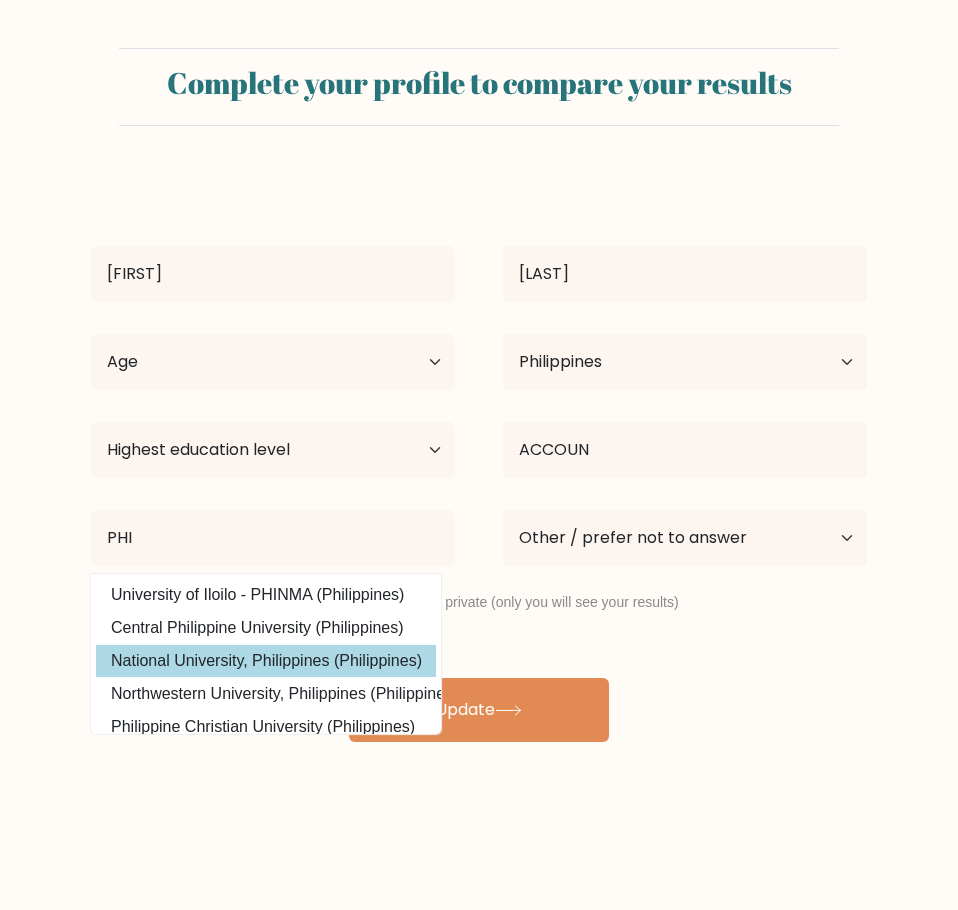 click on "National University, Philippines (Philippines)" at bounding box center [266, 661] 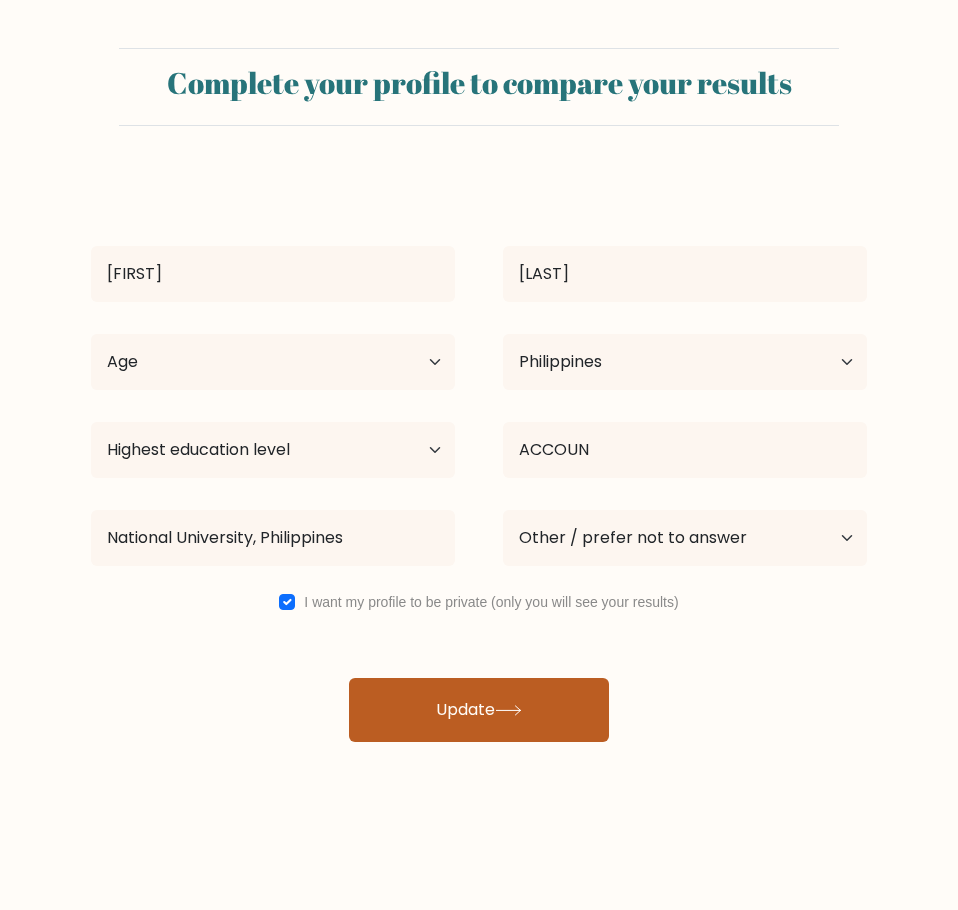 click on "Update" at bounding box center [479, 710] 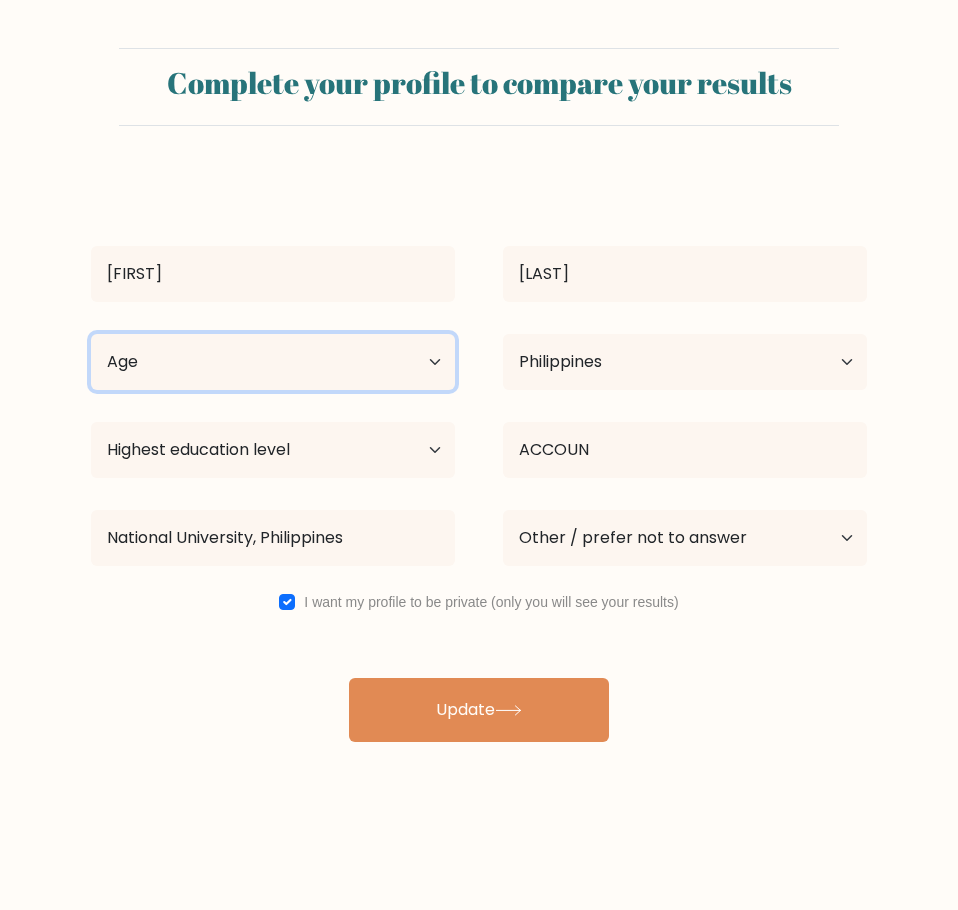 click on "Age
Under 18 years old
18-24 years old
25-34 years old
35-44 years old
45-54 years old
55-64 years old
65 years old and above" at bounding box center (273, 362) 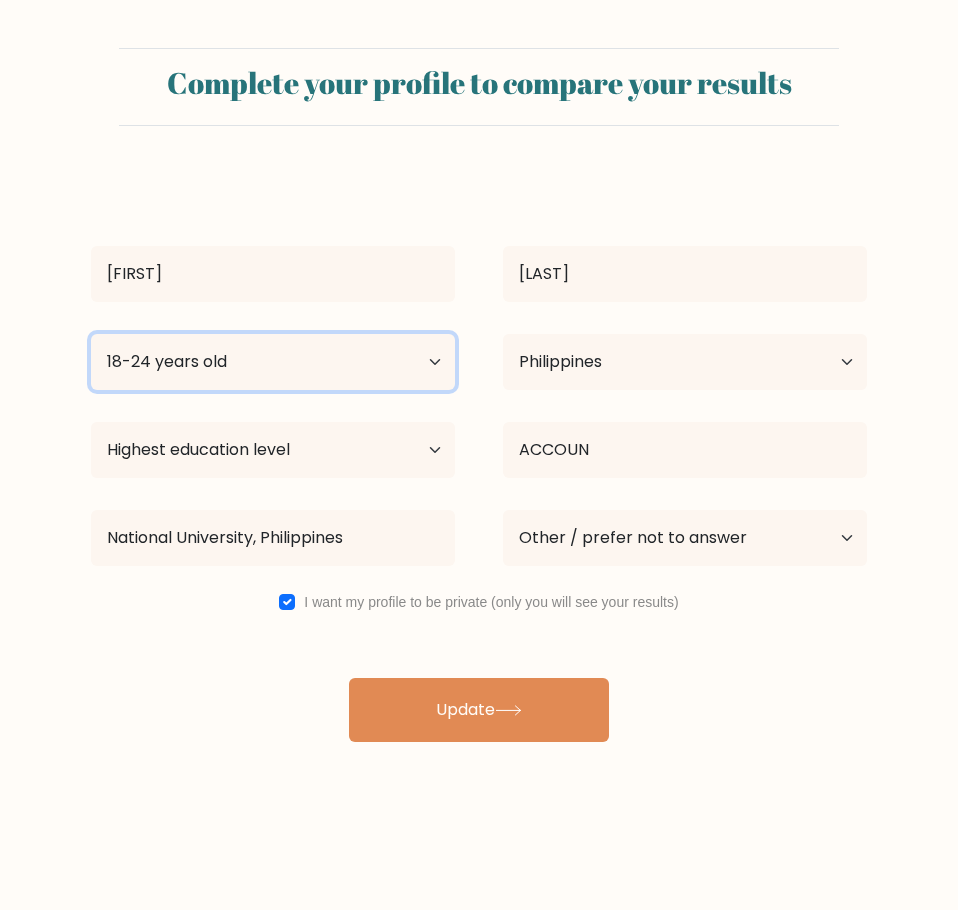 click on "Age
Under 18 years old
18-24 years old
25-34 years old
35-44 years old
45-54 years old
55-64 years old
65 years old and above" at bounding box center [273, 362] 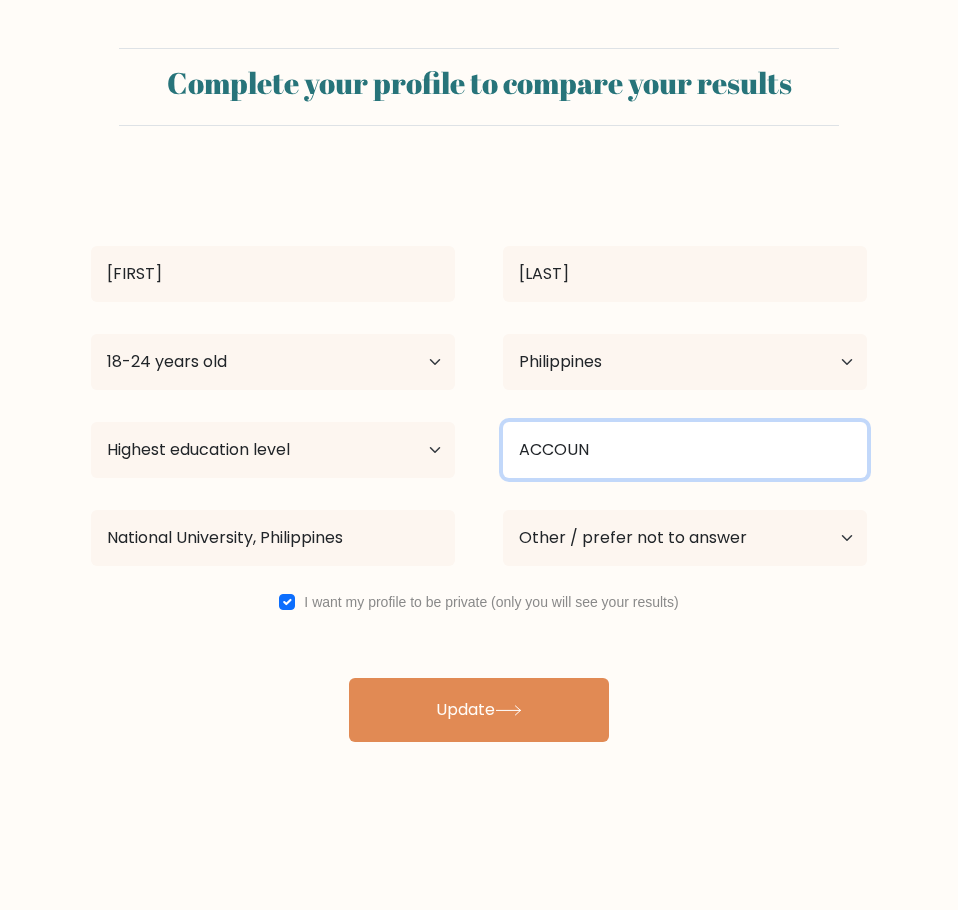 click on "ACCOUN" at bounding box center [685, 450] 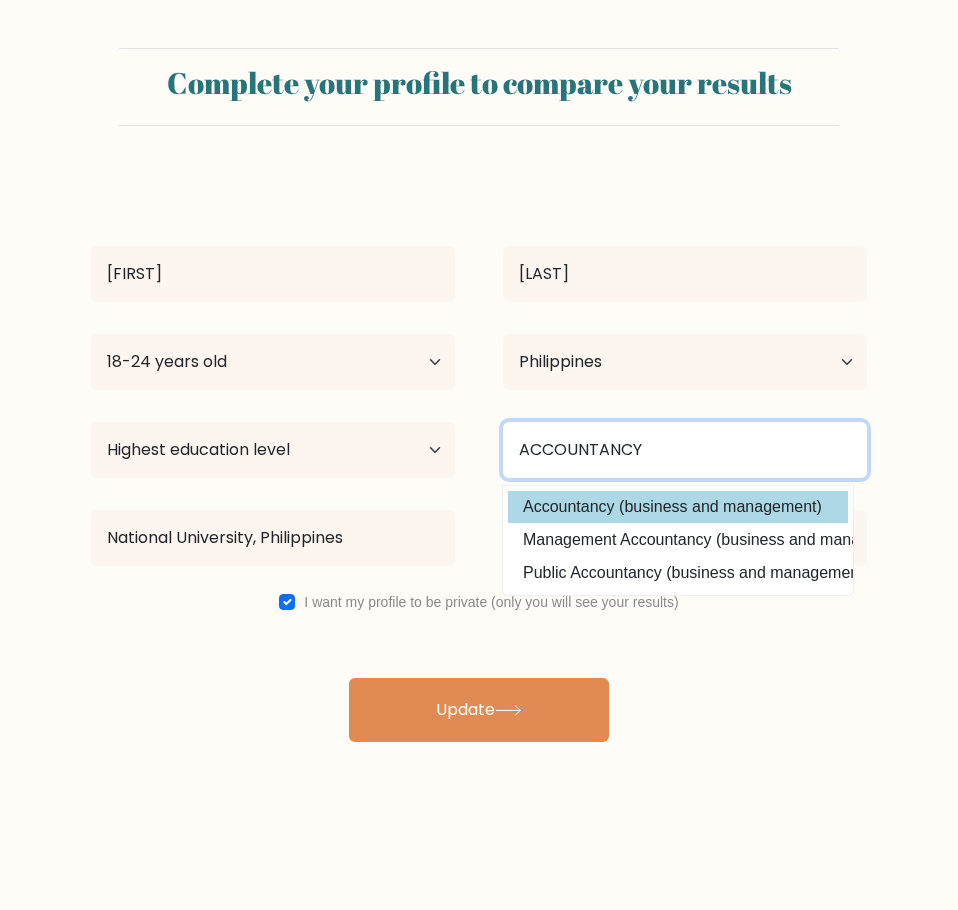 type on "ACCOUNTANCY" 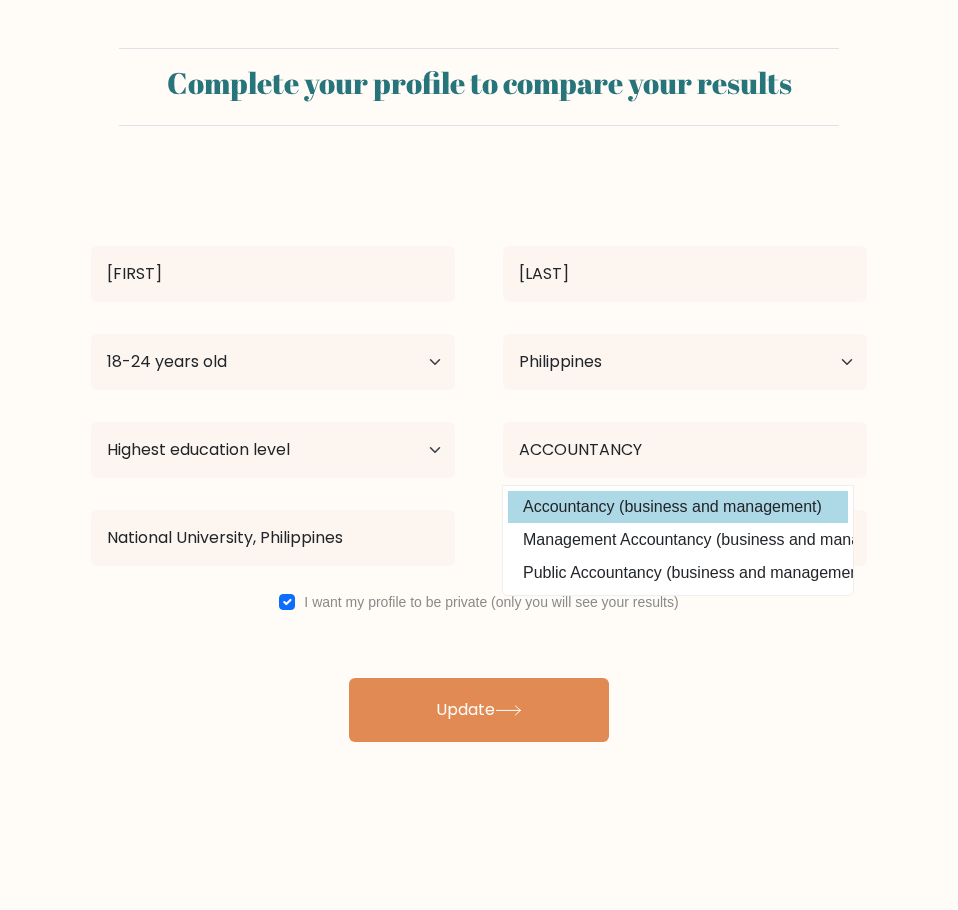 click on "Angelica
Mamino
Age
Under 18 years old
18-24 years old
25-34 years old
35-44 years old
45-54 years old
55-64 years old
65 years old and above
Country
Afghanistan
Albania
Algeria
American Samoa
Andorra
Angola
Anguilla
Antarctica
Antigua and Barbuda
Argentina
Armenia
Aruba
Australia
Austria
Azerbaijan
Bahamas
Bahrain
Bangladesh
Barbados
Belarus
Belgium
Belize
Benin
Bermuda
Bhutan" at bounding box center [479, 458] 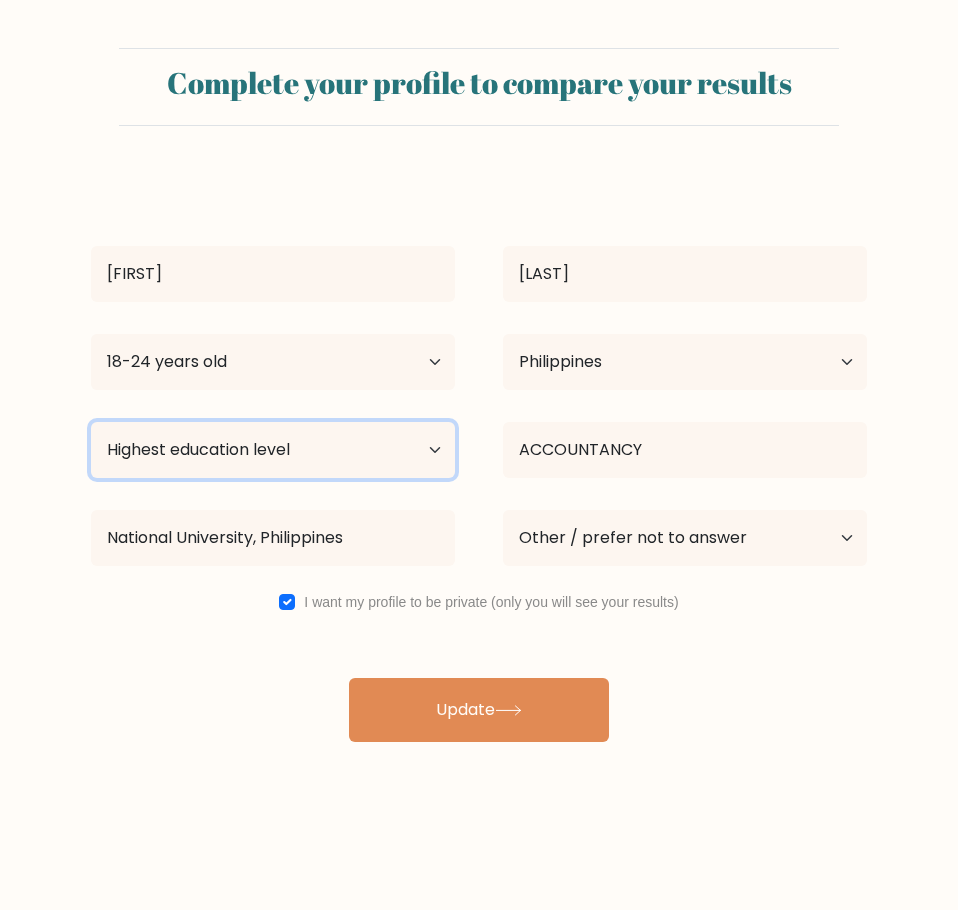 click on "Highest education level
No schooling
Primary
Lower Secondary
Upper Secondary
Occupation Specific
Bachelor's degree
Master's degree
Doctoral degree" at bounding box center [273, 450] 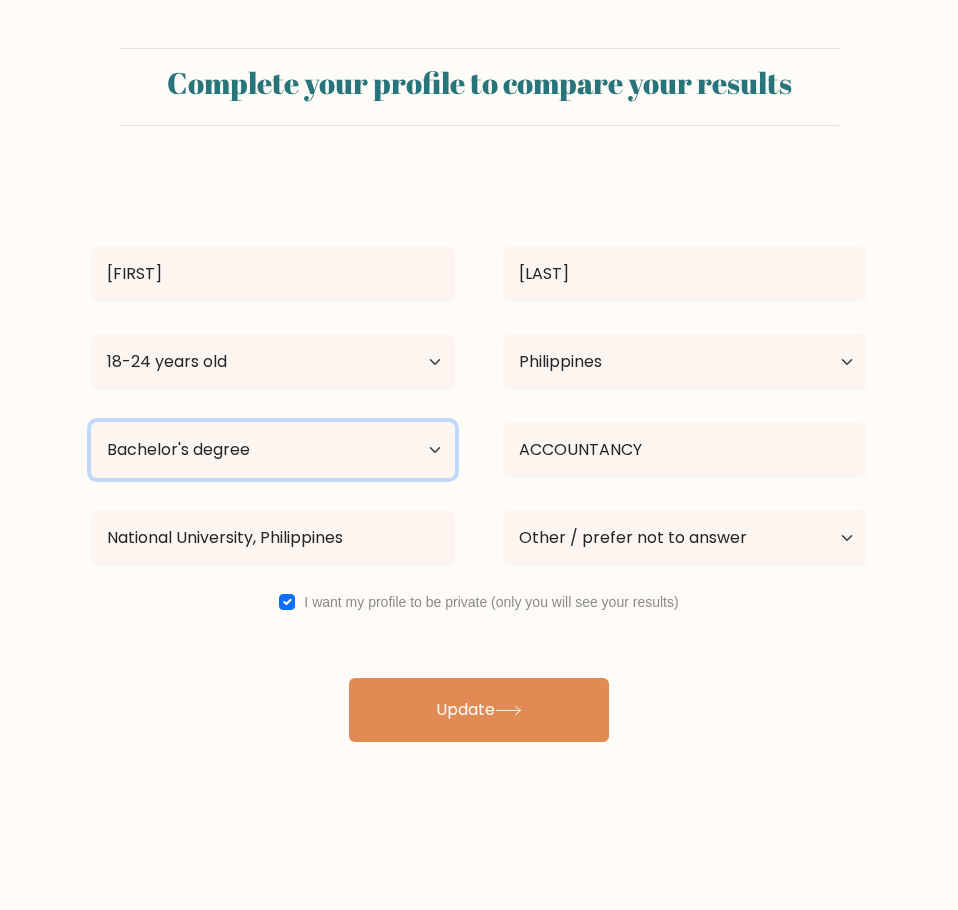 click on "Highest education level
No schooling
Primary
Lower Secondary
Upper Secondary
Occupation Specific
Bachelor's degree
Master's degree
Doctoral degree" at bounding box center (273, 450) 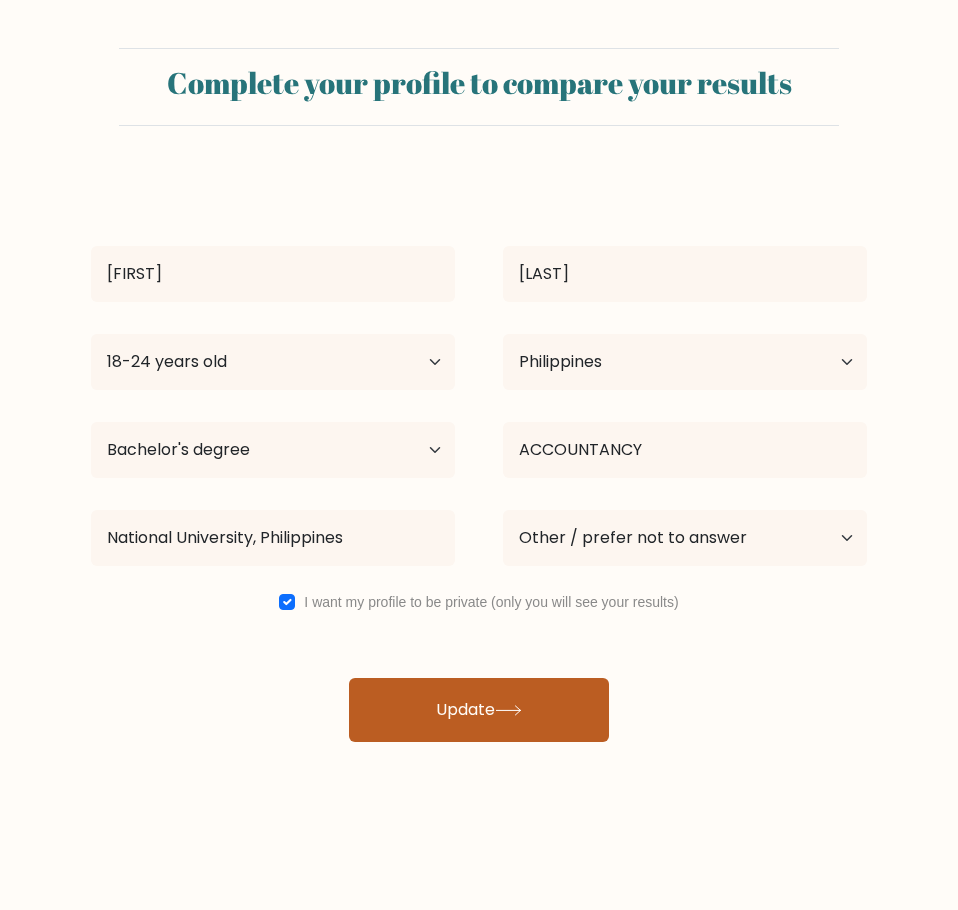 click on "Update" at bounding box center (479, 710) 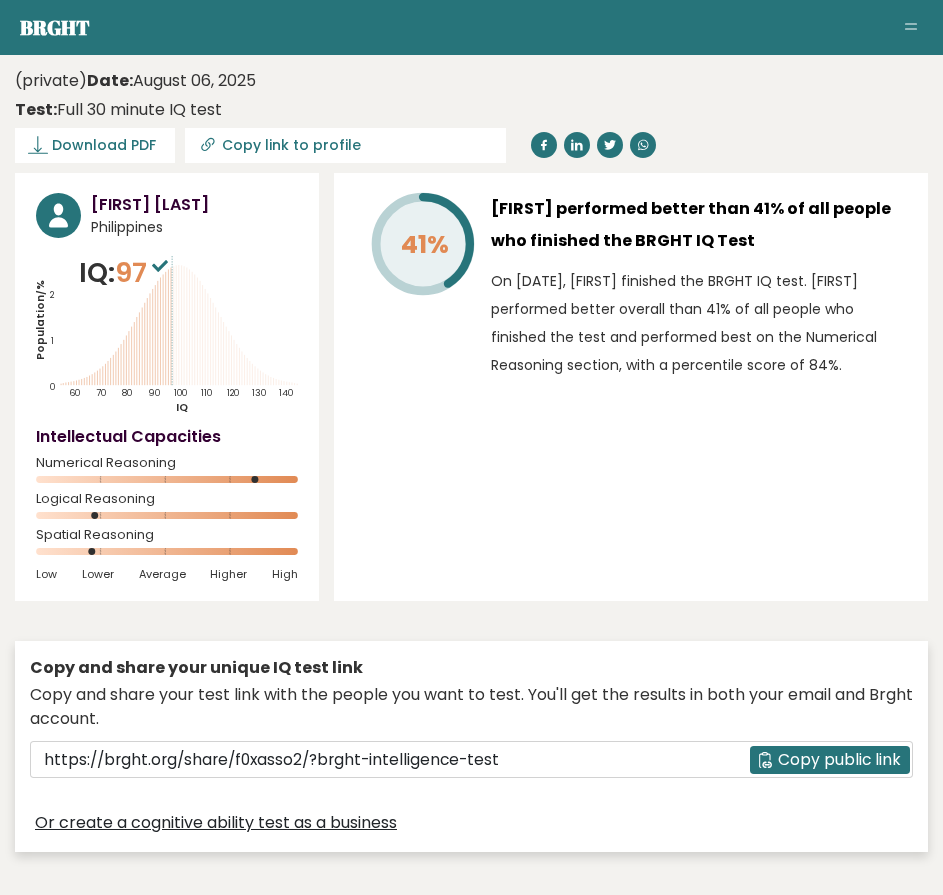 scroll, scrollTop: 0, scrollLeft: 0, axis: both 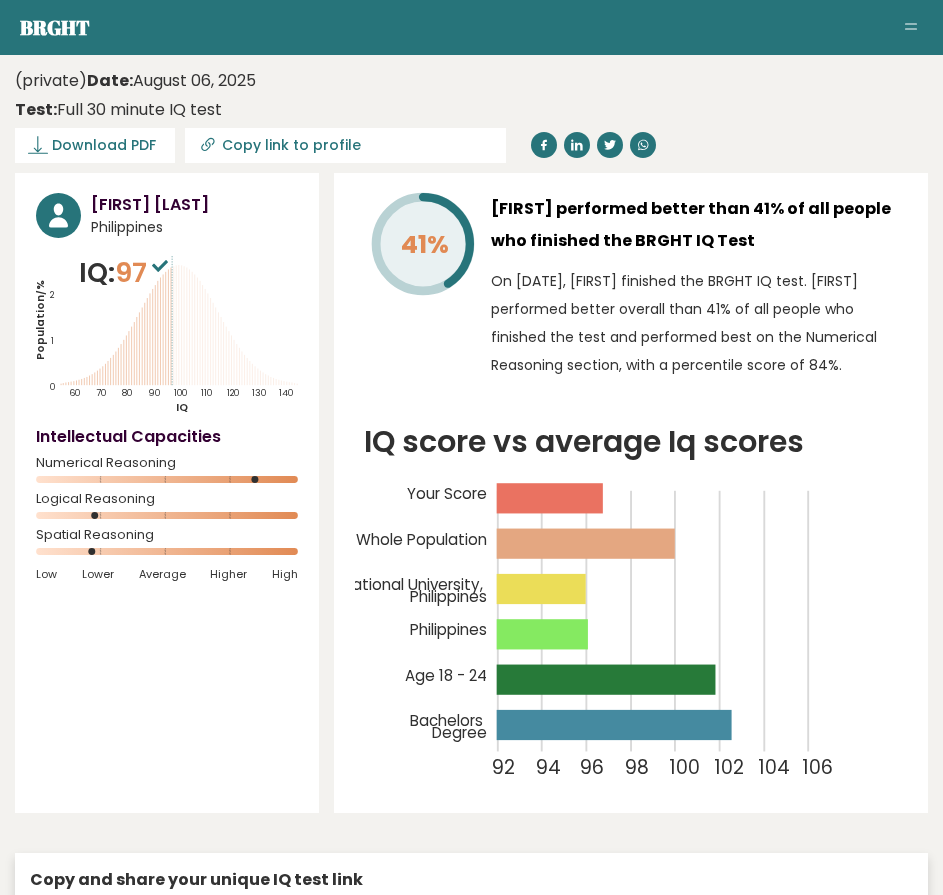 click 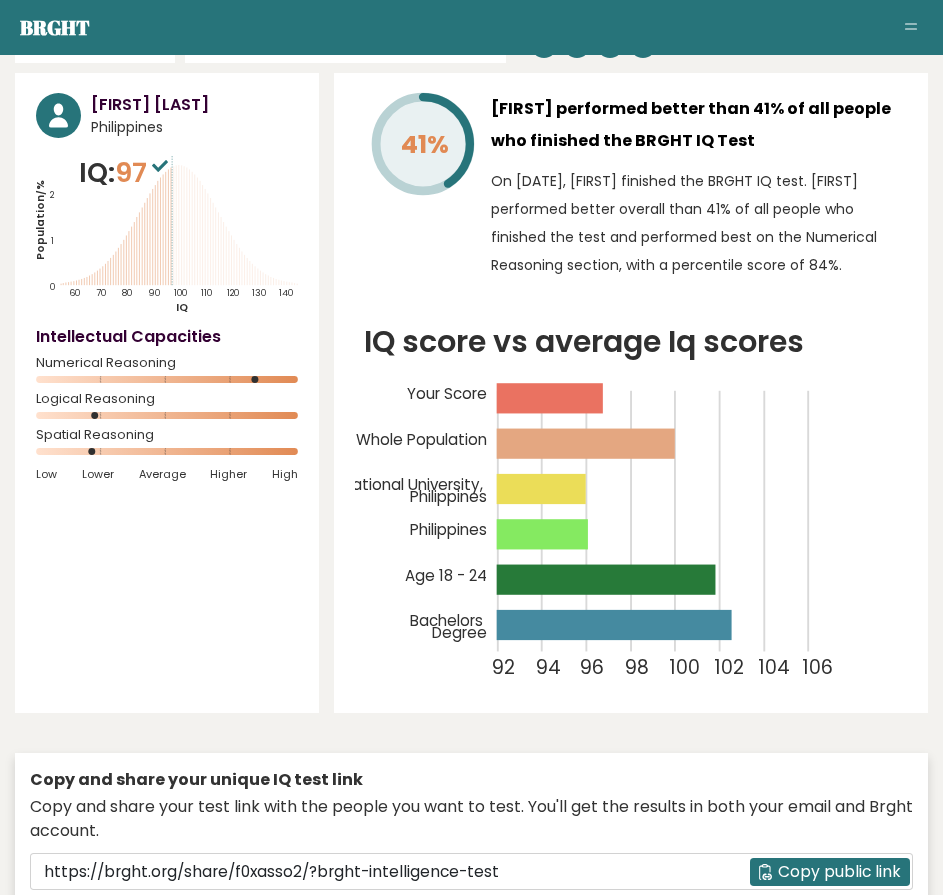 scroll, scrollTop: 0, scrollLeft: 0, axis: both 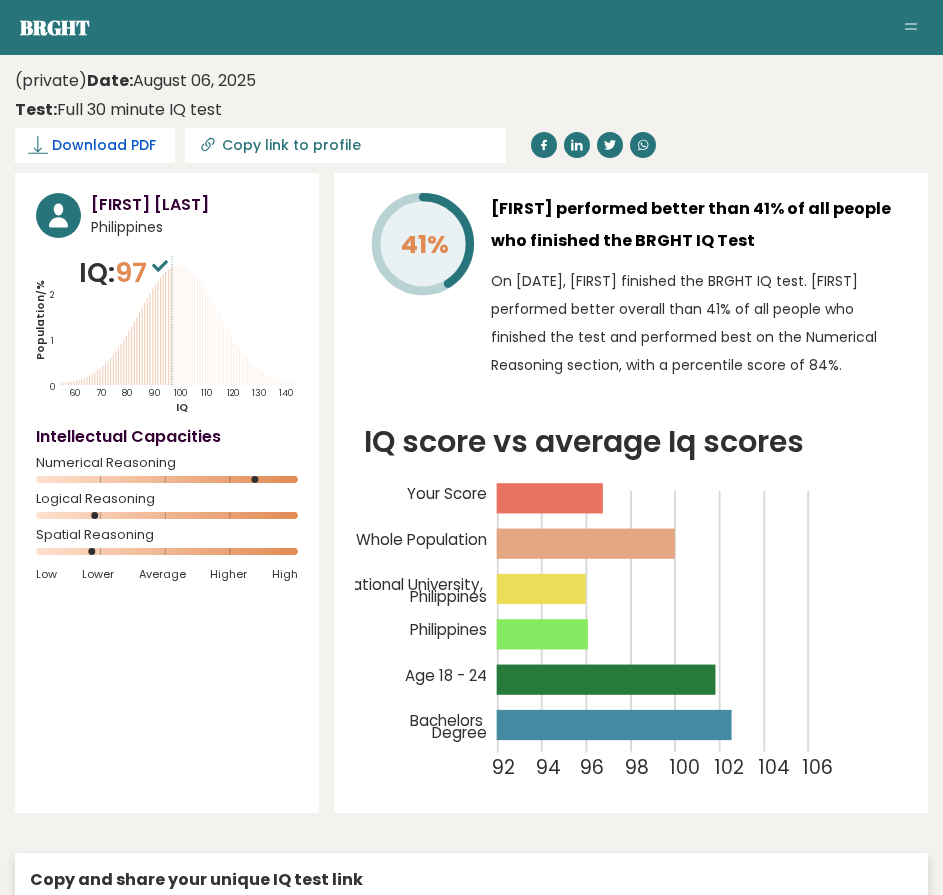 click on "Download PDF" at bounding box center [104, 145] 